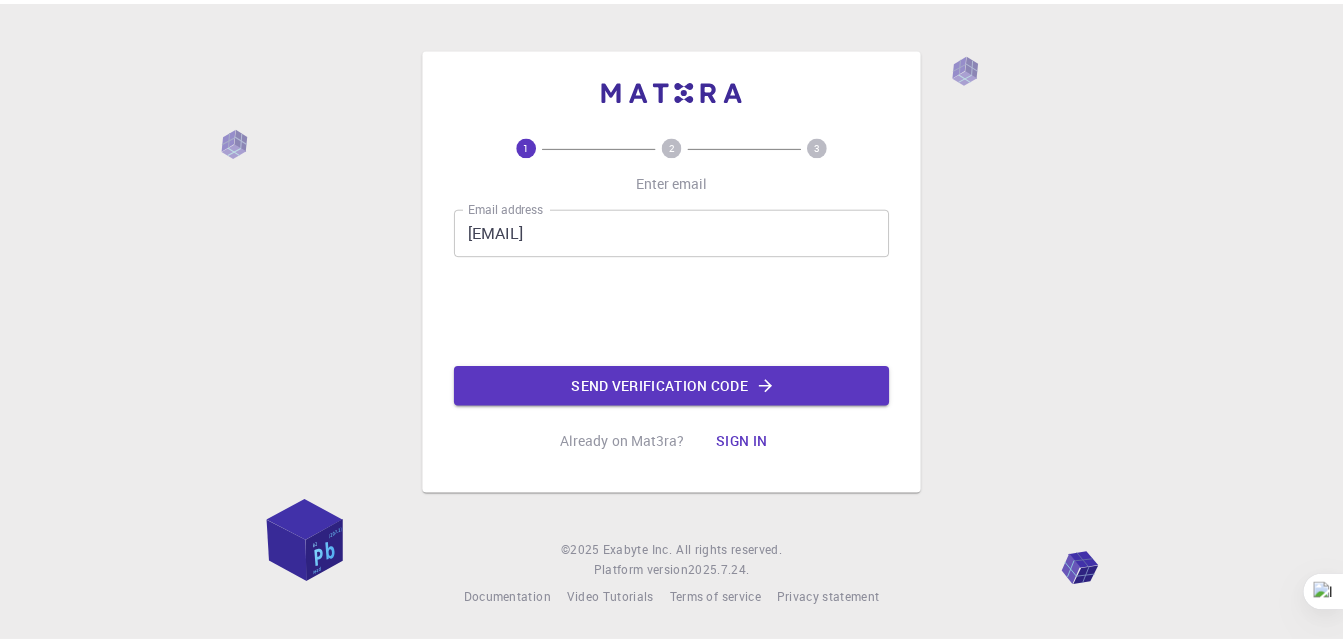 scroll, scrollTop: 0, scrollLeft: 0, axis: both 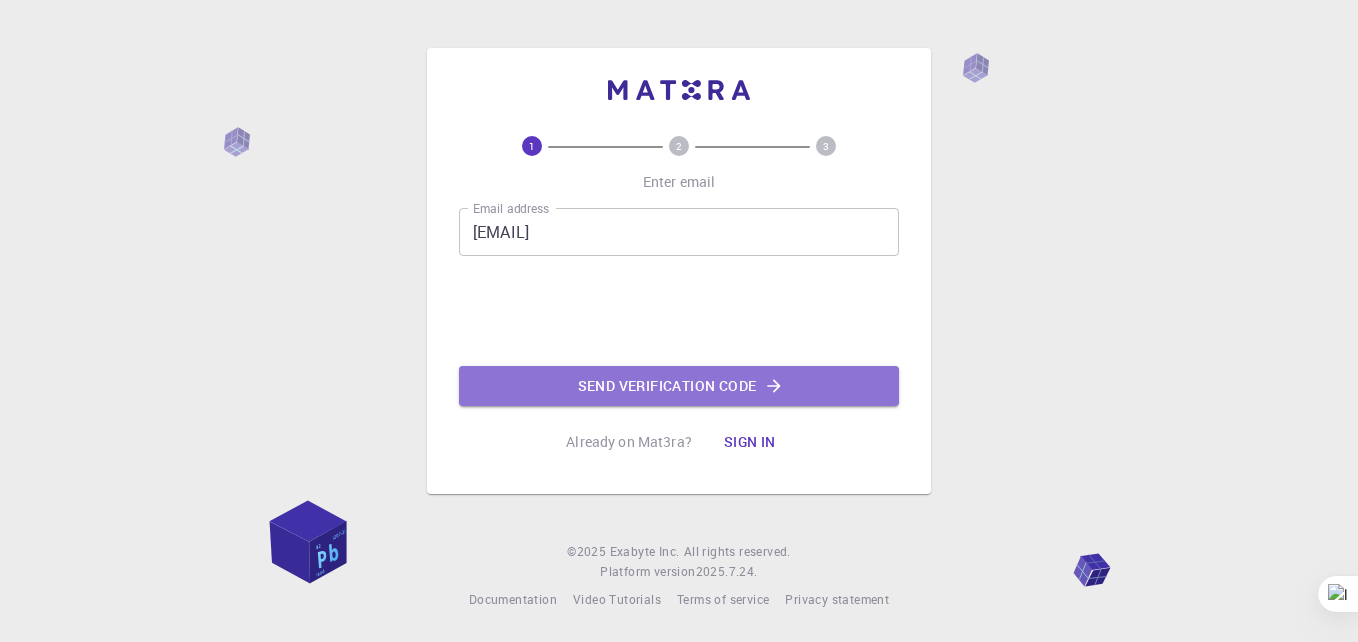 click on "Send verification code" 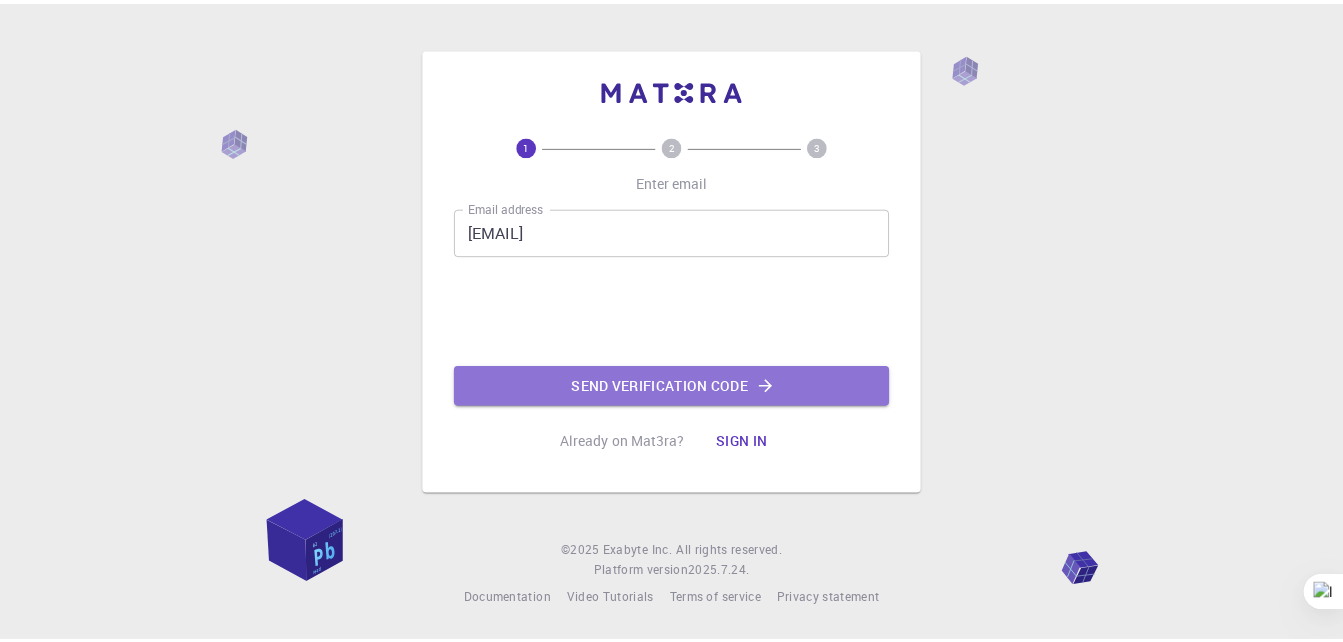 scroll, scrollTop: 0, scrollLeft: 0, axis: both 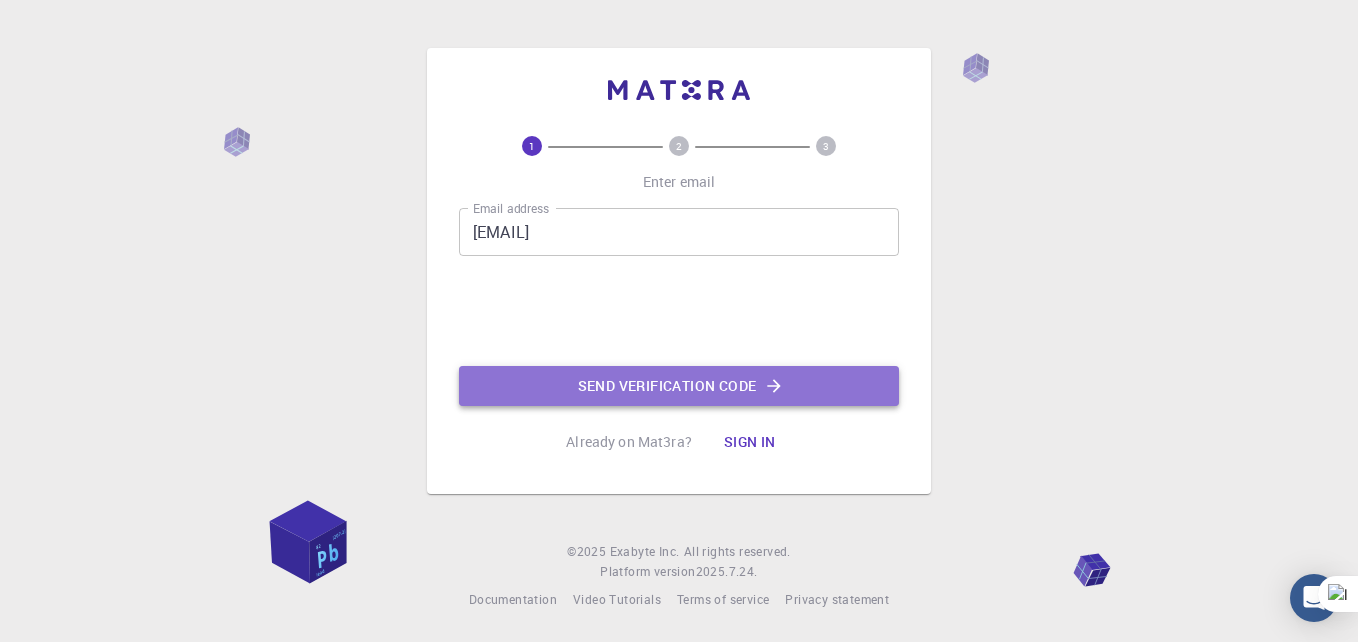 click on "Send verification code" 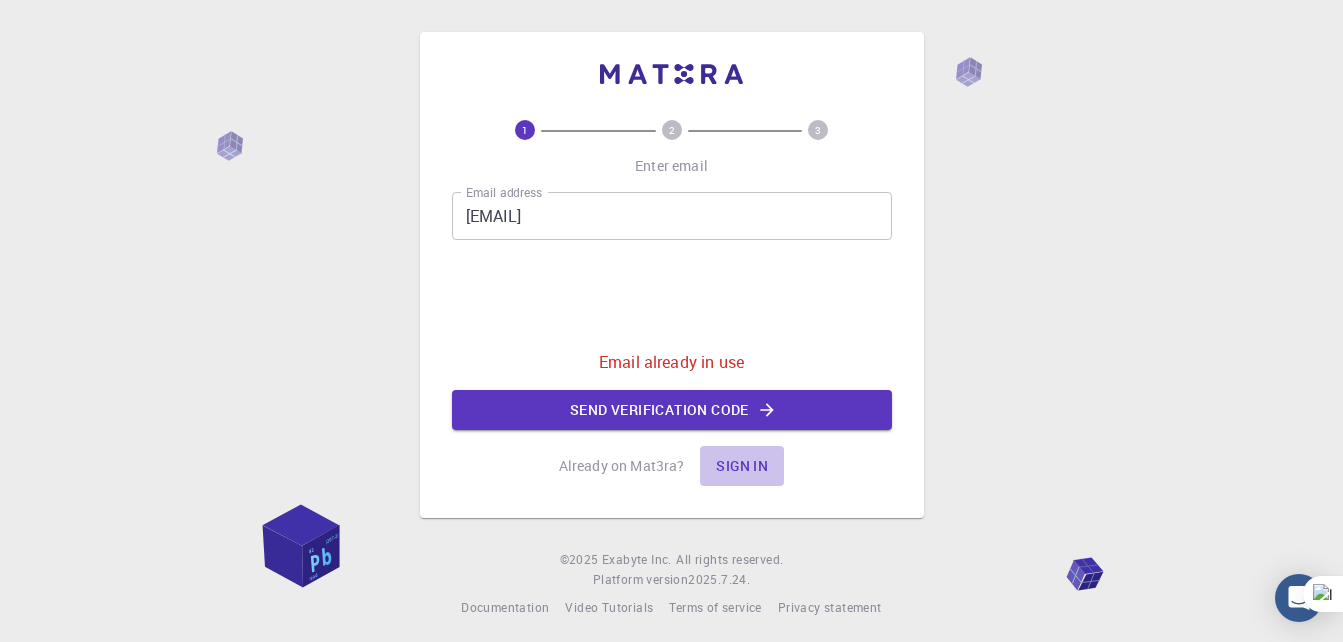 click on "Sign in" at bounding box center (742, 466) 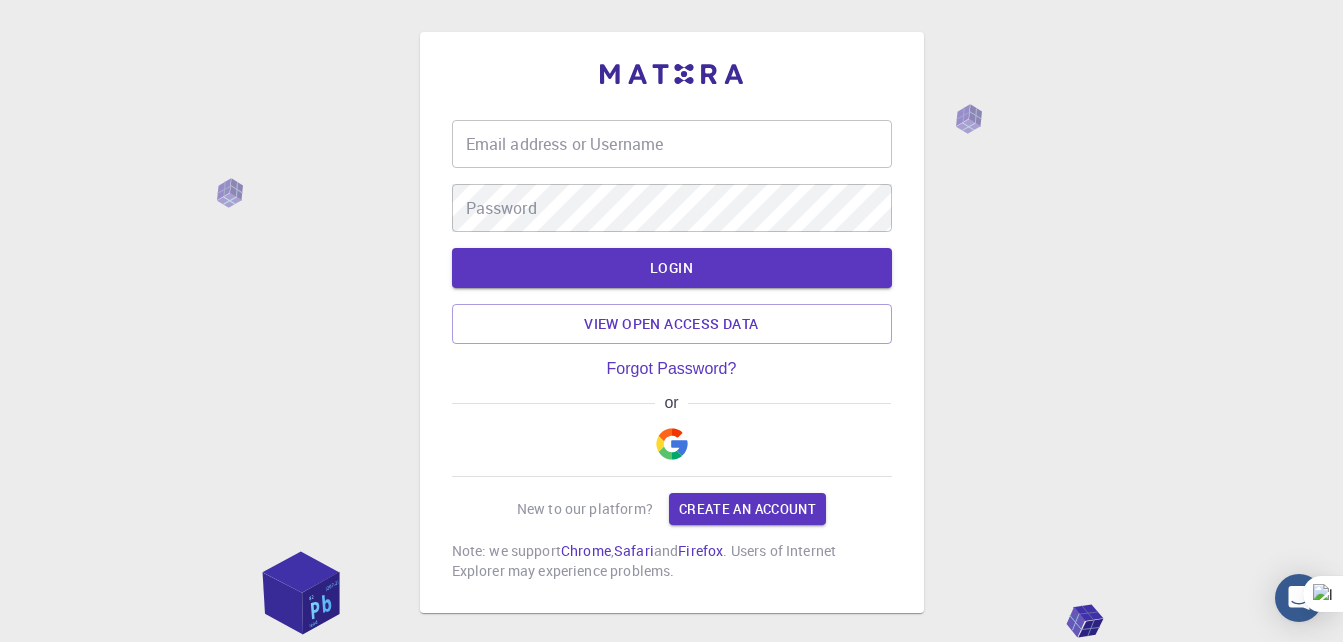 click on "Email address or Username" at bounding box center (672, 144) 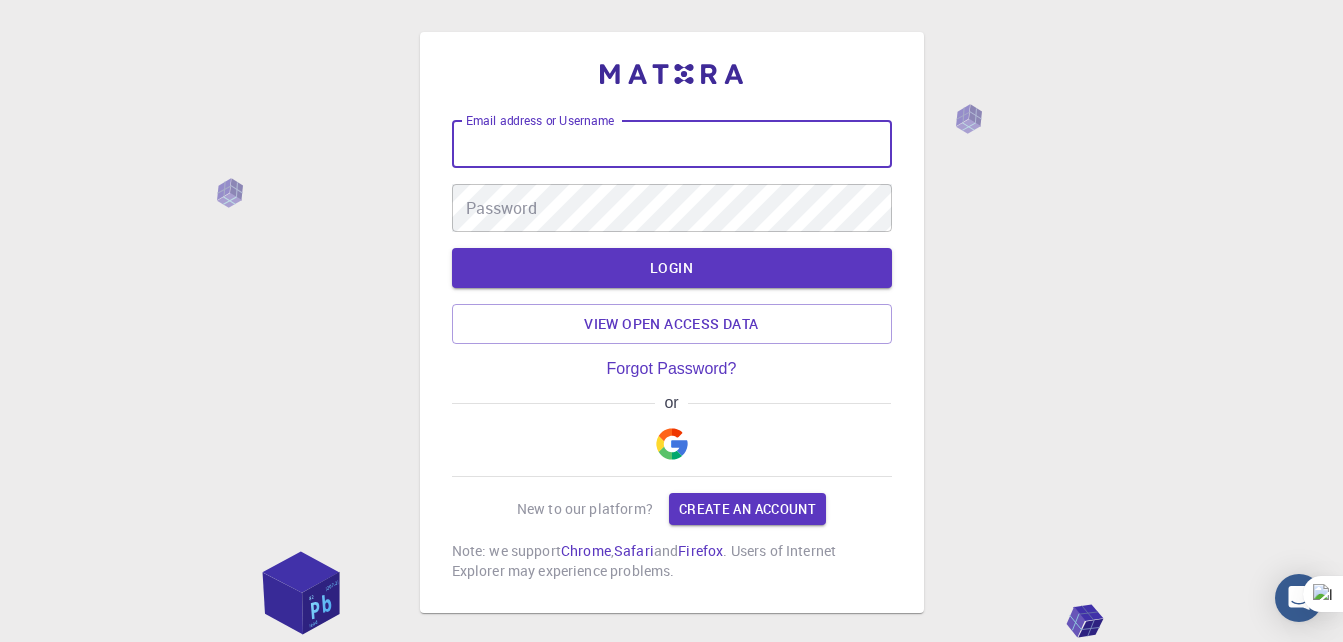 type on "[EMAIL]" 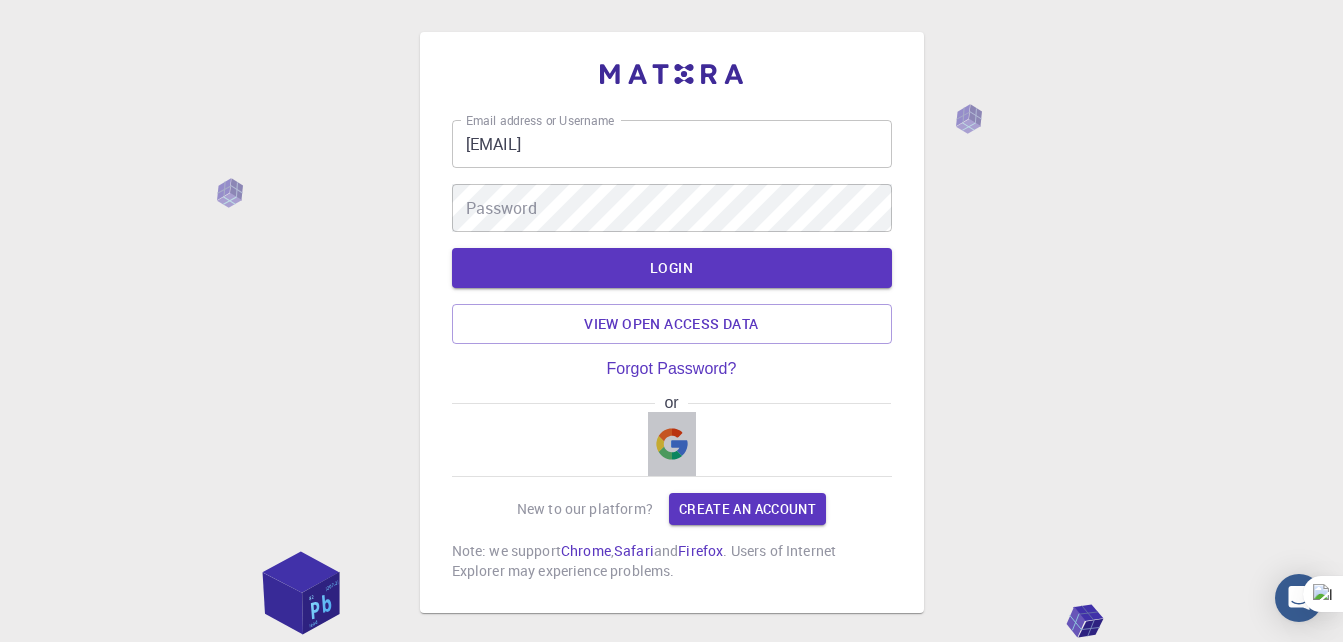 click at bounding box center [672, 444] 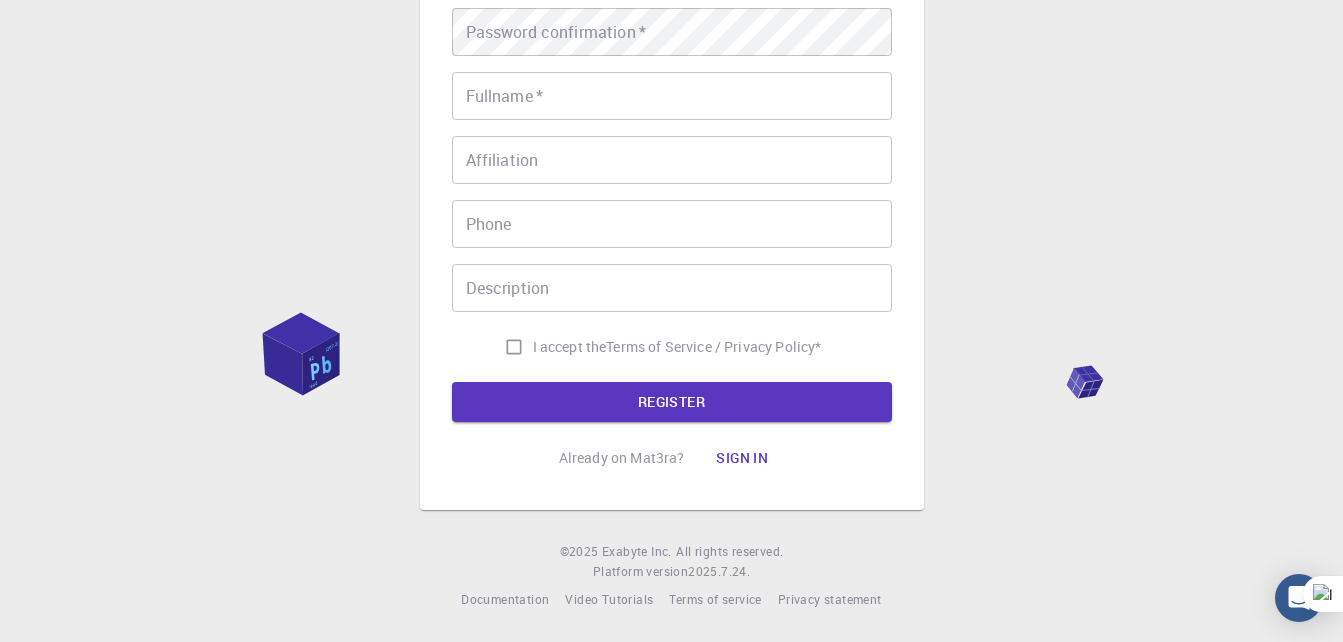 scroll, scrollTop: 0, scrollLeft: 0, axis: both 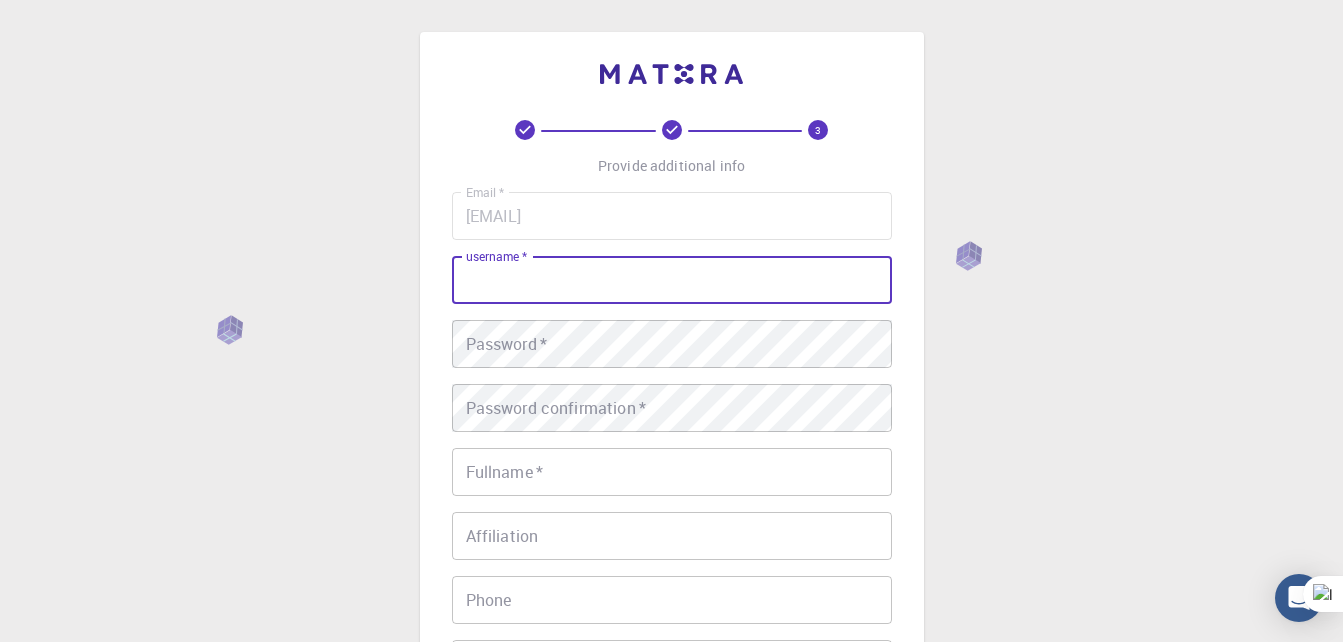 click on "username   *" at bounding box center (672, 280) 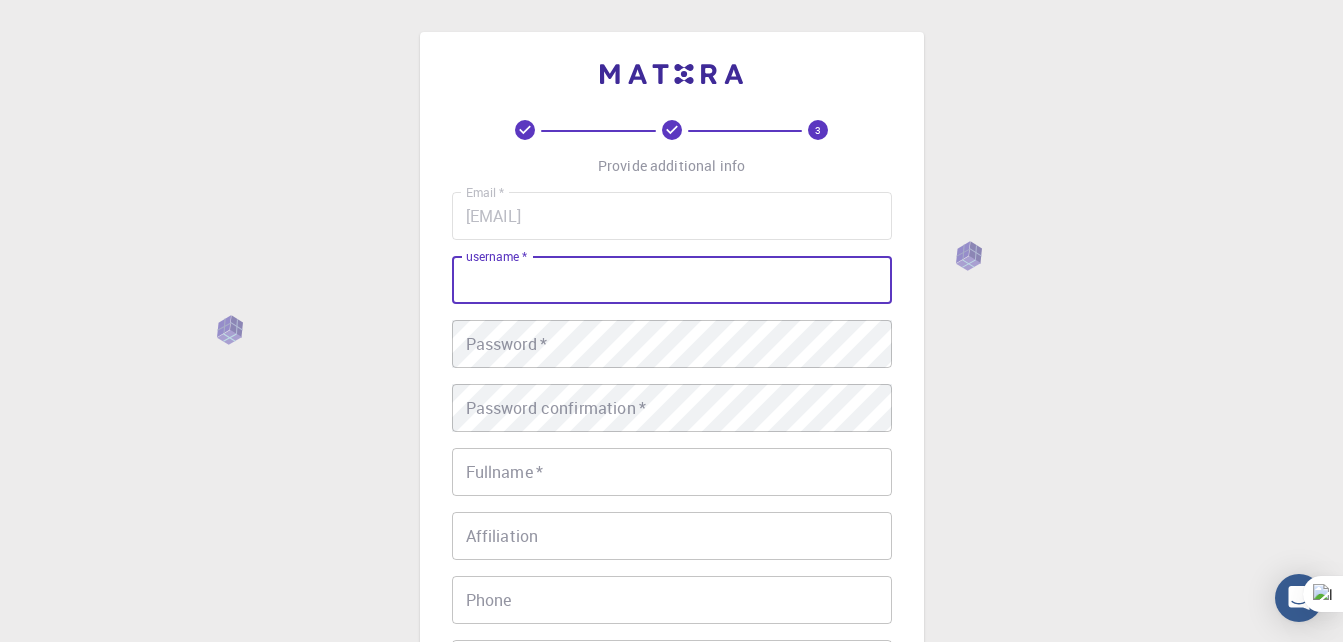type on "Dr [FIRST] [LAST] [LAST]" 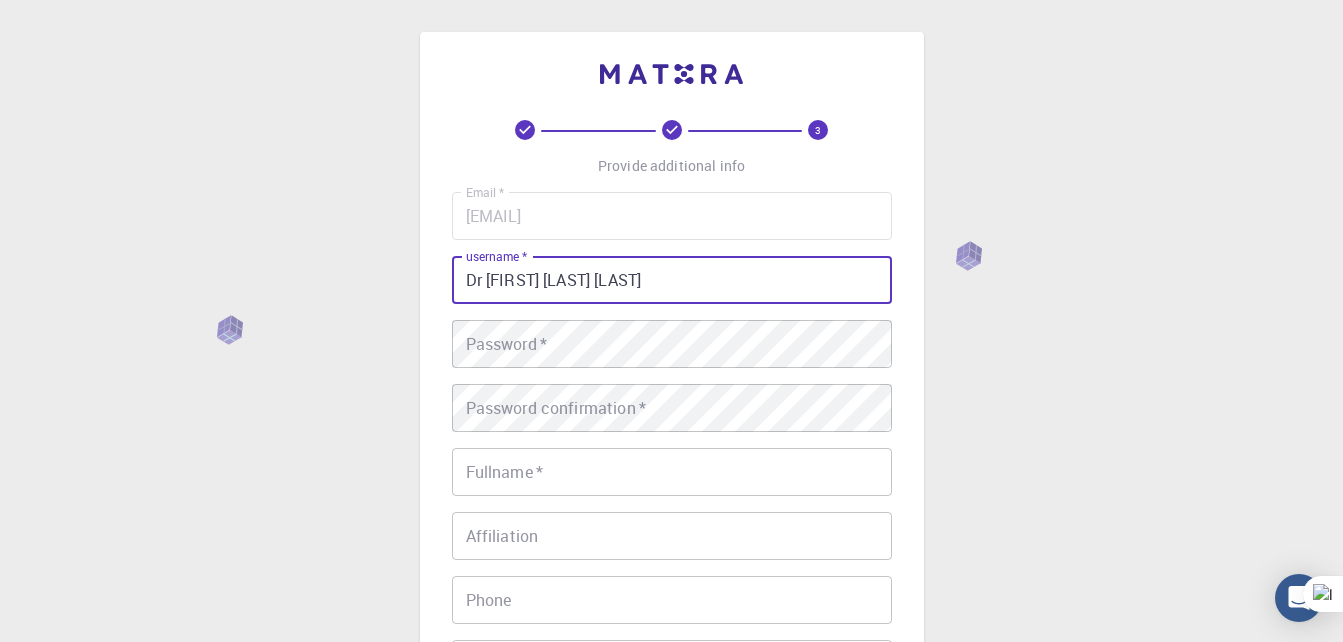 type on "Dr [FIRST] [LAST] [LAST] Dr [FIRST] [LAST] [LAST]" 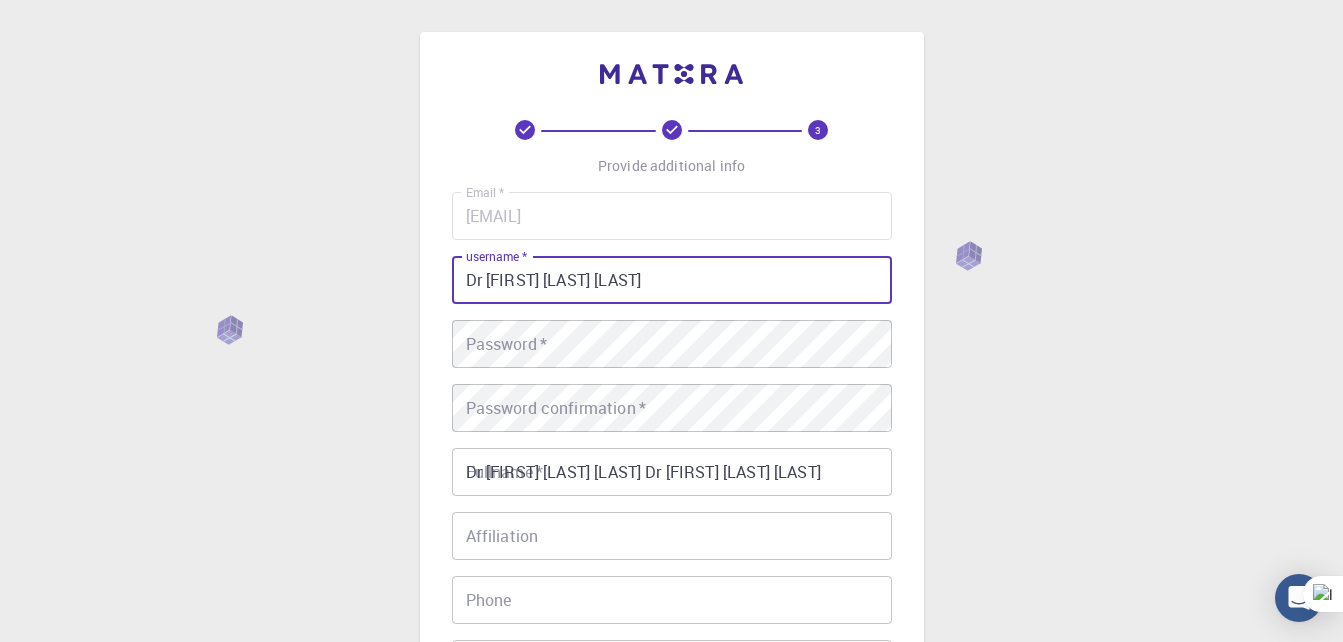 type on "[PHONE]" 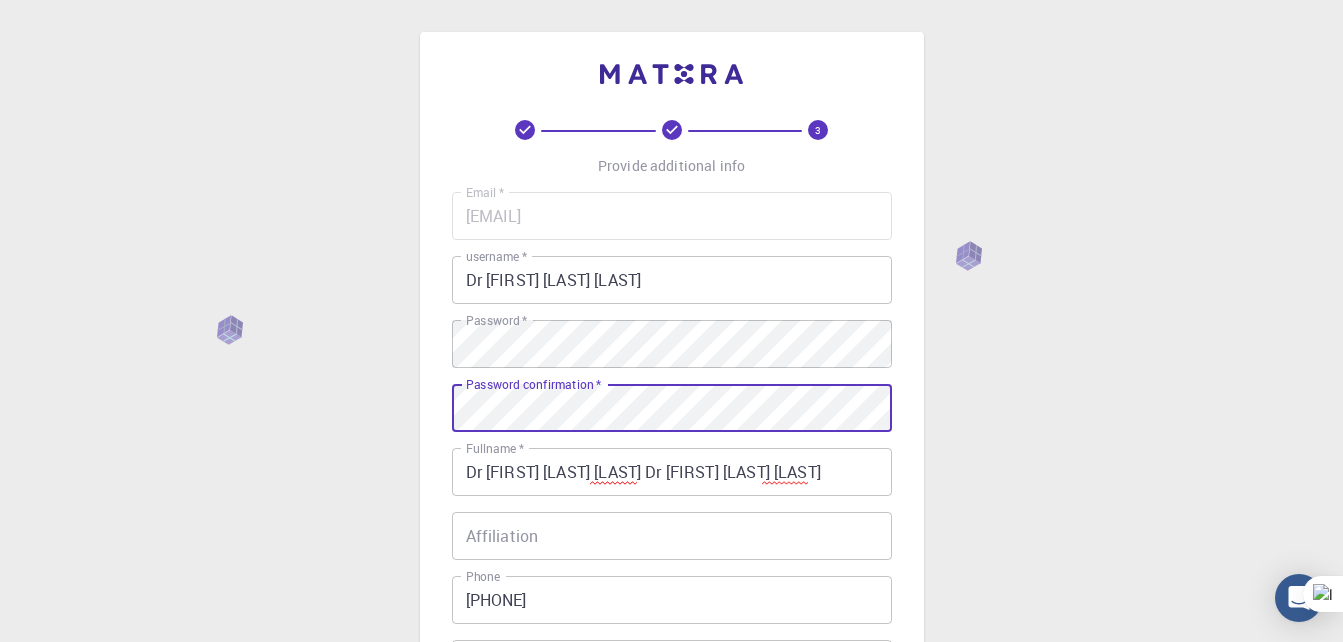 click on "Affiliation" at bounding box center (672, 536) 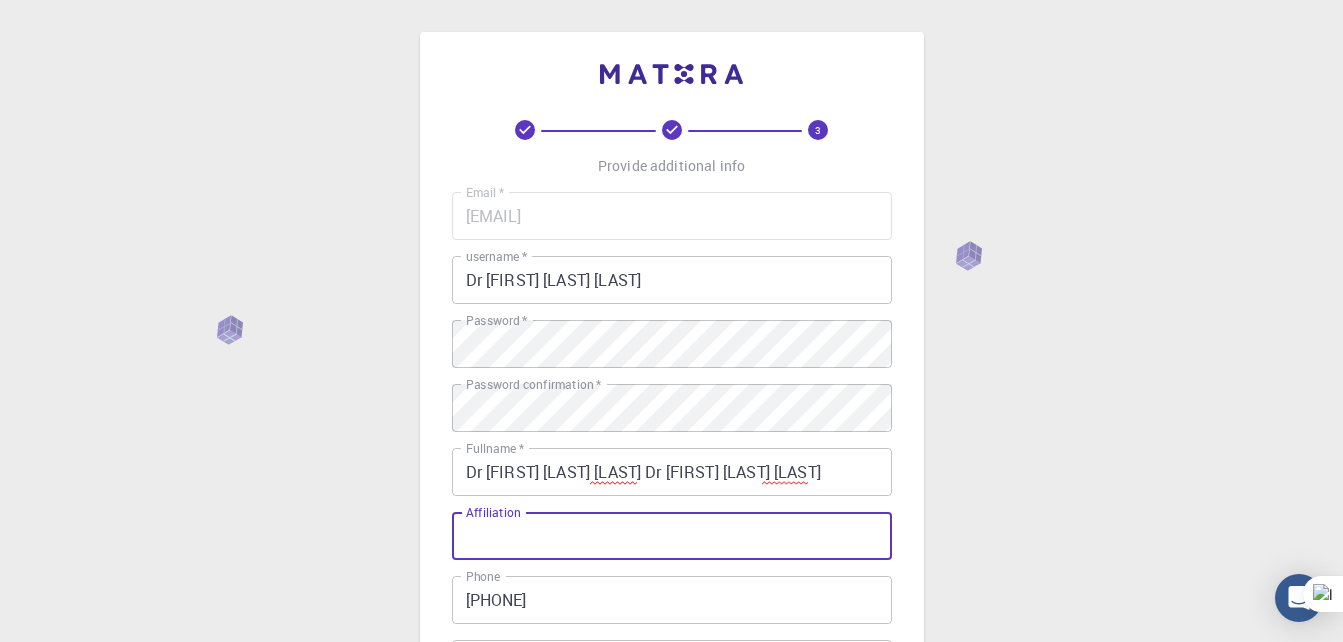 type on "IIT Dhanbad" 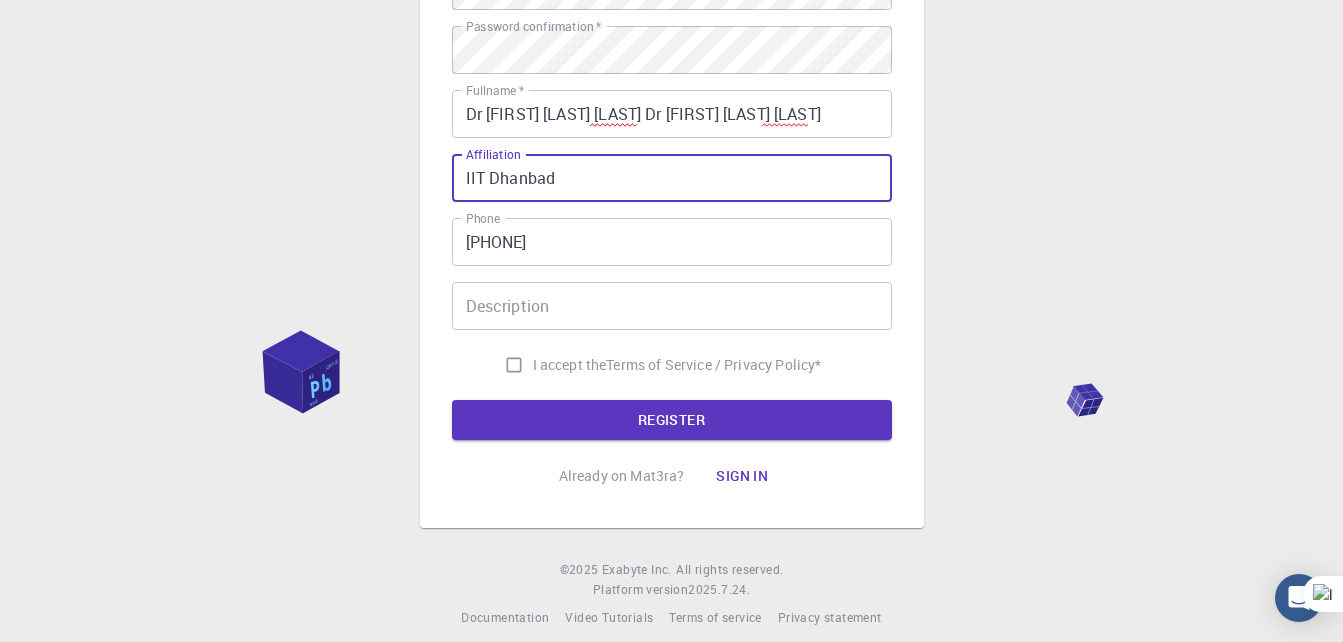 scroll, scrollTop: 379, scrollLeft: 0, axis: vertical 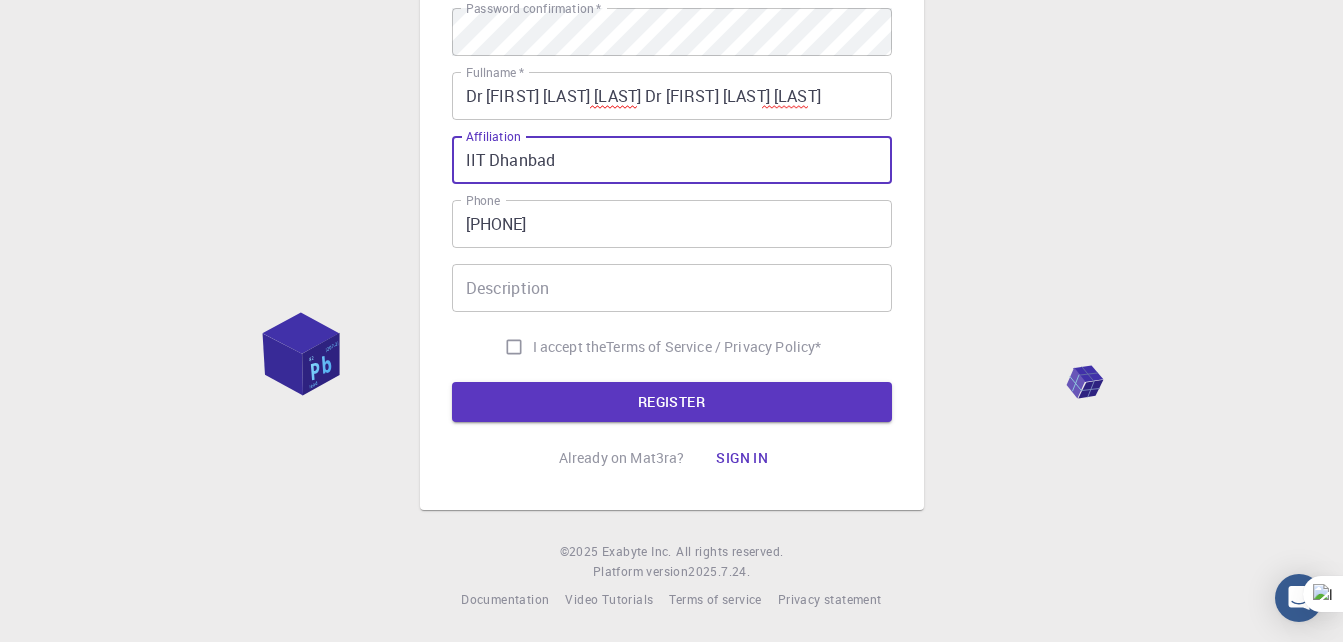 click on "Description" at bounding box center [672, 288] 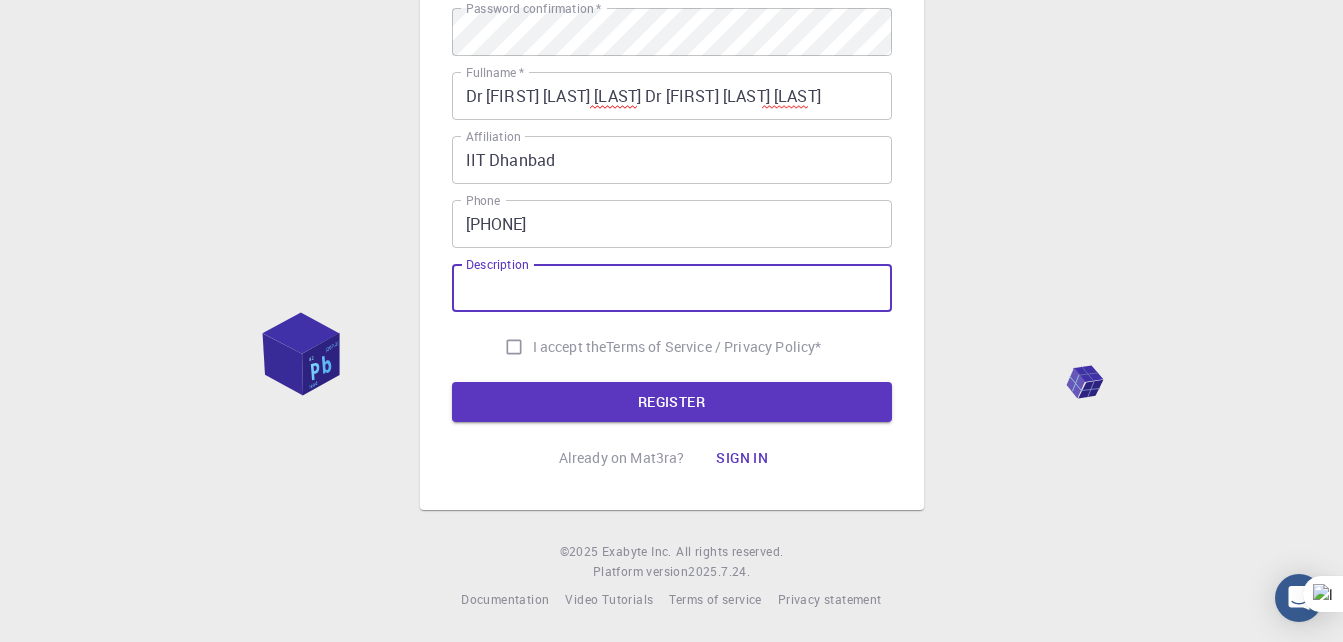 type on "Researcher" 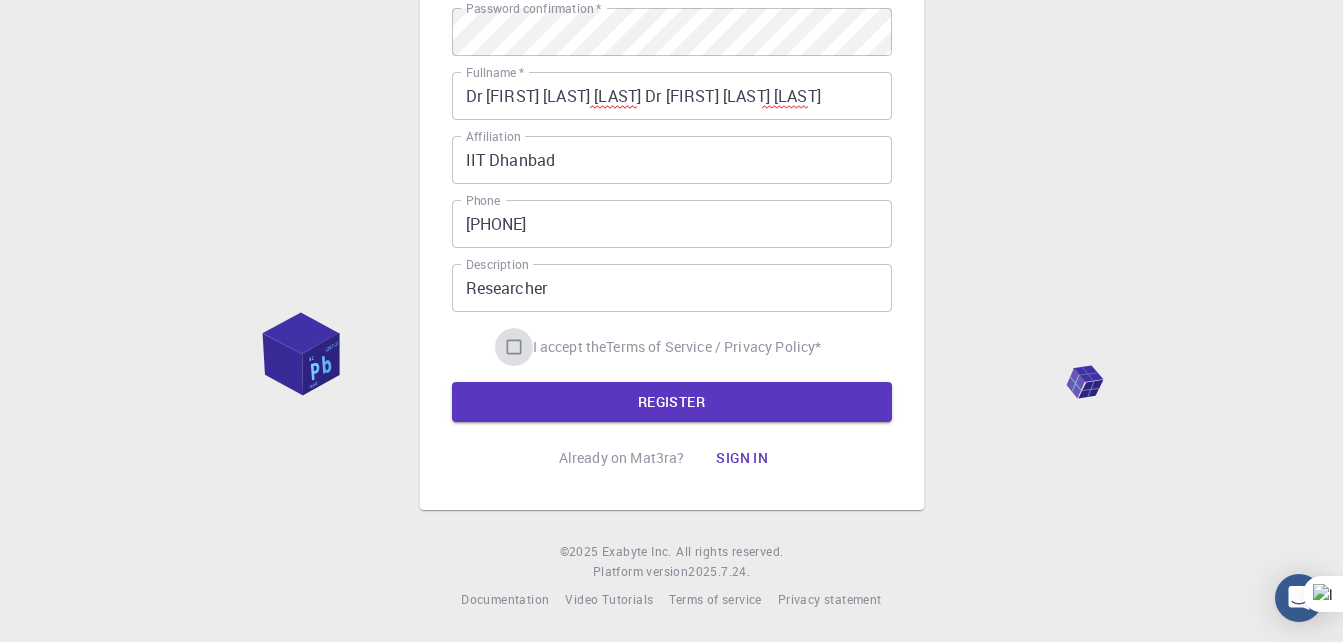 click on "I accept the  Terms of Service / Privacy Policy  *" at bounding box center [514, 347] 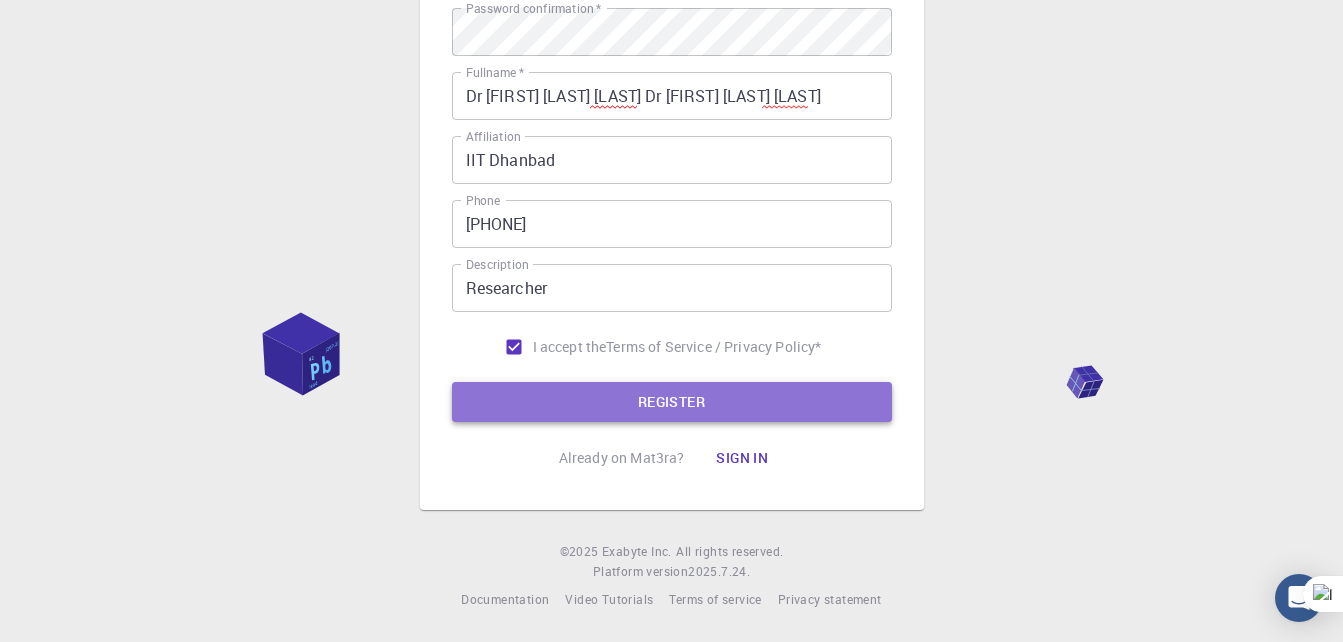 click on "REGISTER" at bounding box center (672, 402) 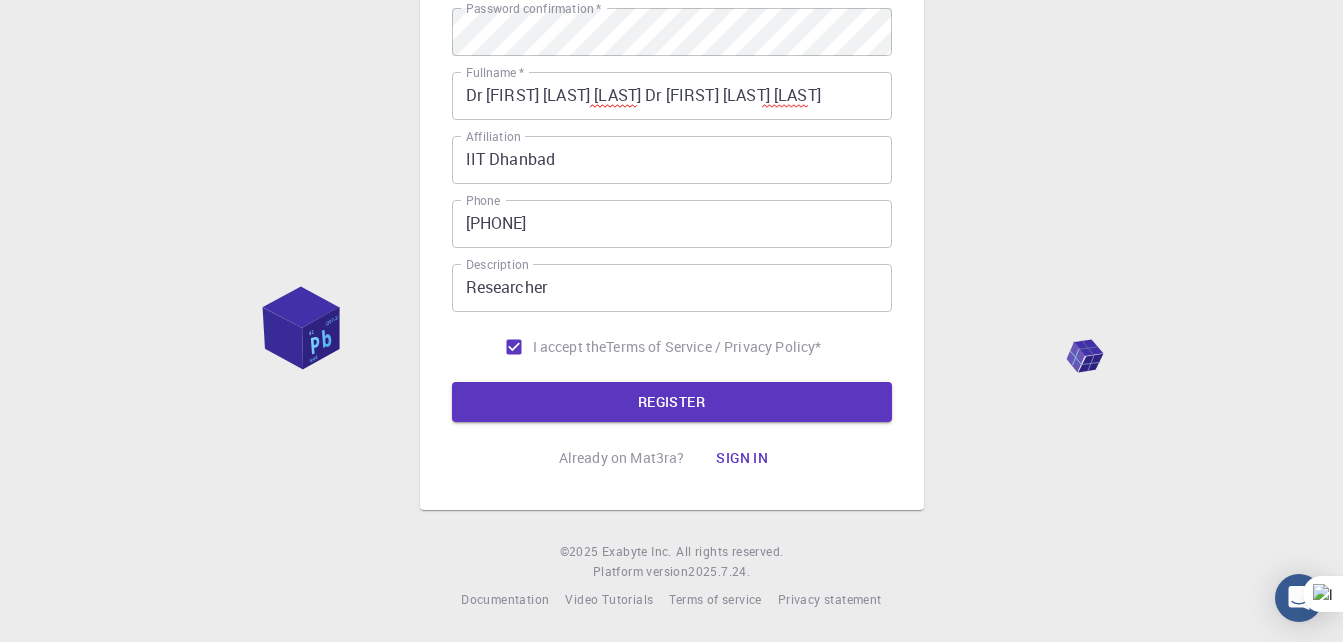 scroll, scrollTop: 0, scrollLeft: 0, axis: both 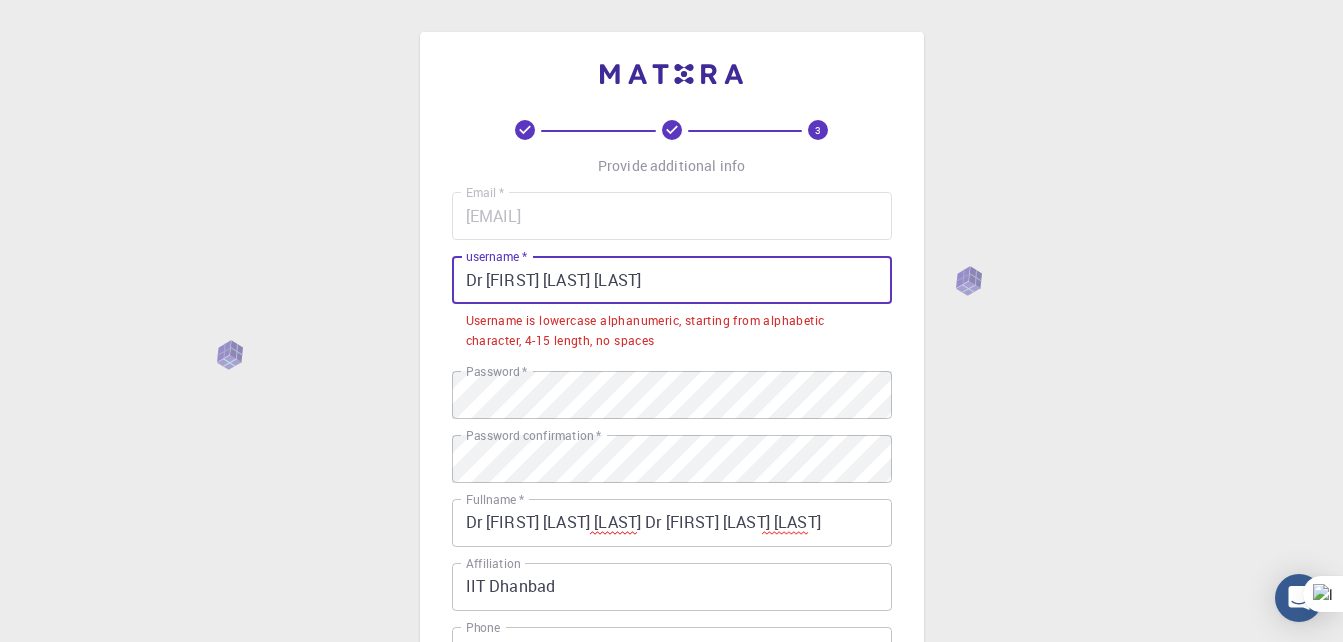 click on "Dr [FIRST] [LAST] [LAST]" at bounding box center [672, 280] 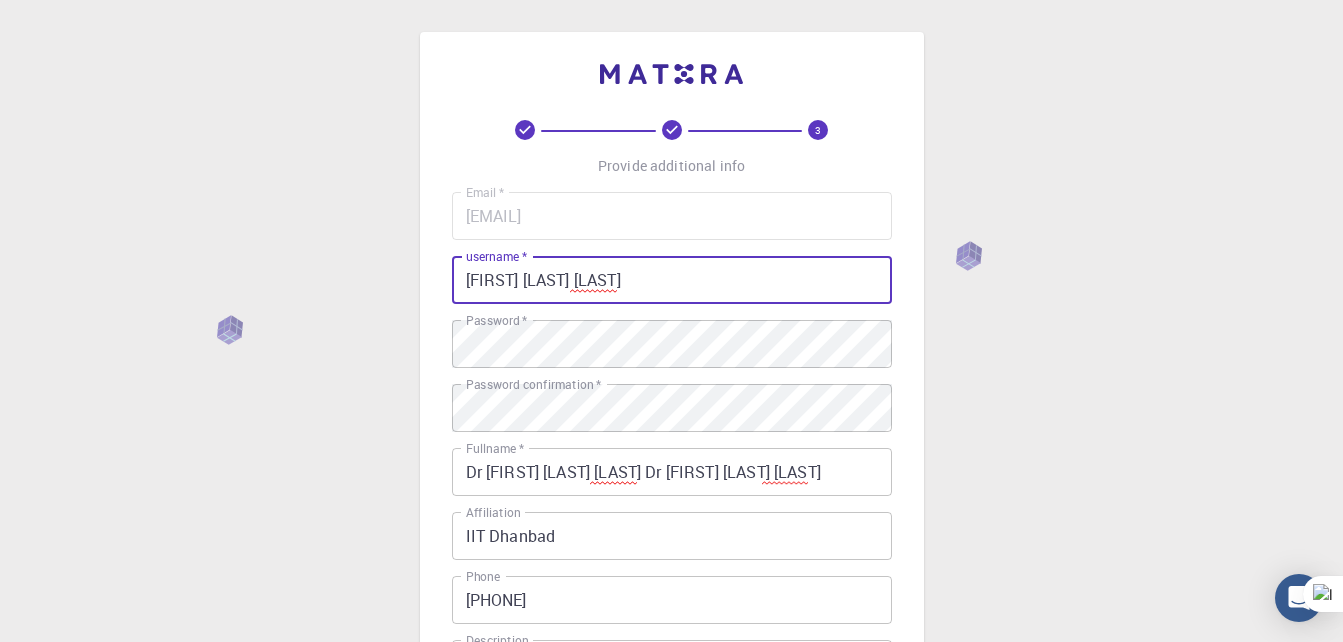 scroll, scrollTop: 379, scrollLeft: 0, axis: vertical 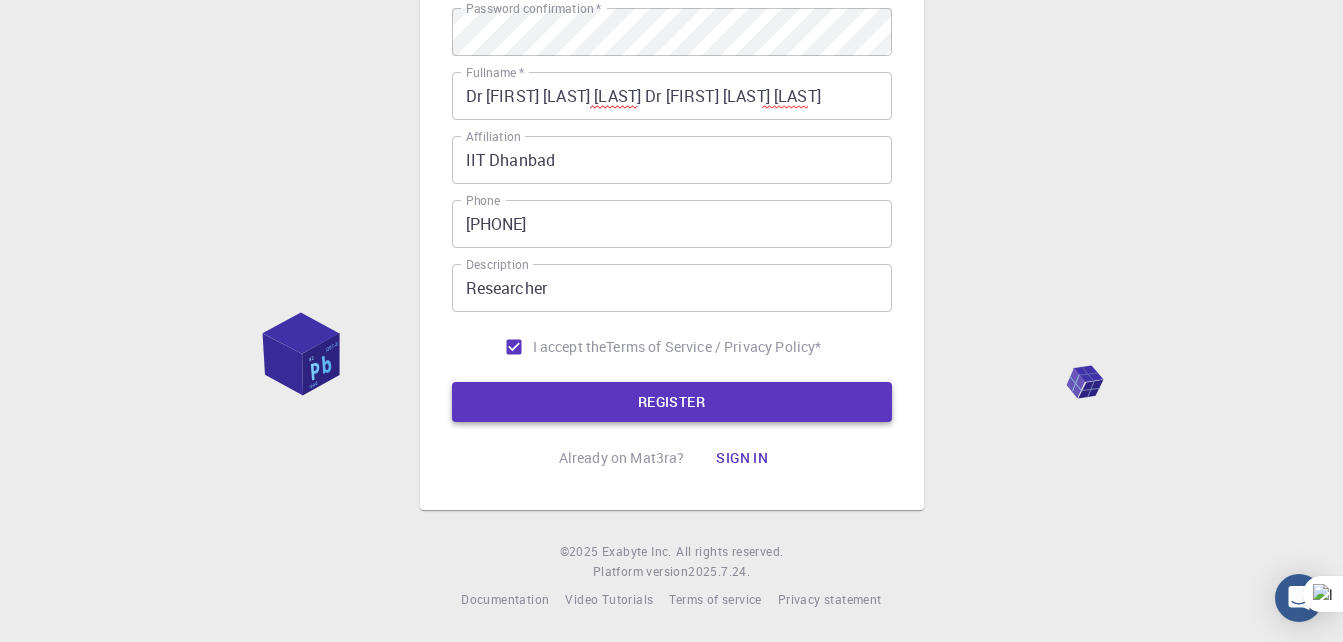 click on "REGISTER" at bounding box center (672, 402) 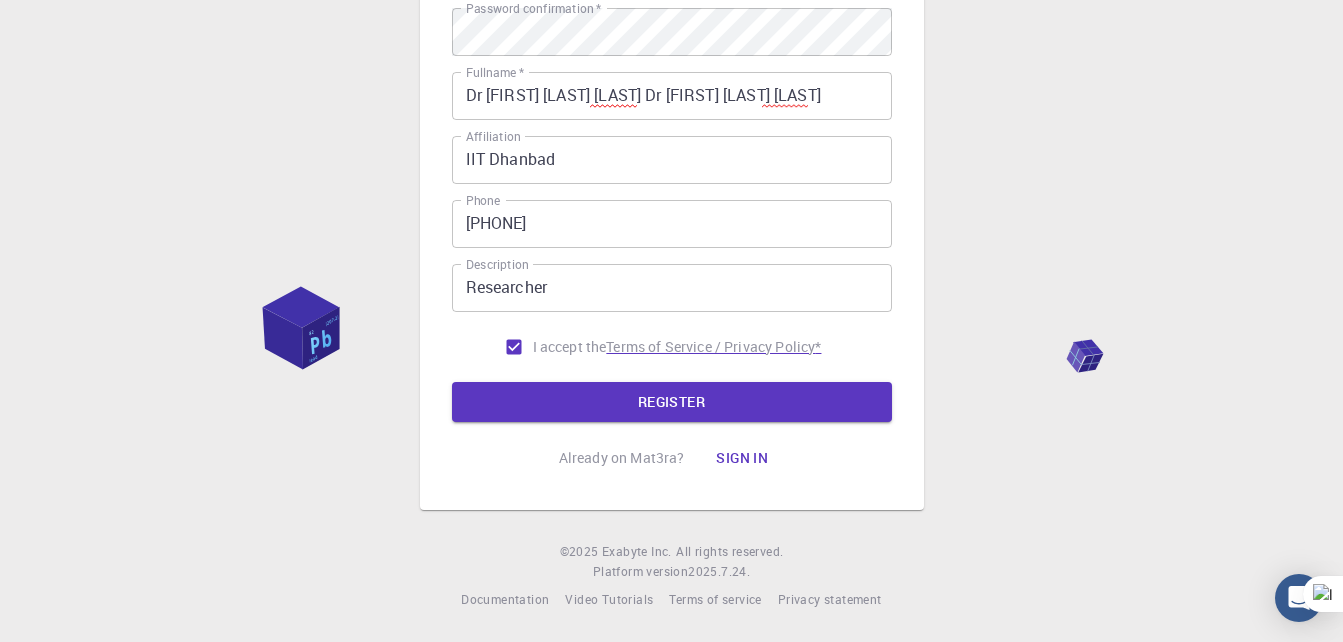 scroll, scrollTop: 0, scrollLeft: 0, axis: both 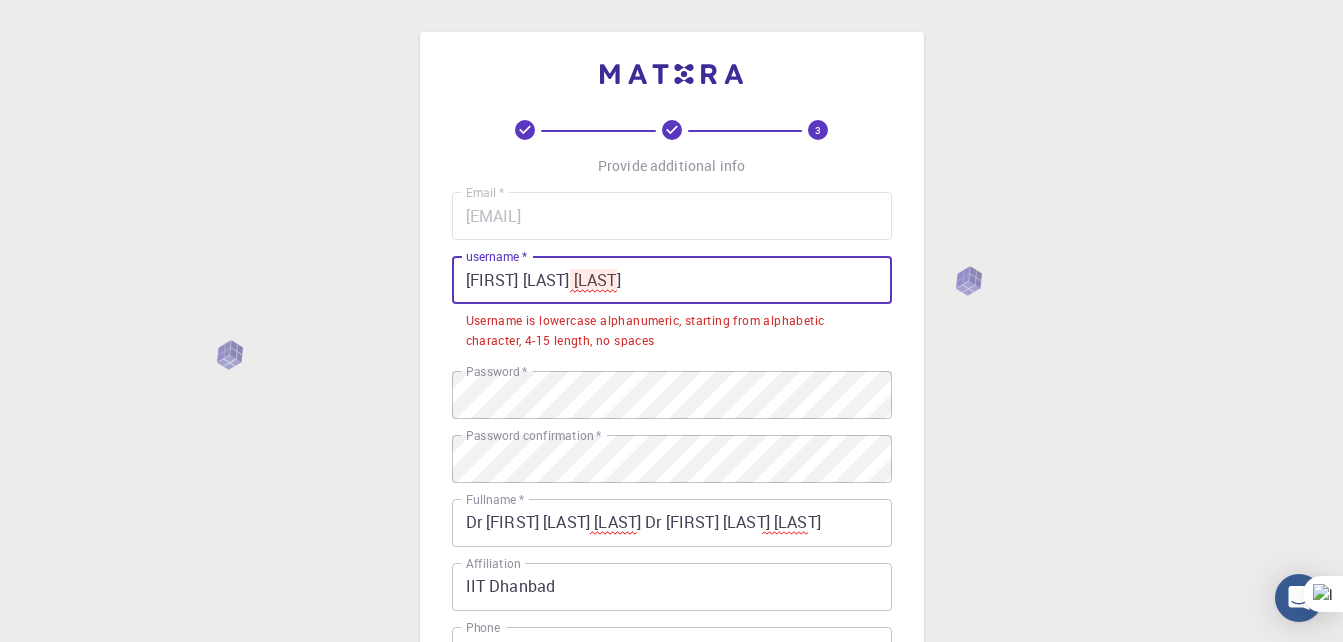 click on "[FIRST] [LAST] [LAST]" at bounding box center (672, 280) 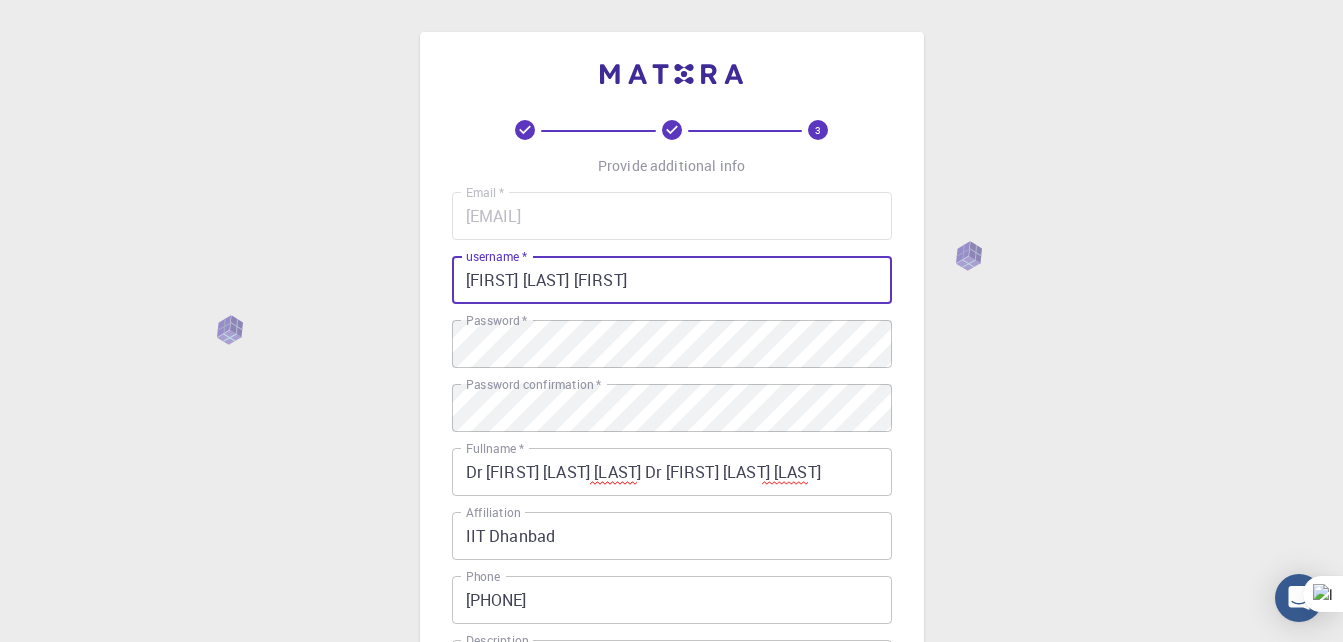 drag, startPoint x: 589, startPoint y: 272, endPoint x: 442, endPoint y: 246, distance: 149.28162 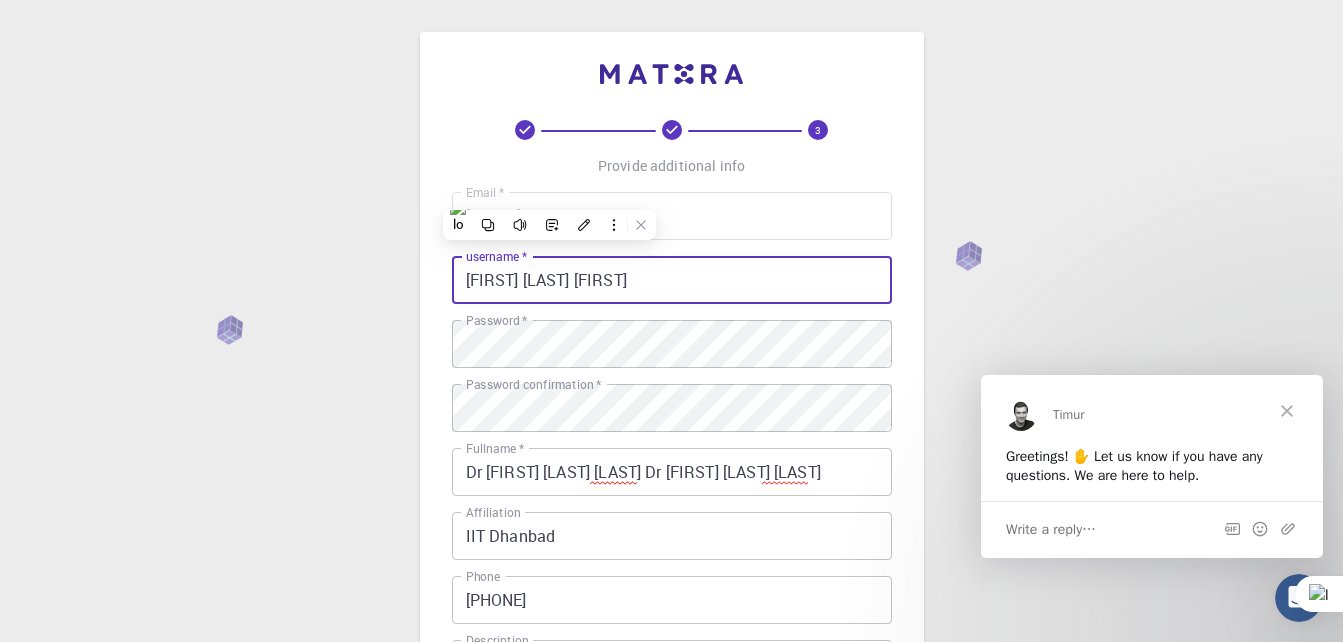scroll, scrollTop: 0, scrollLeft: 0, axis: both 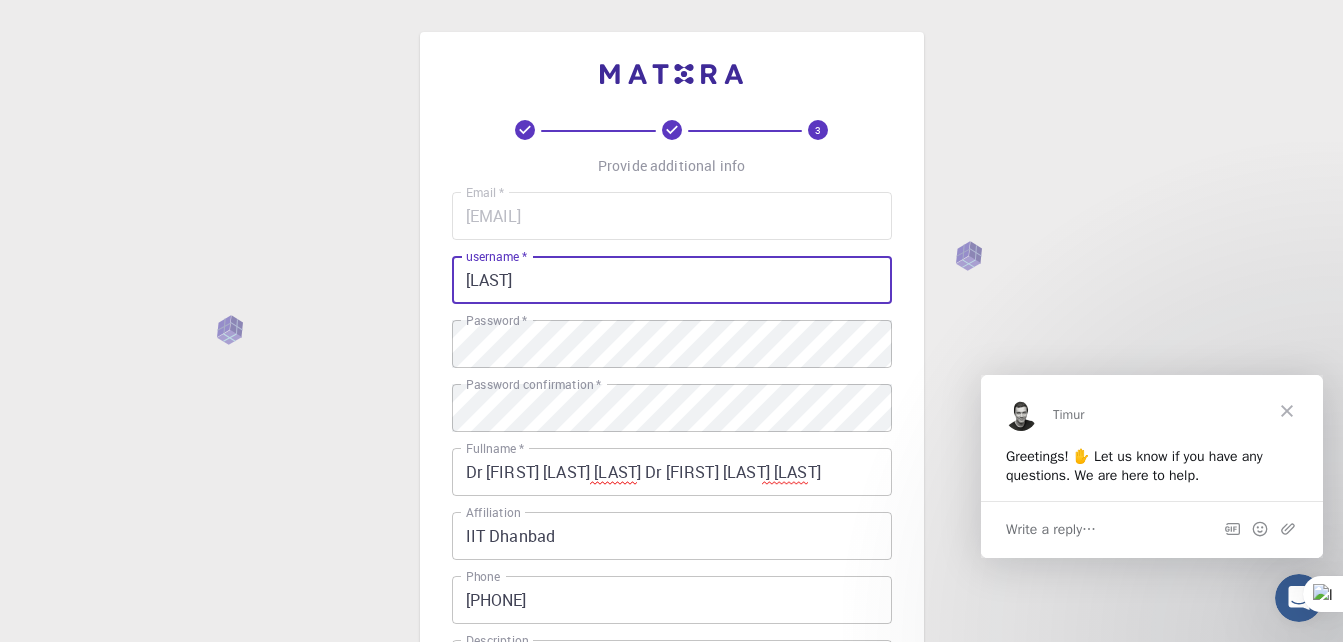 type on "[EMAIL]" 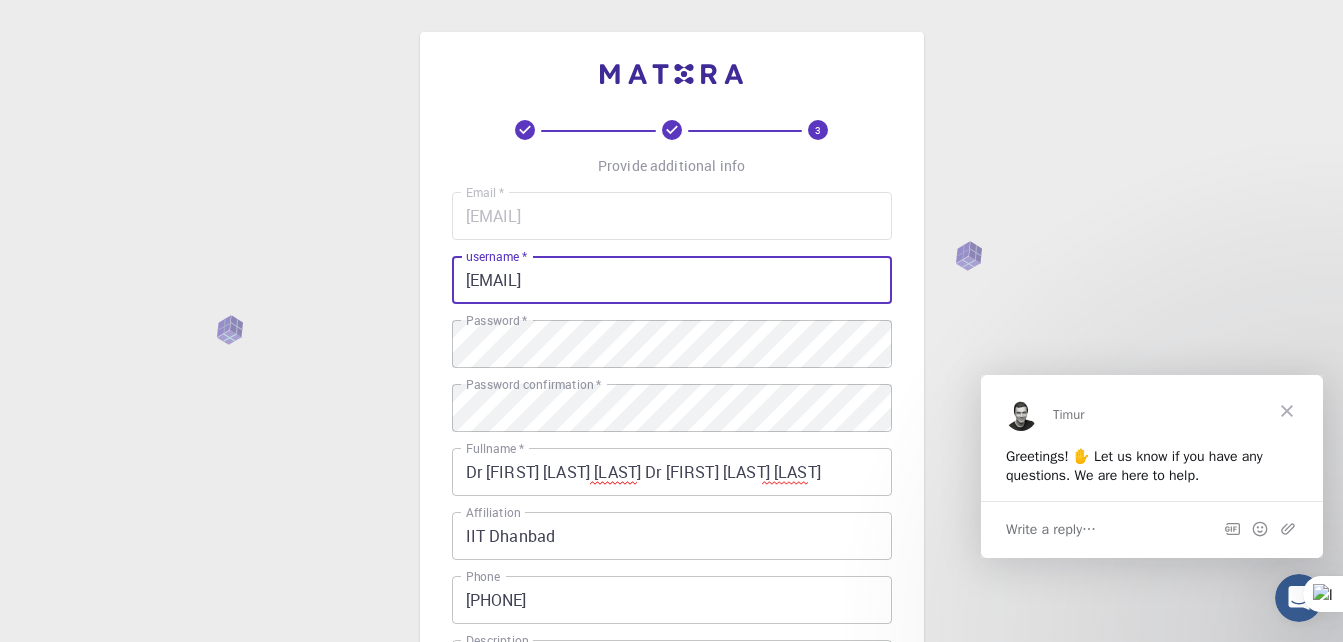 click on "Dr [FIRST] [LAST] [LAST] Dr [FIRST] [LAST] [LAST]" at bounding box center [672, 472] 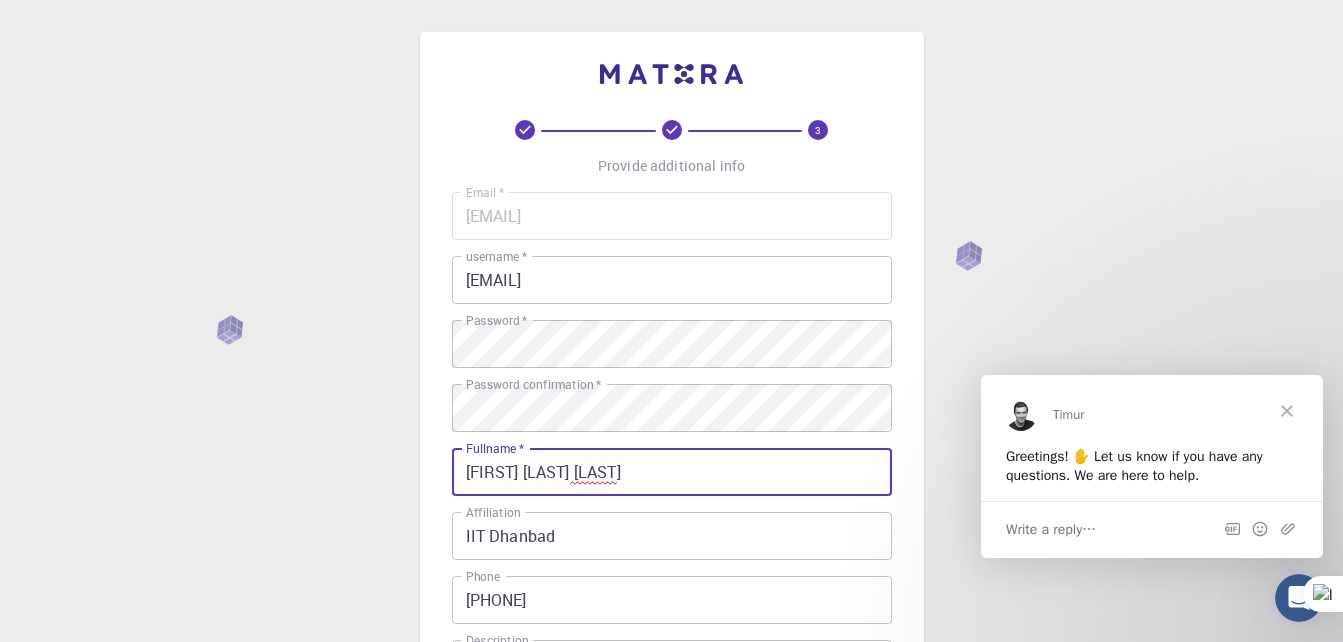 click on "[FIRST] [LAST] [LAST]" at bounding box center (672, 472) 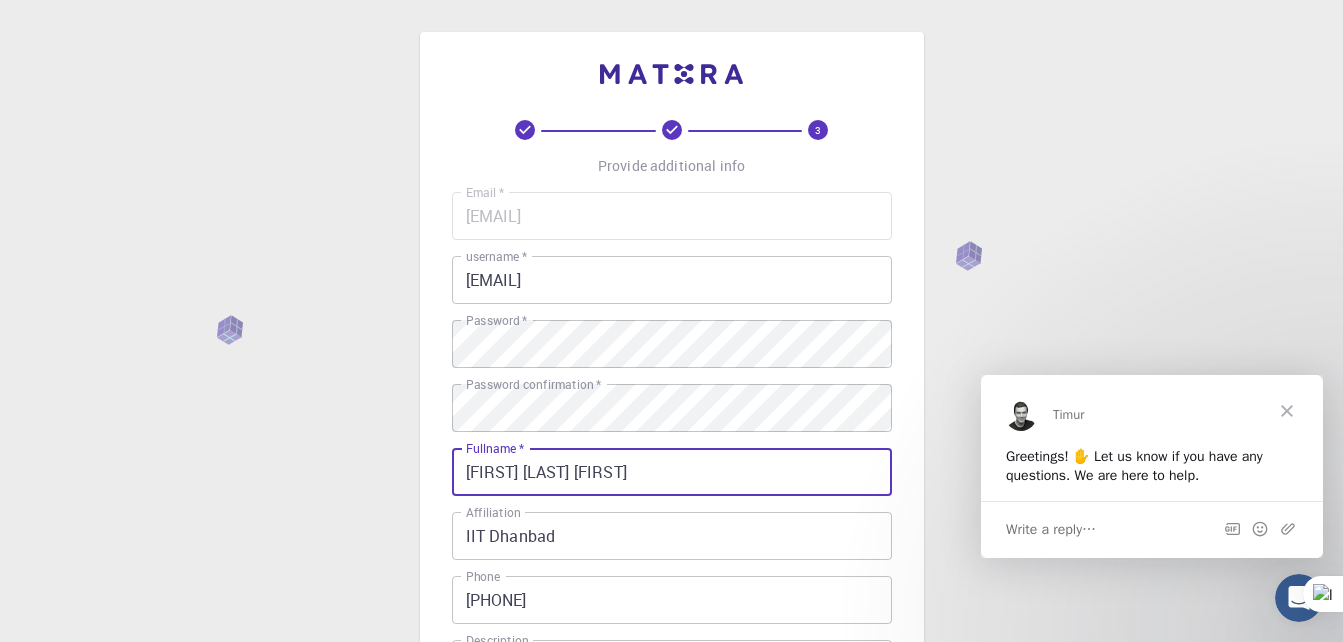 type on "[FIRST] [LAST] [FIRST]" 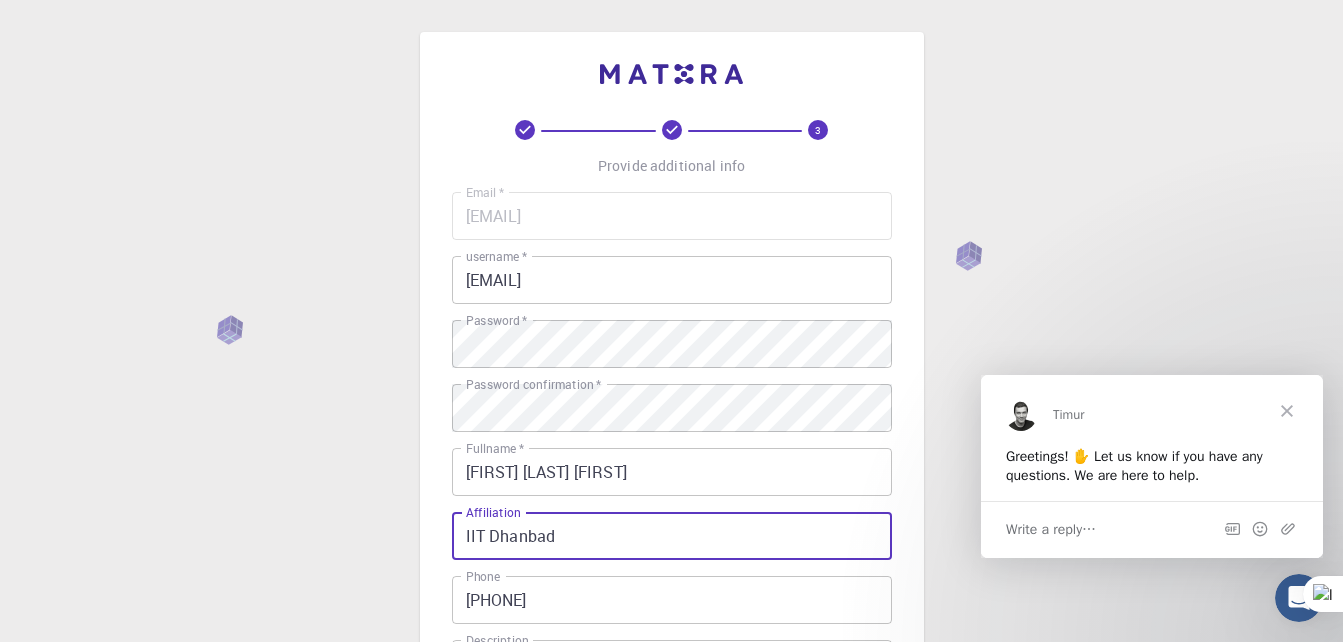 click on "IIT Dhanbad" at bounding box center (672, 536) 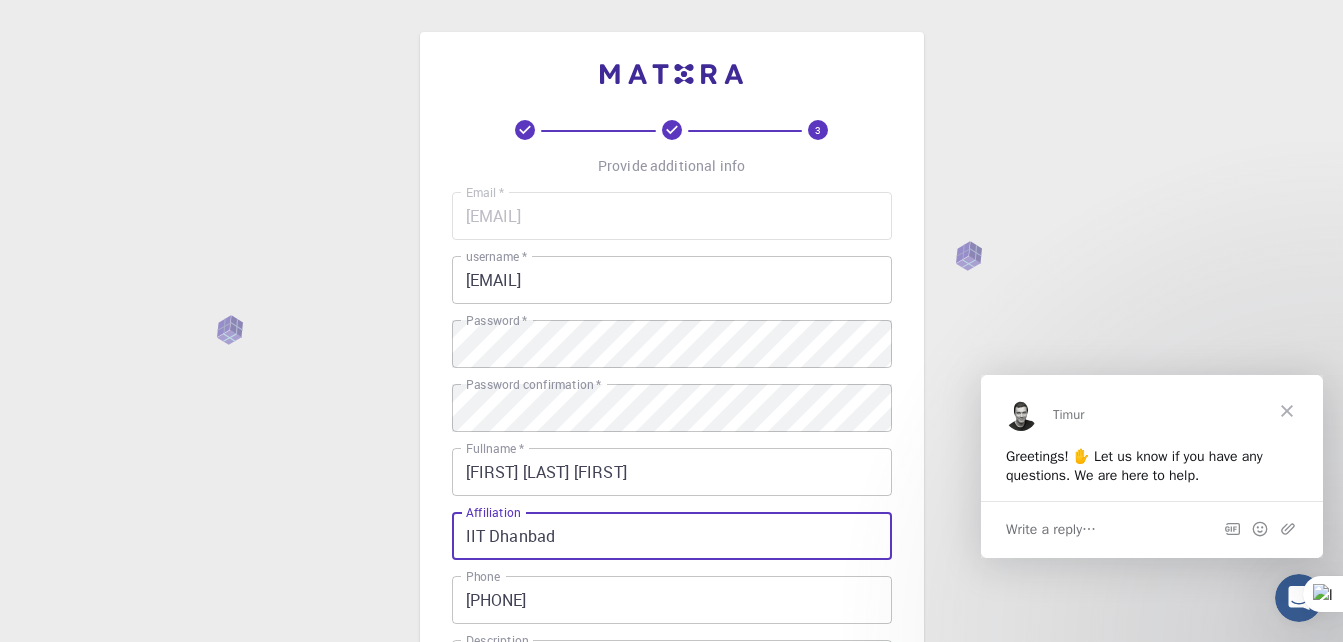 scroll, scrollTop: 379, scrollLeft: 0, axis: vertical 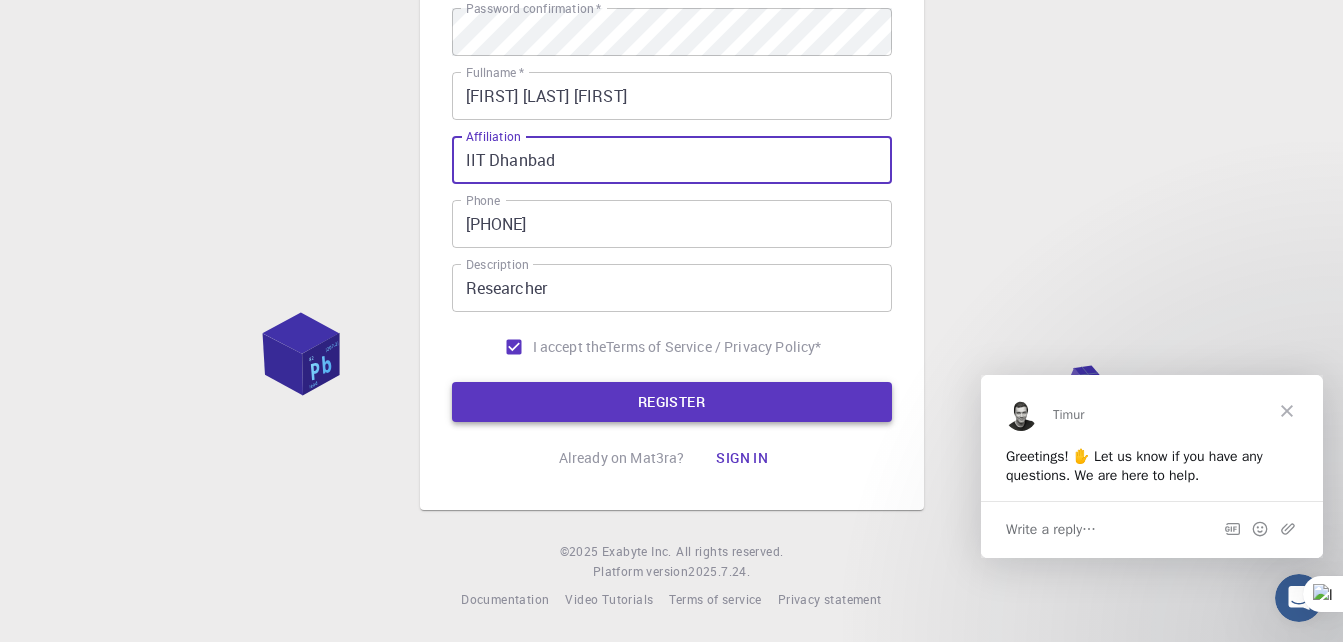 click on "REGISTER" at bounding box center (672, 402) 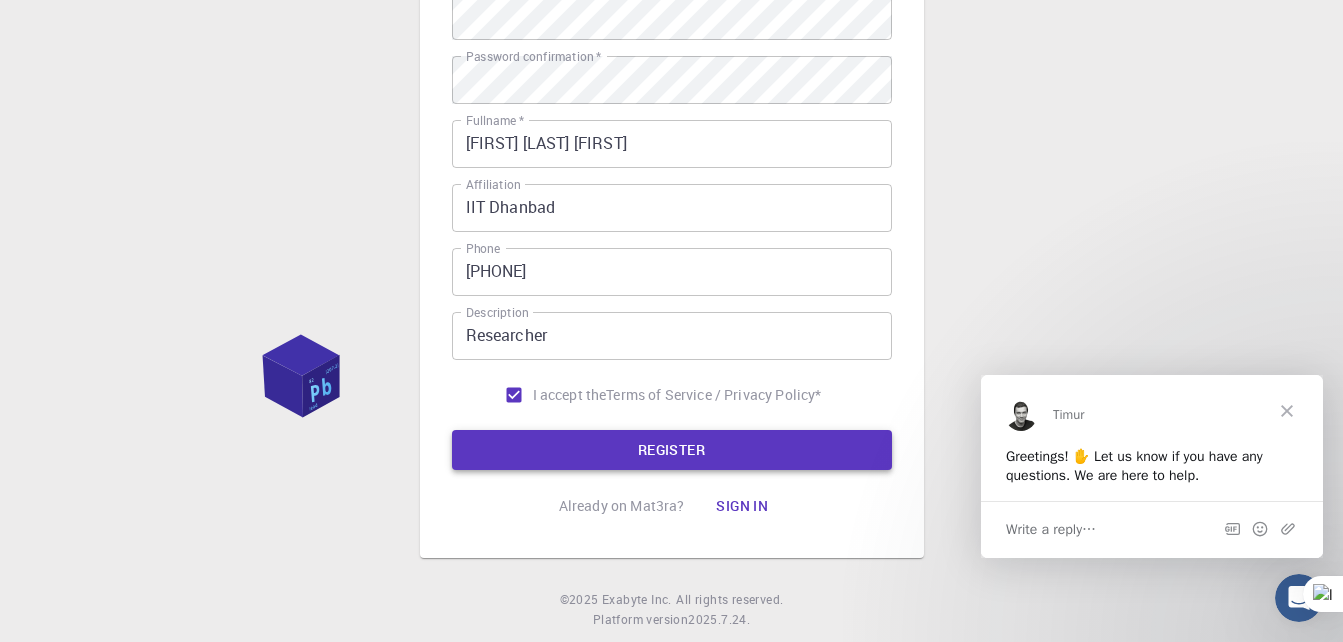 scroll, scrollTop: 430, scrollLeft: 0, axis: vertical 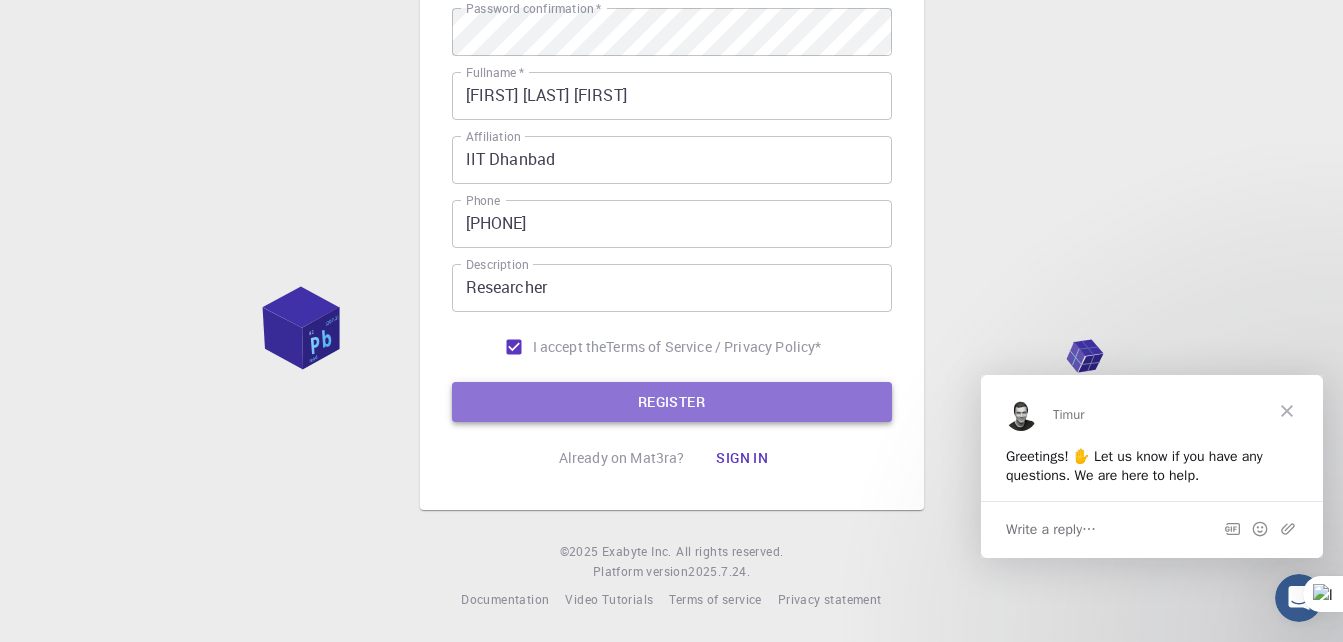 click on "REGISTER" at bounding box center [672, 402] 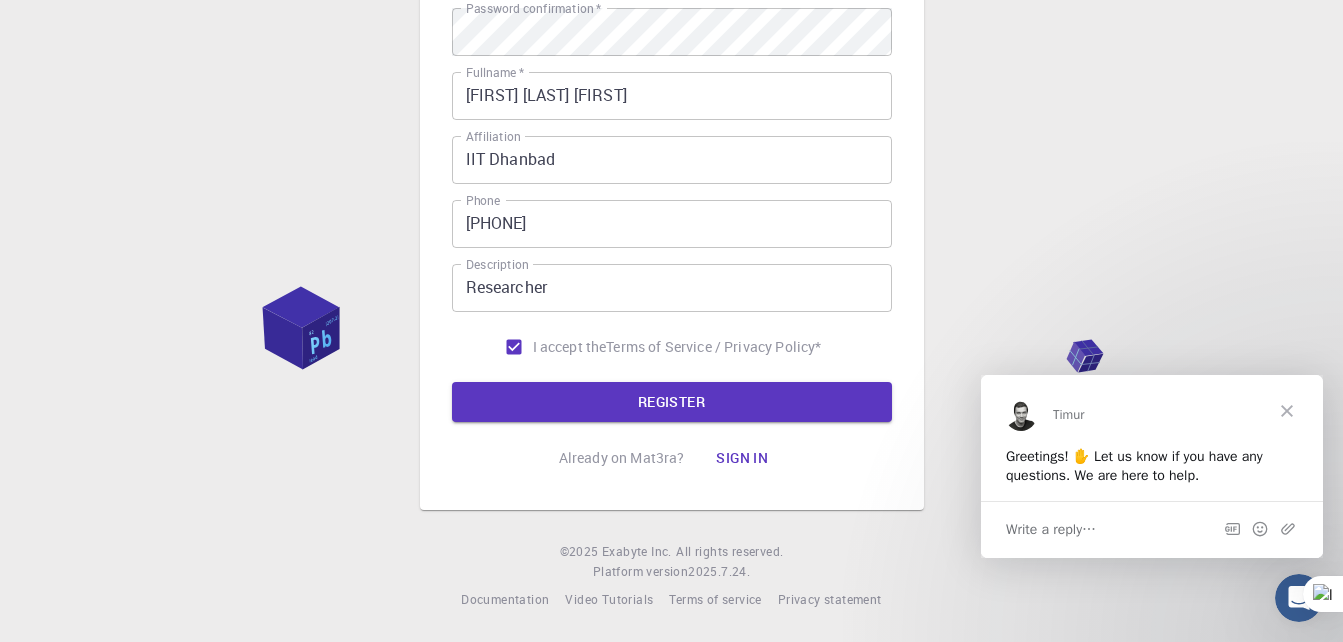 click at bounding box center [1287, 410] 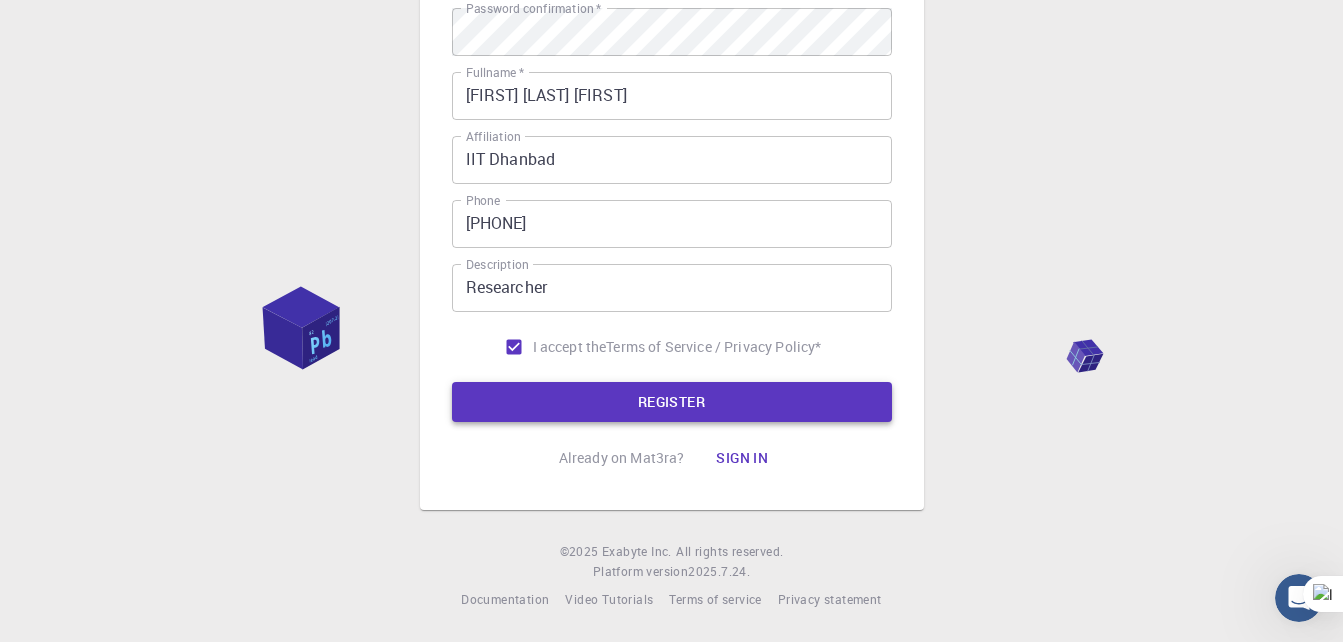 click on "REGISTER" at bounding box center (672, 402) 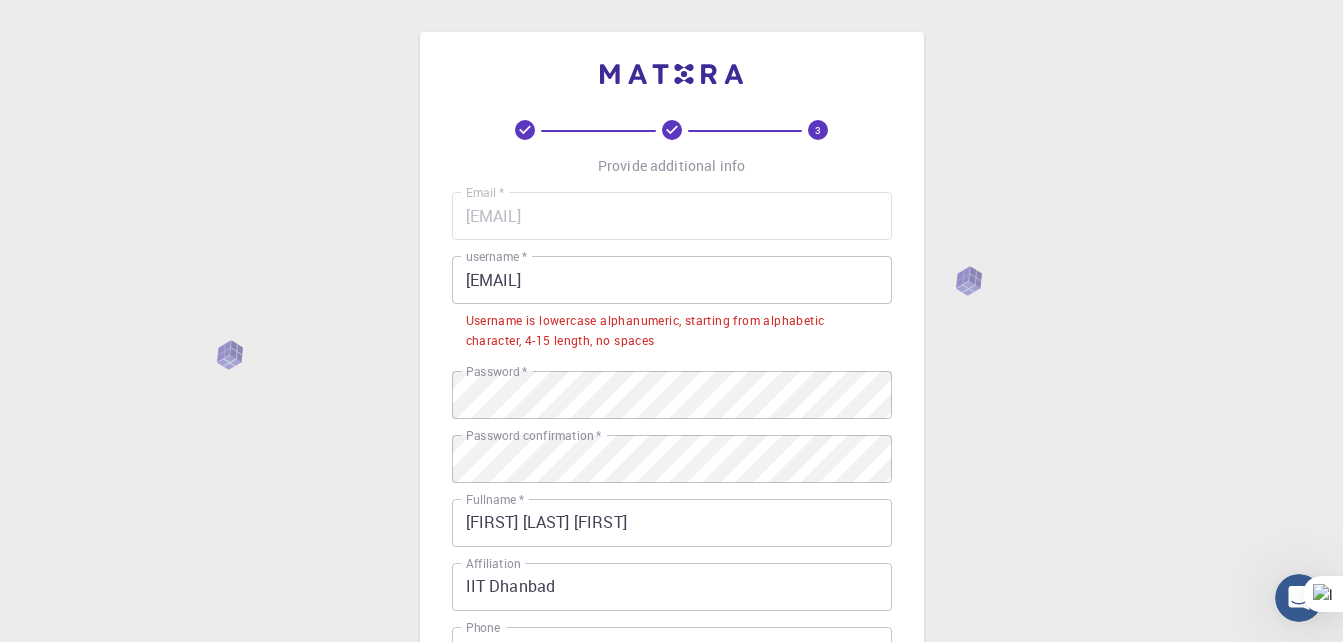 drag, startPoint x: 519, startPoint y: 284, endPoint x: 517, endPoint y: 259, distance: 25.079872 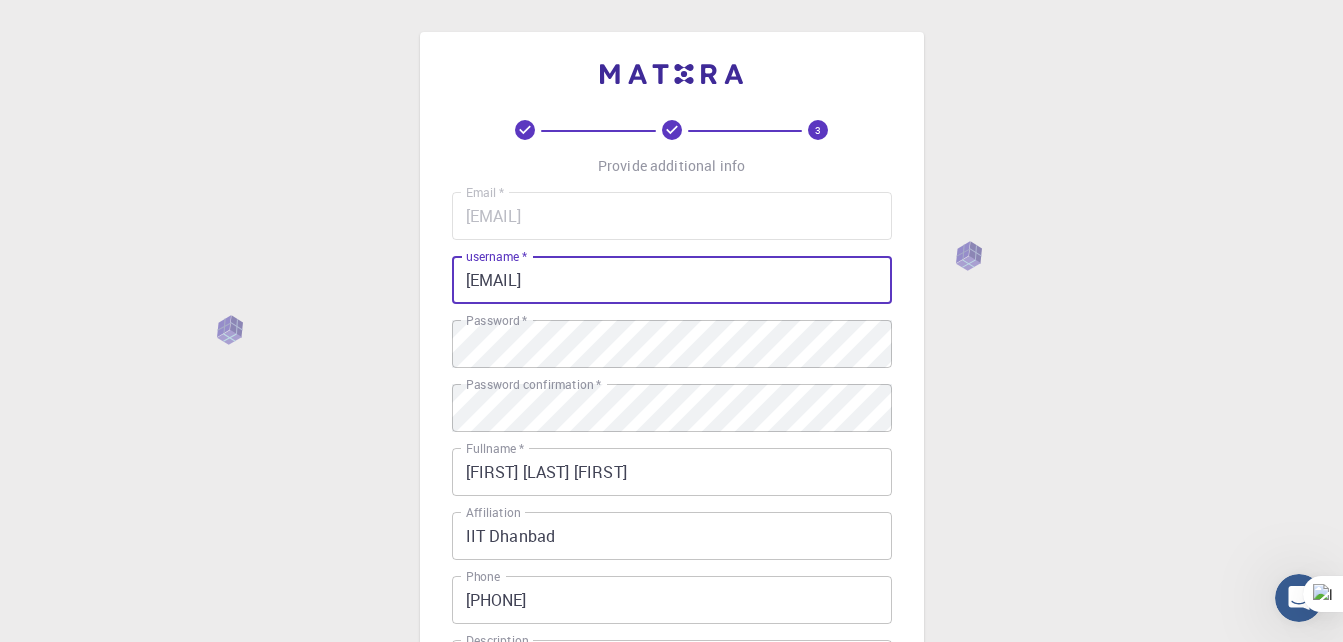 click on "[EMAIL]" at bounding box center (672, 280) 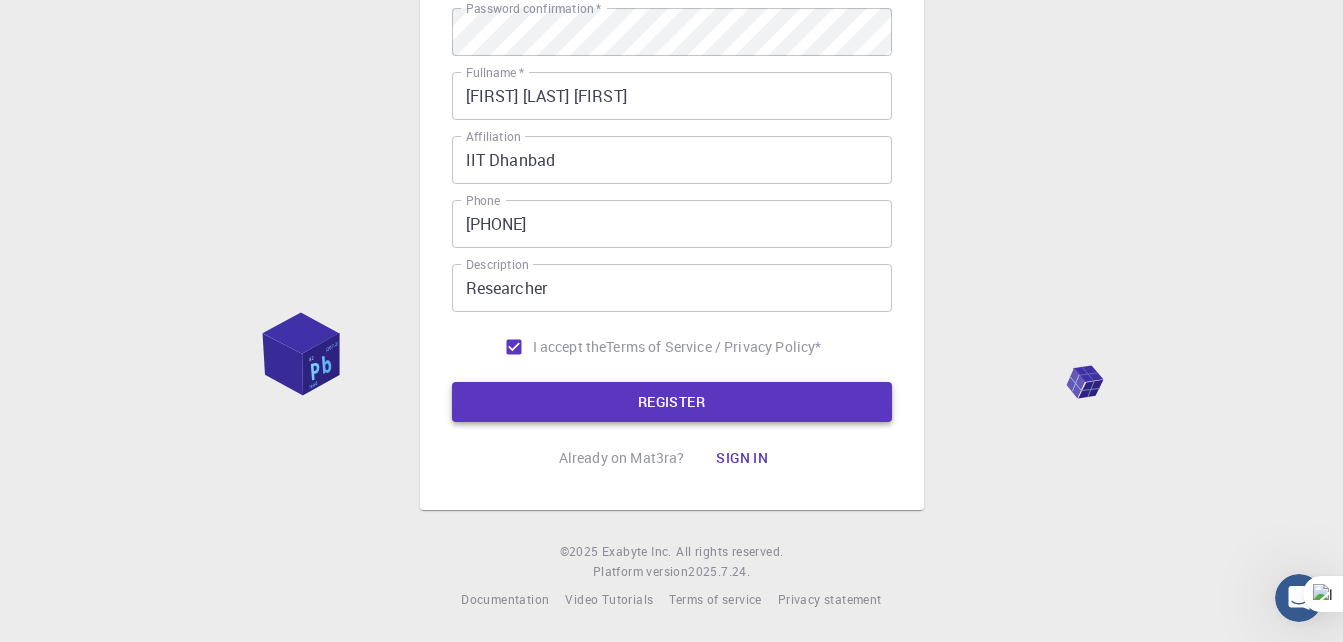 click on "REGISTER" at bounding box center [672, 402] 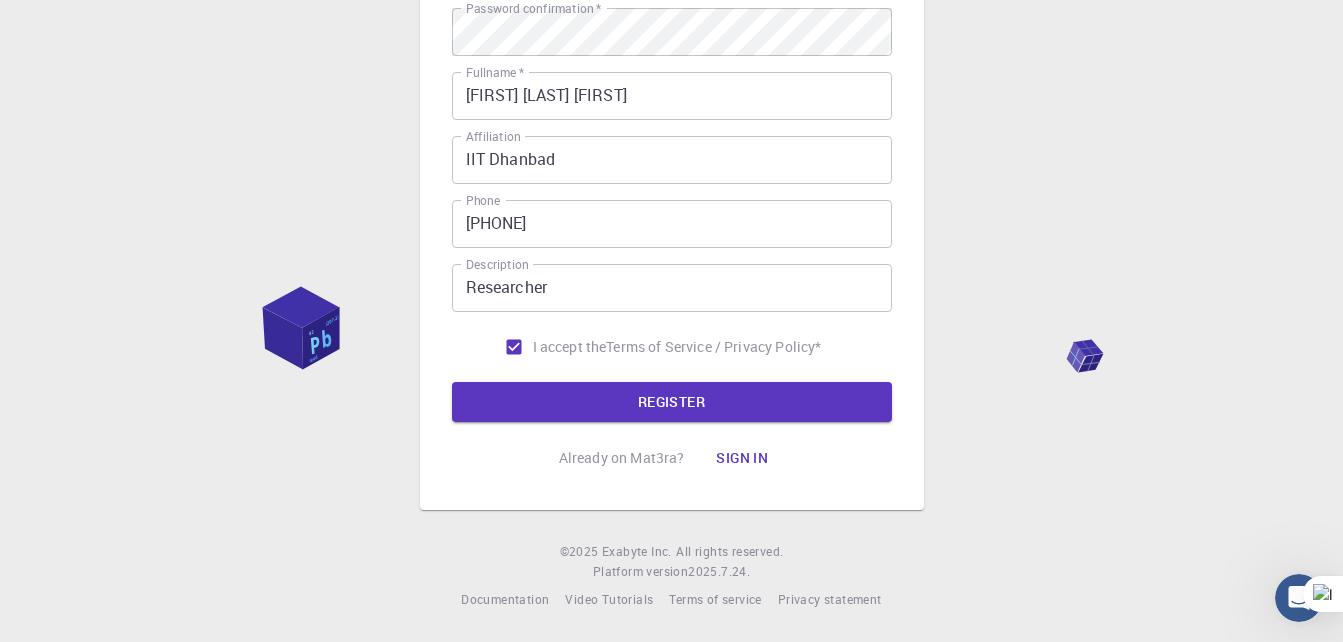 scroll, scrollTop: 0, scrollLeft: 0, axis: both 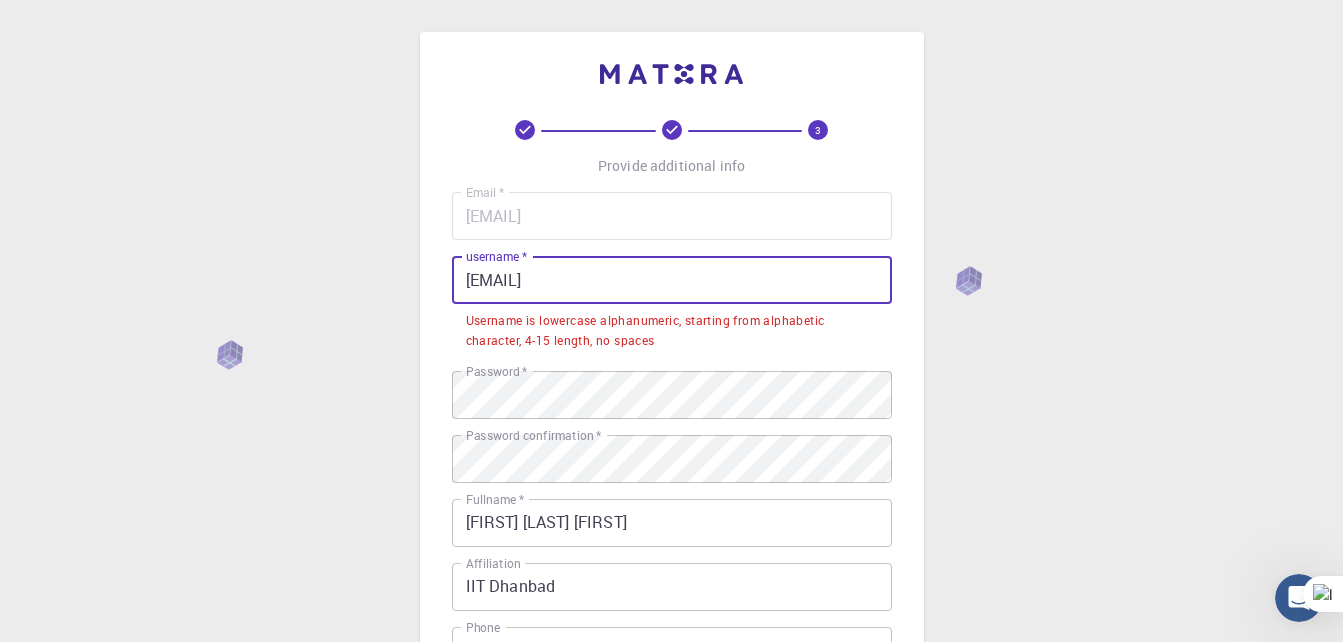 drag, startPoint x: 470, startPoint y: 280, endPoint x: 477, endPoint y: 258, distance: 23.086792 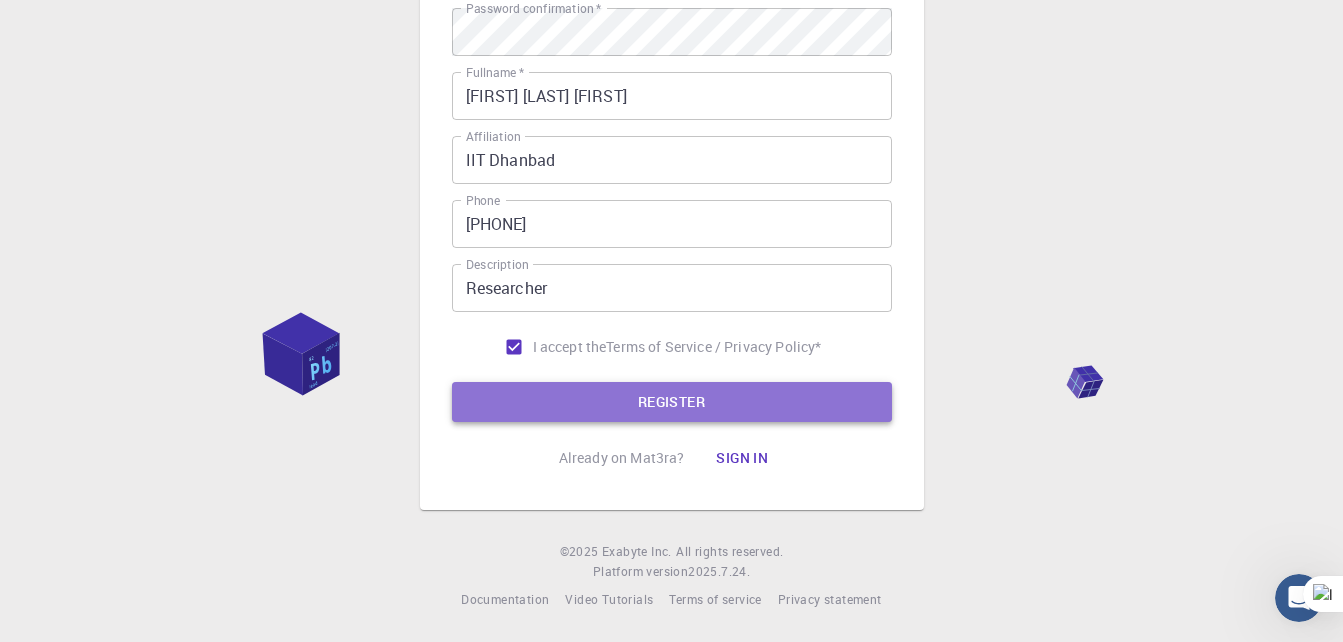 click on "REGISTER" at bounding box center [672, 402] 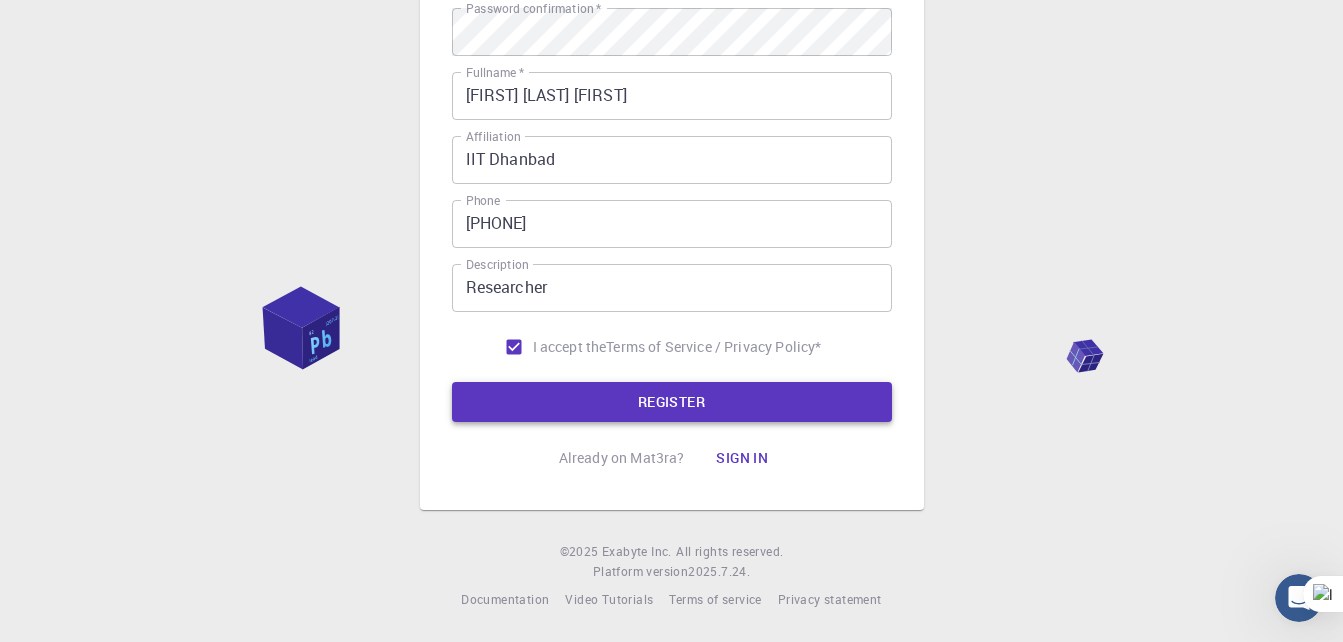 scroll, scrollTop: 0, scrollLeft: 0, axis: both 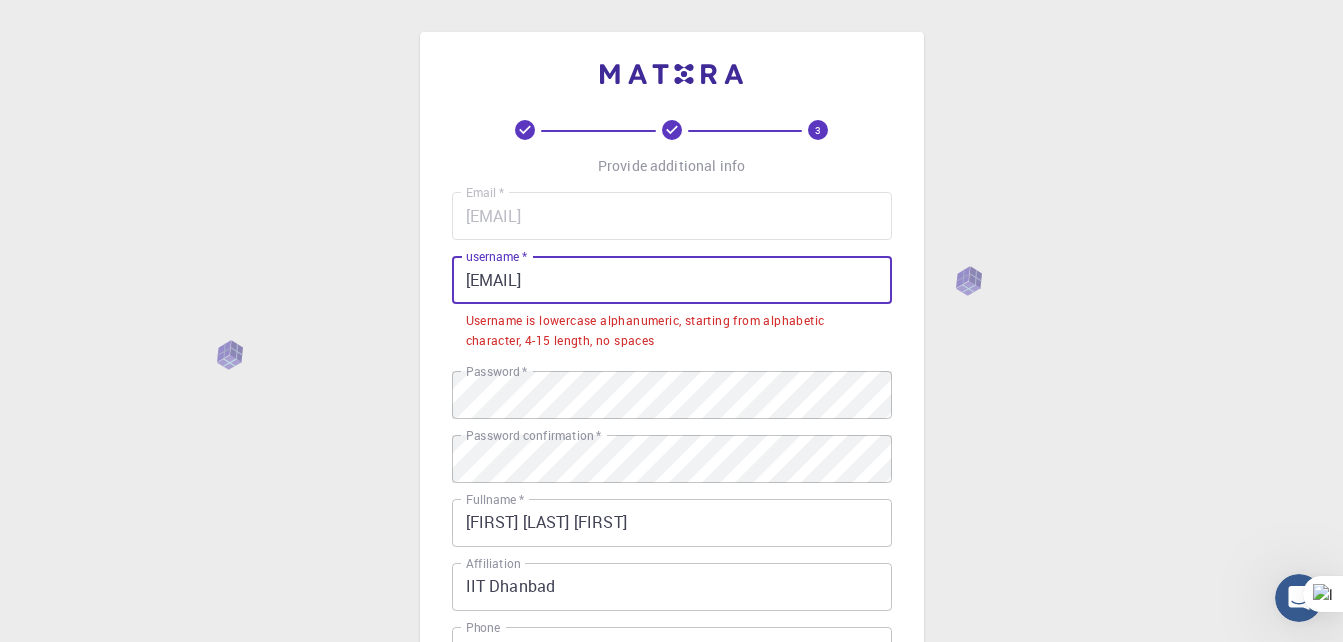 click on "[EMAIL]" at bounding box center (672, 280) 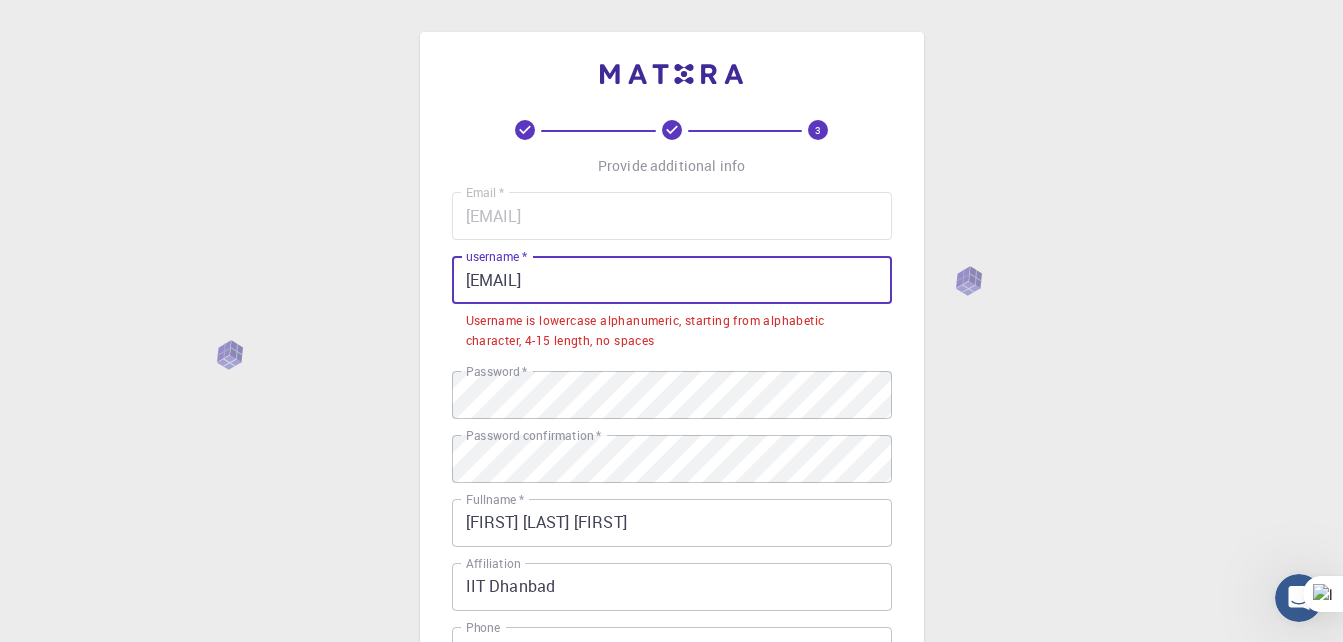 click on "[EMAIL]" at bounding box center (672, 280) 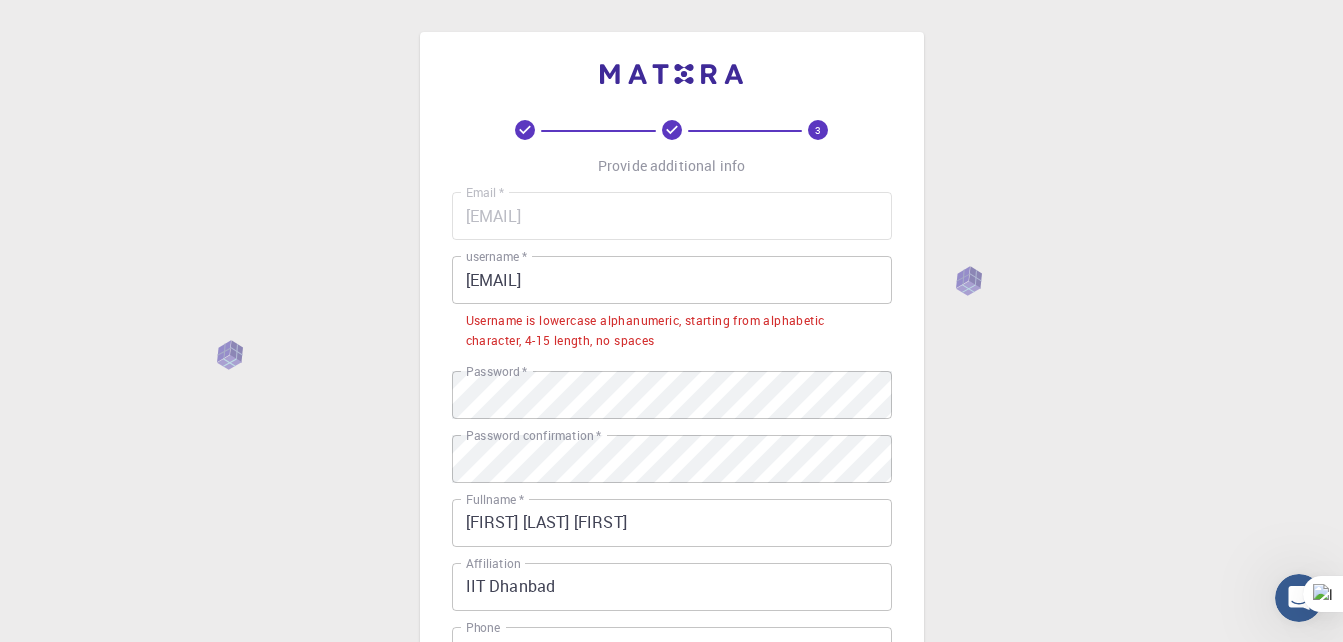 click on "3 Provide additional info Email   * [EMAIL] Email   * username   * krishna@123 username   * Username is lowercase alphanumeric, starting from alphabetic character, 4-15 length, no spaces Password   * Password   * Password confirmation   * Password confirmation   * Fullname   * [FIRST] [LAST] [FIRST] Fullname   * Affiliation IIT Dhanbad Affiliation Phone +91[PHONE] Phone Description Researcher Description I accept the  Terms of Service / Privacy Policy  * REGISTER Already on Mat3ra? Sign in ©  2025   Exabyte Inc.   All rights reserved. Platform version  2025.7.24 . Documentation Video Tutorials Terms of service Privacy statement" at bounding box center (671, 534) 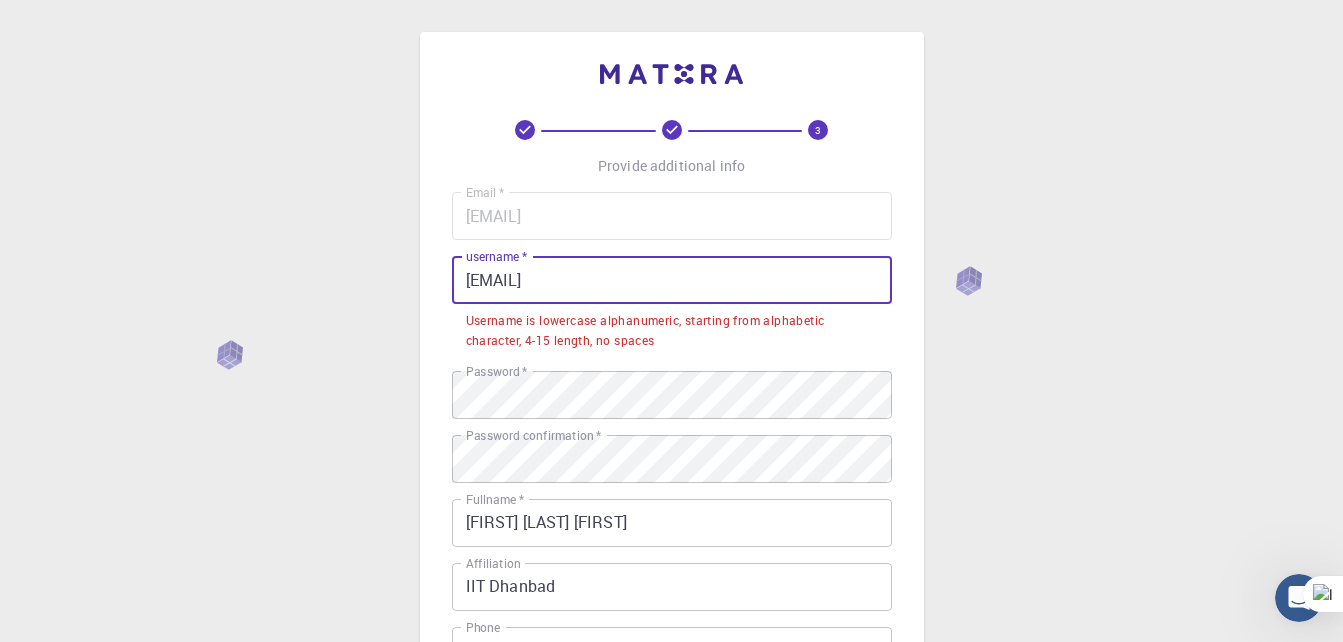drag, startPoint x: 518, startPoint y: 281, endPoint x: 461, endPoint y: 271, distance: 57.870544 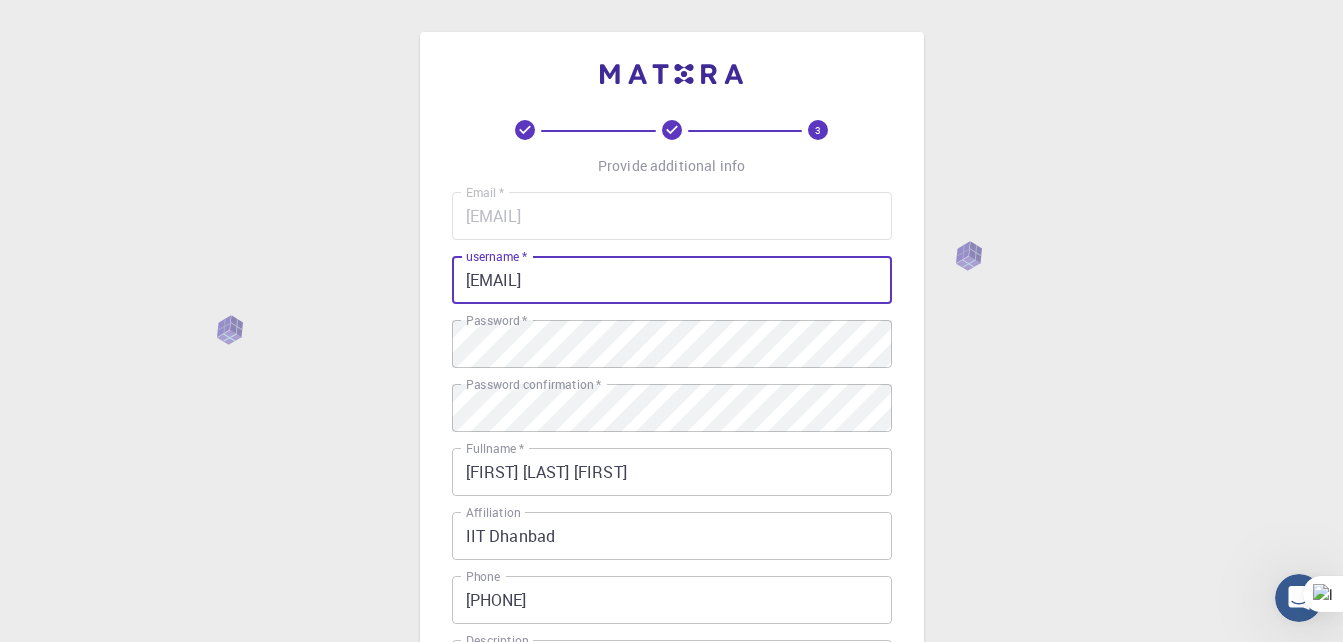 click on "[EMAIL]" at bounding box center [672, 280] 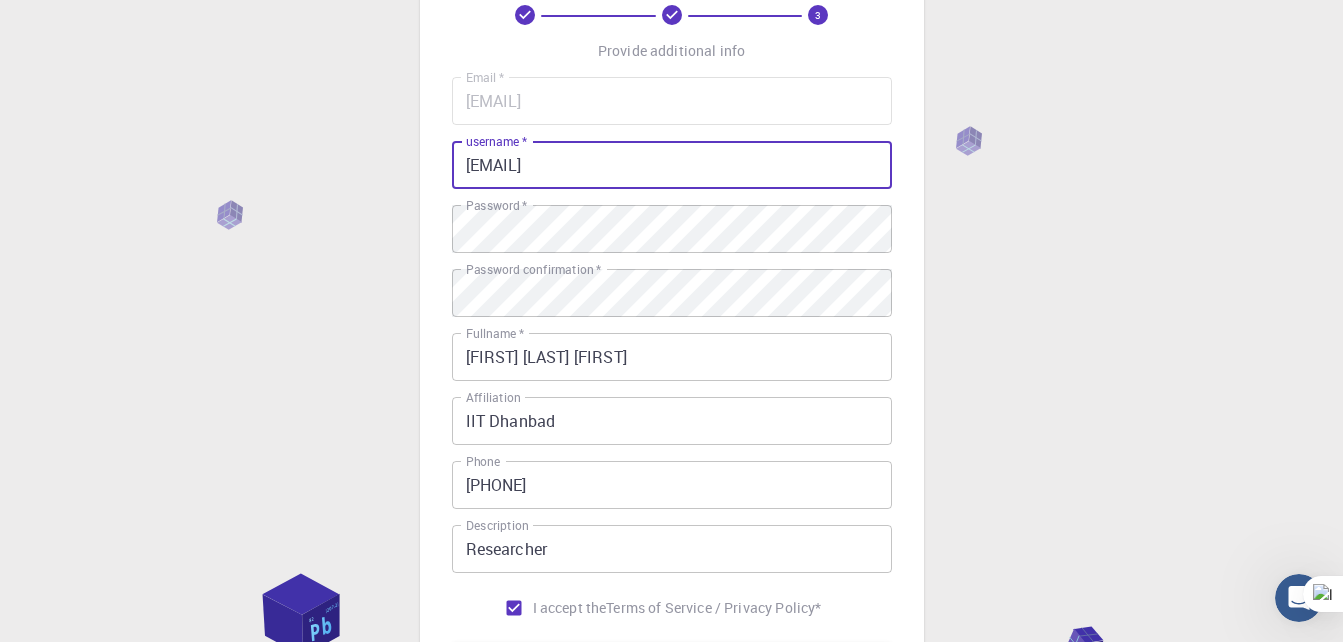 scroll, scrollTop: 189, scrollLeft: 0, axis: vertical 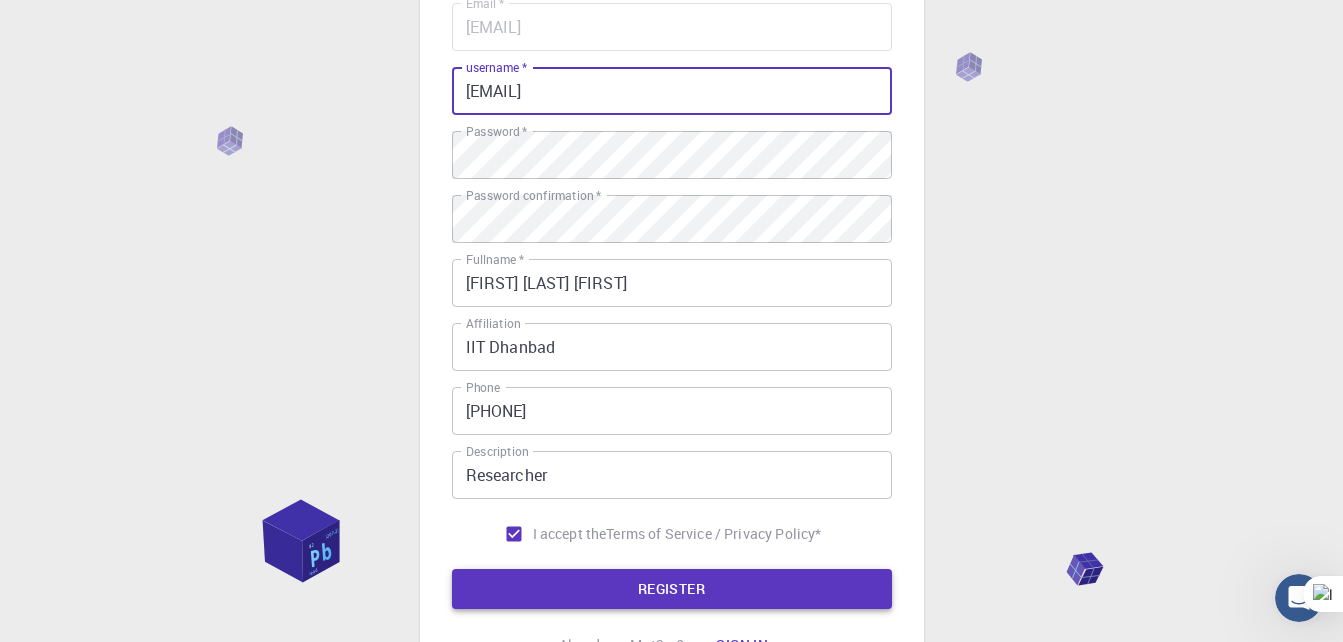 click on "REGISTER" at bounding box center [672, 589] 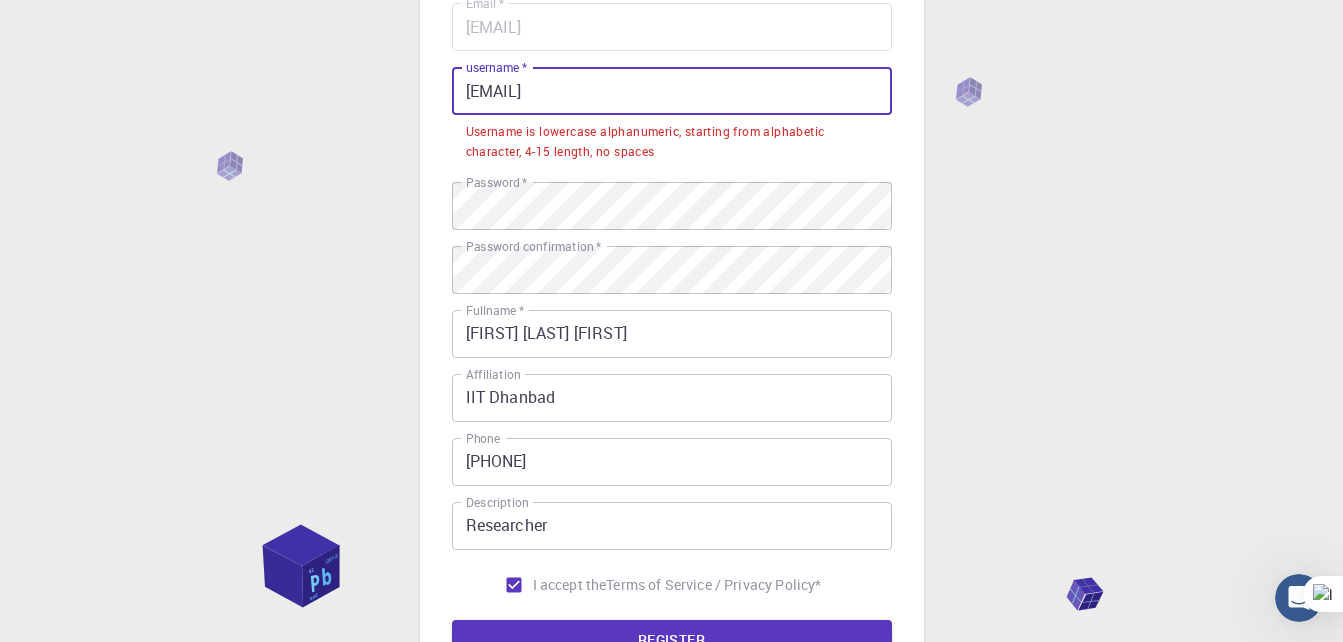click on "[EMAIL]" at bounding box center (672, 91) 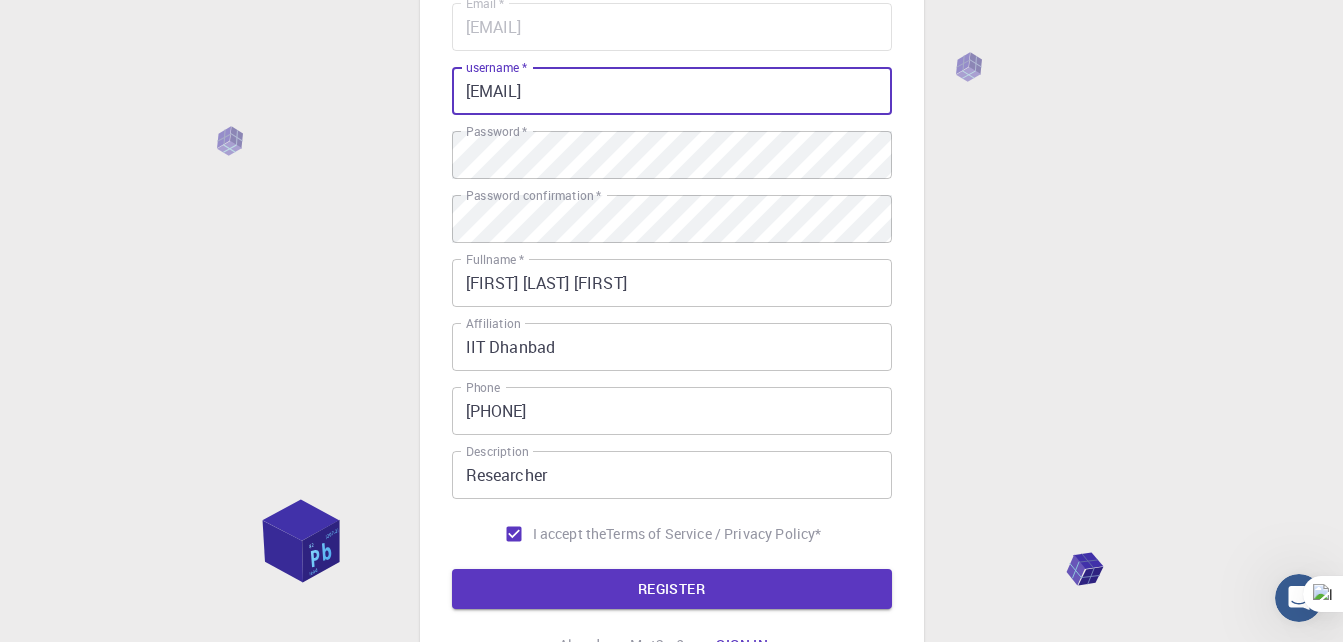 click on "[EMAIL]" at bounding box center [672, 91] 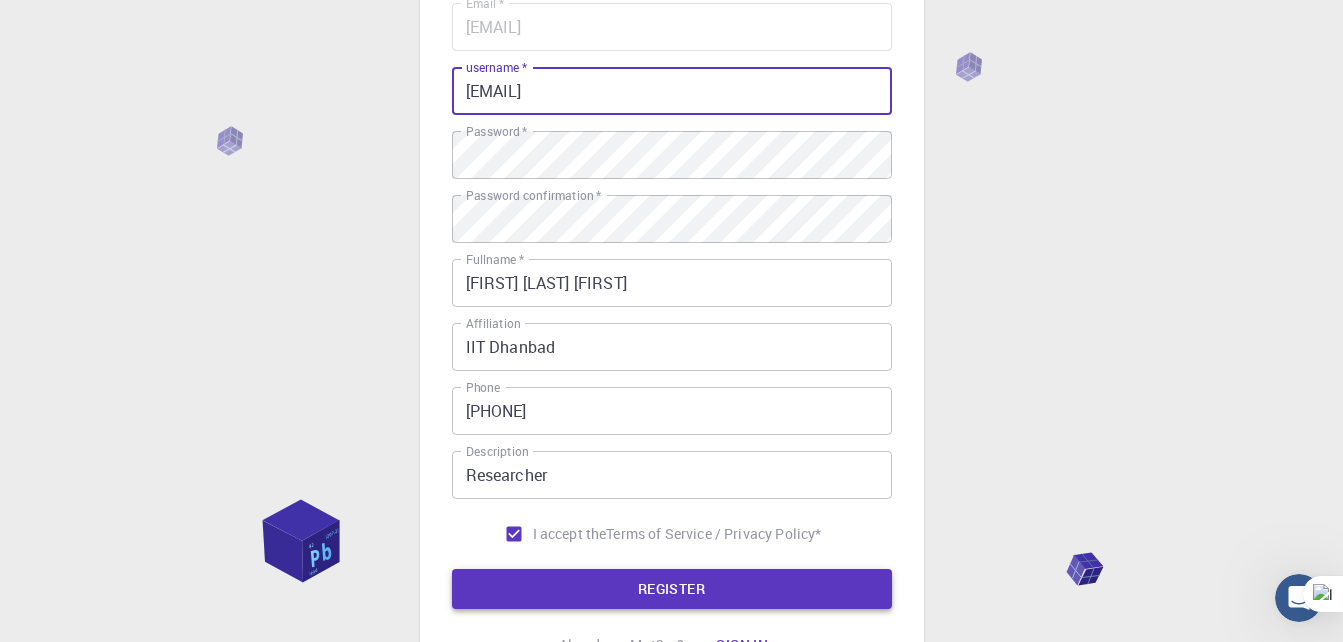 type on "[EMAIL]" 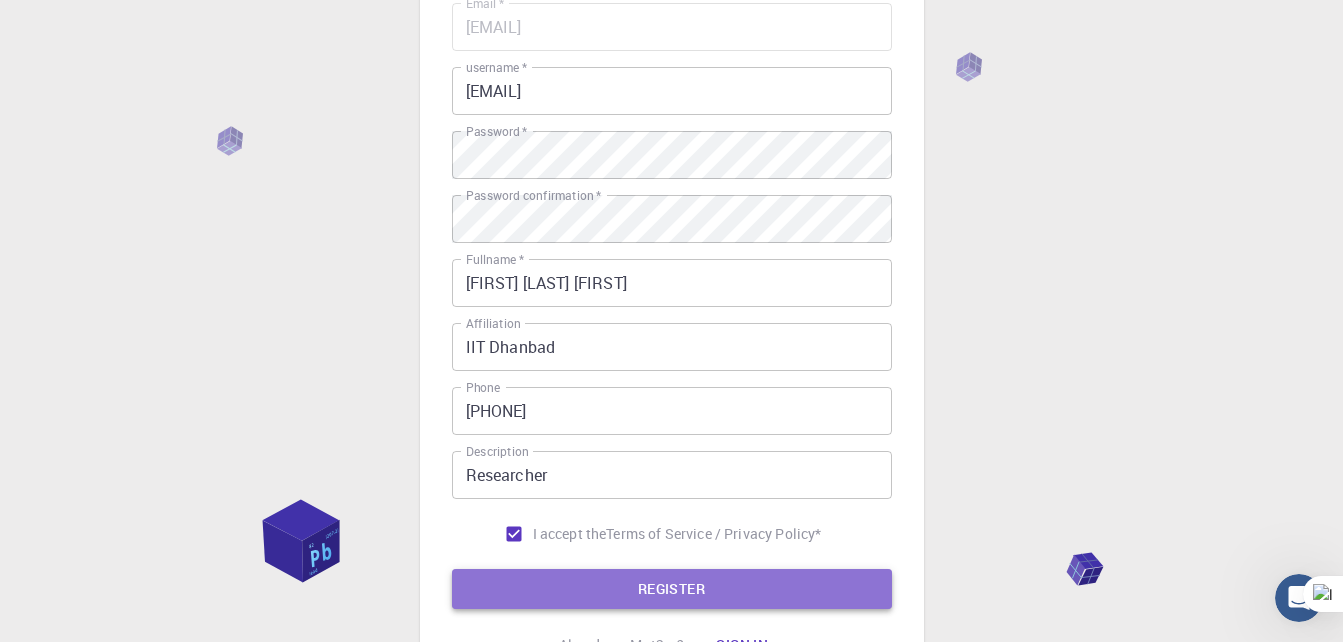 click on "REGISTER" at bounding box center (672, 589) 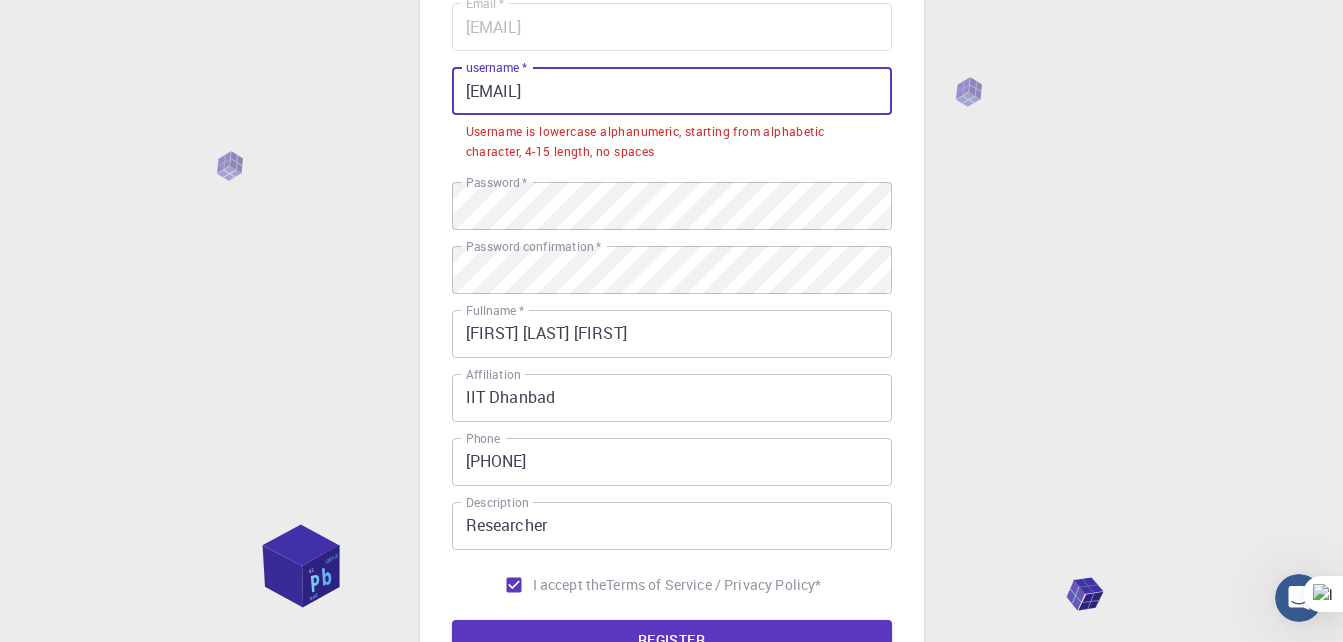 drag, startPoint x: 464, startPoint y: 90, endPoint x: 578, endPoint y: 101, distance: 114.52947 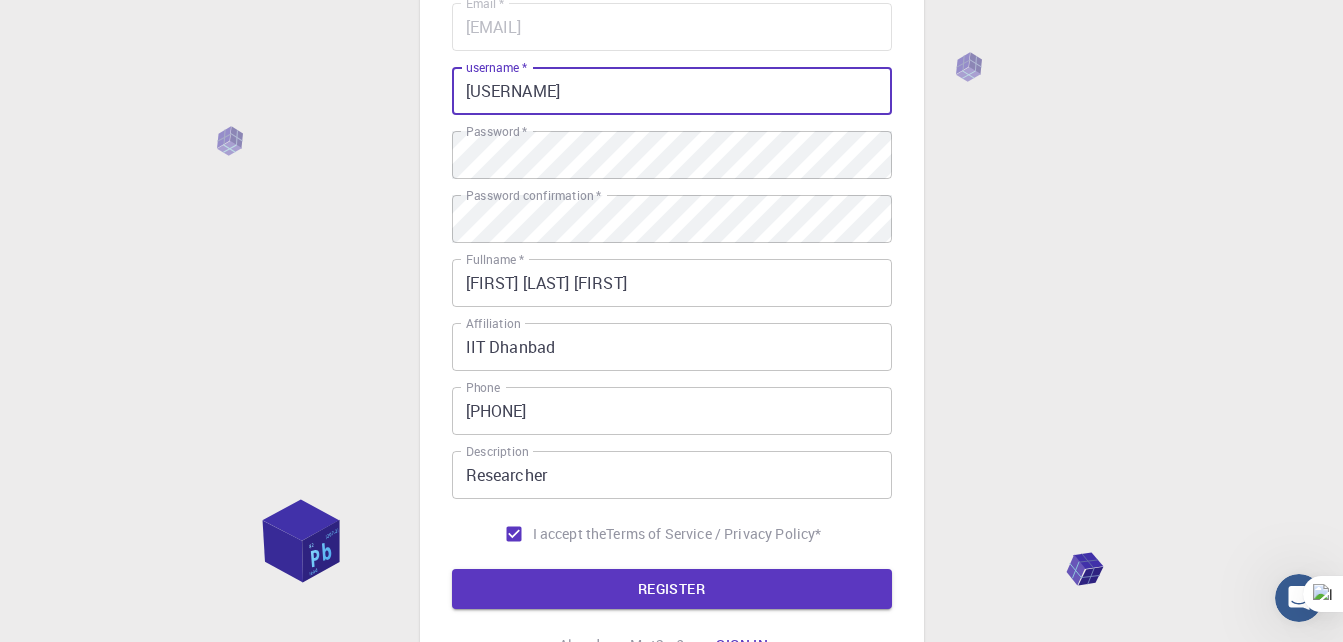 click on "[USERNAME]" at bounding box center (672, 91) 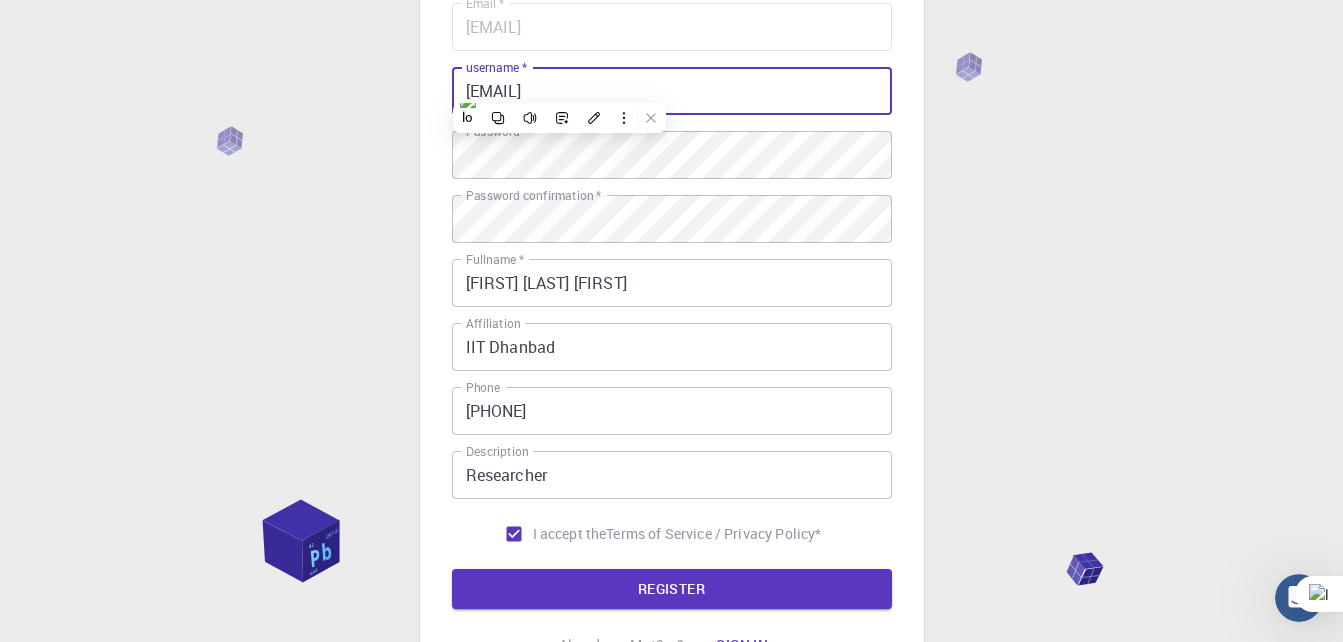 click on "[EMAIL]" at bounding box center [672, 91] 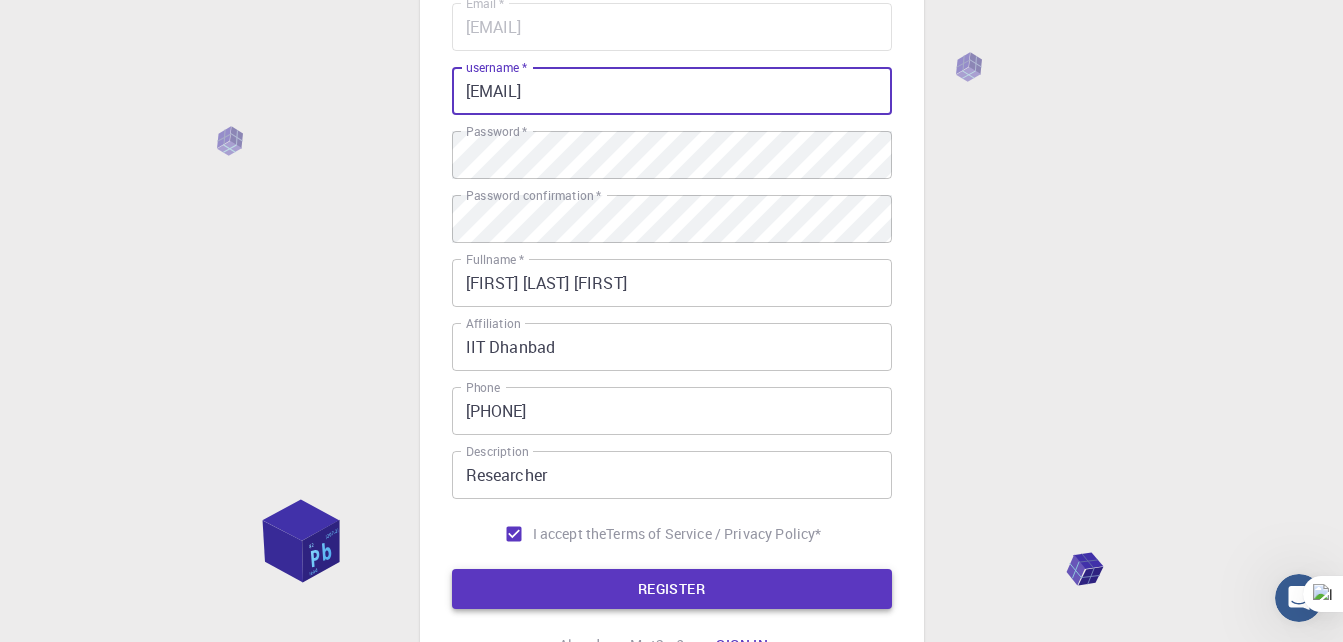 click on "REGISTER" at bounding box center (672, 589) 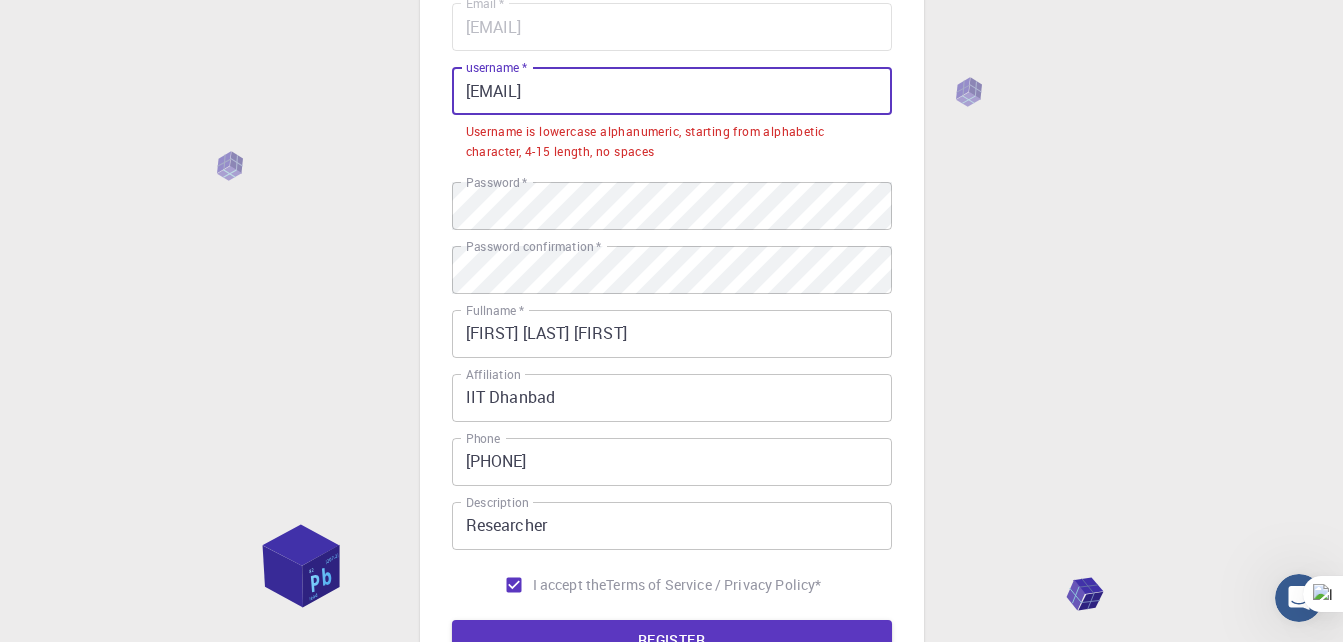 drag, startPoint x: 473, startPoint y: 93, endPoint x: 506, endPoint y: 52, distance: 52.63079 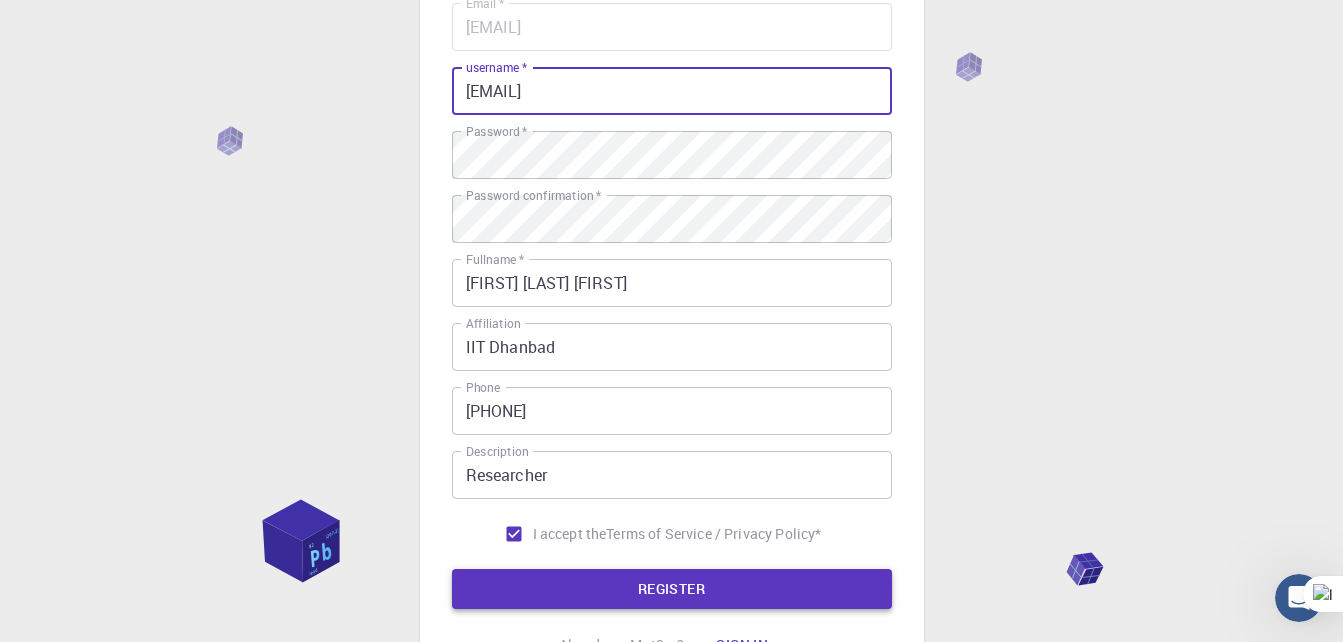 click on "REGISTER" at bounding box center (672, 589) 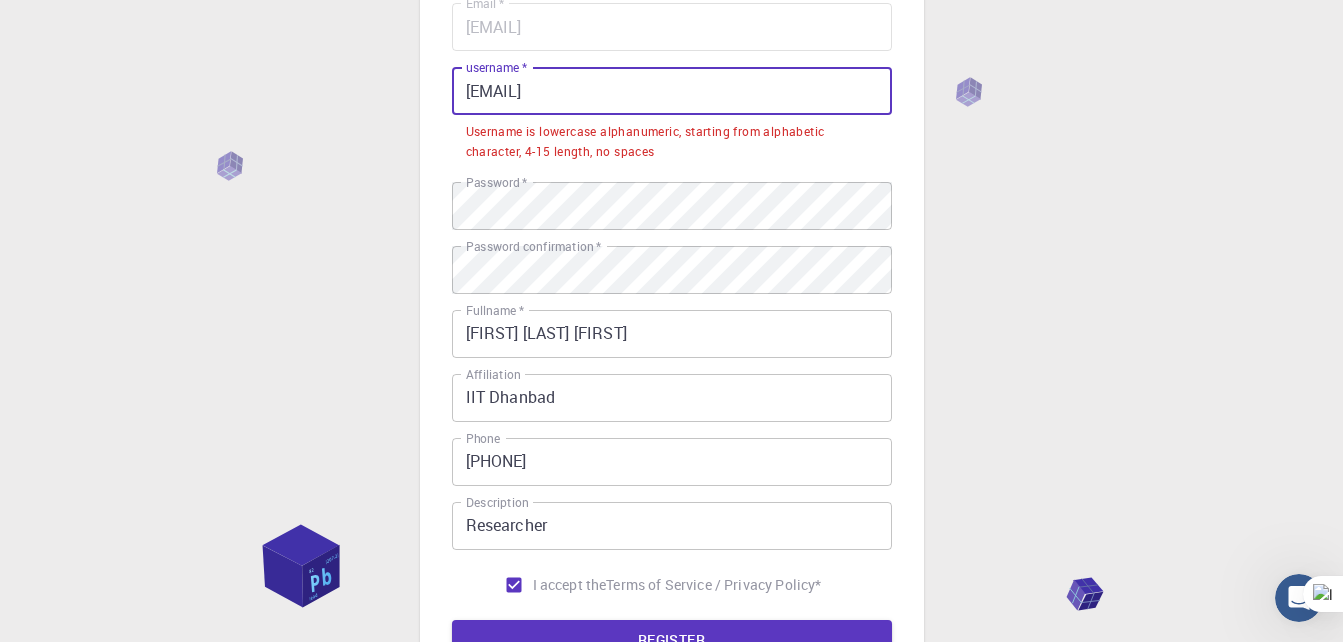 drag, startPoint x: 574, startPoint y: 96, endPoint x: 456, endPoint y: 83, distance: 118.71394 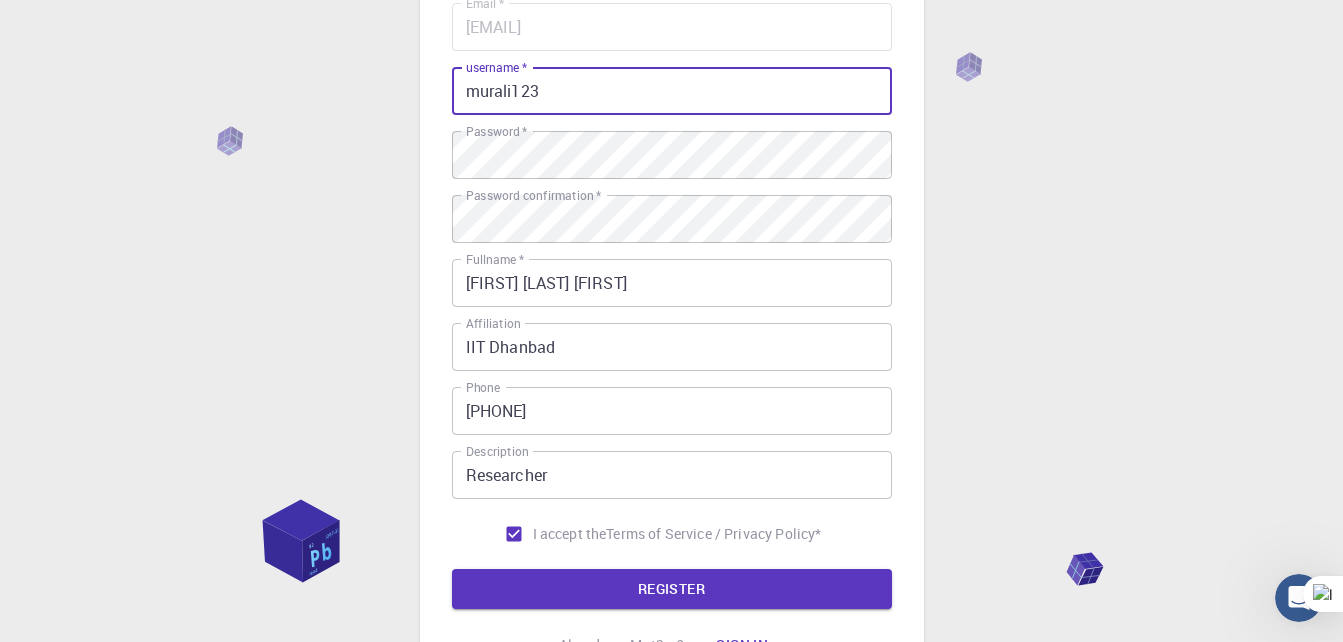 type on "murali123" 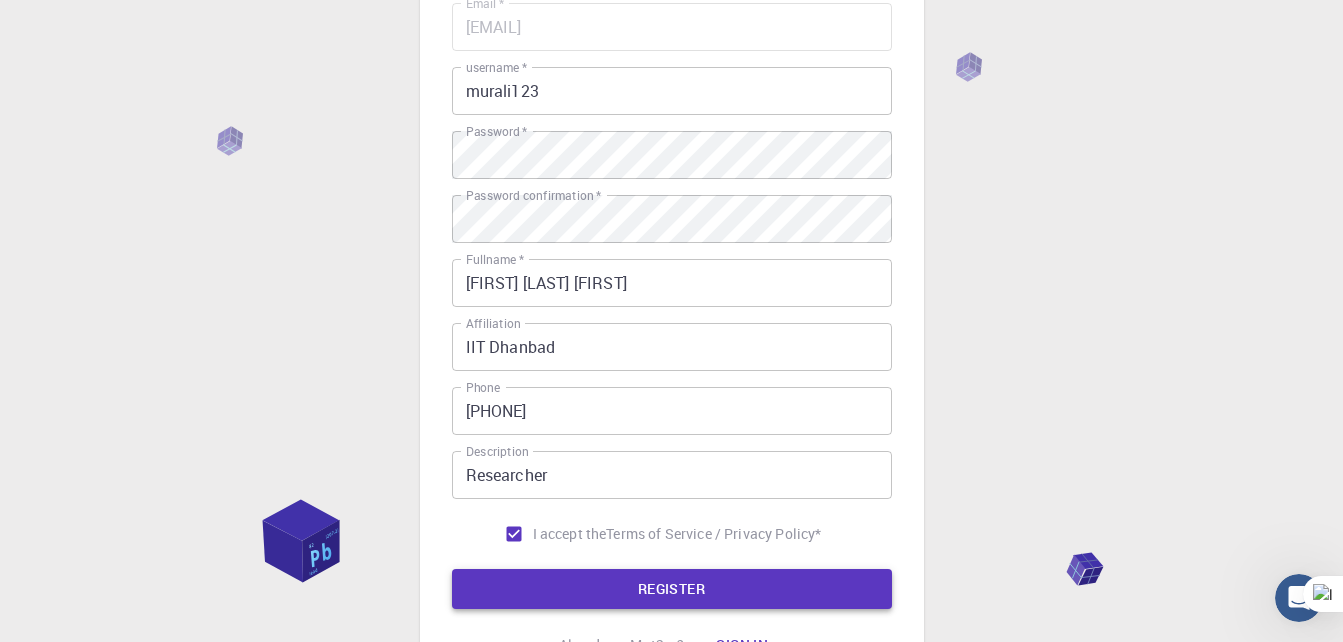 click on "REGISTER" at bounding box center [672, 589] 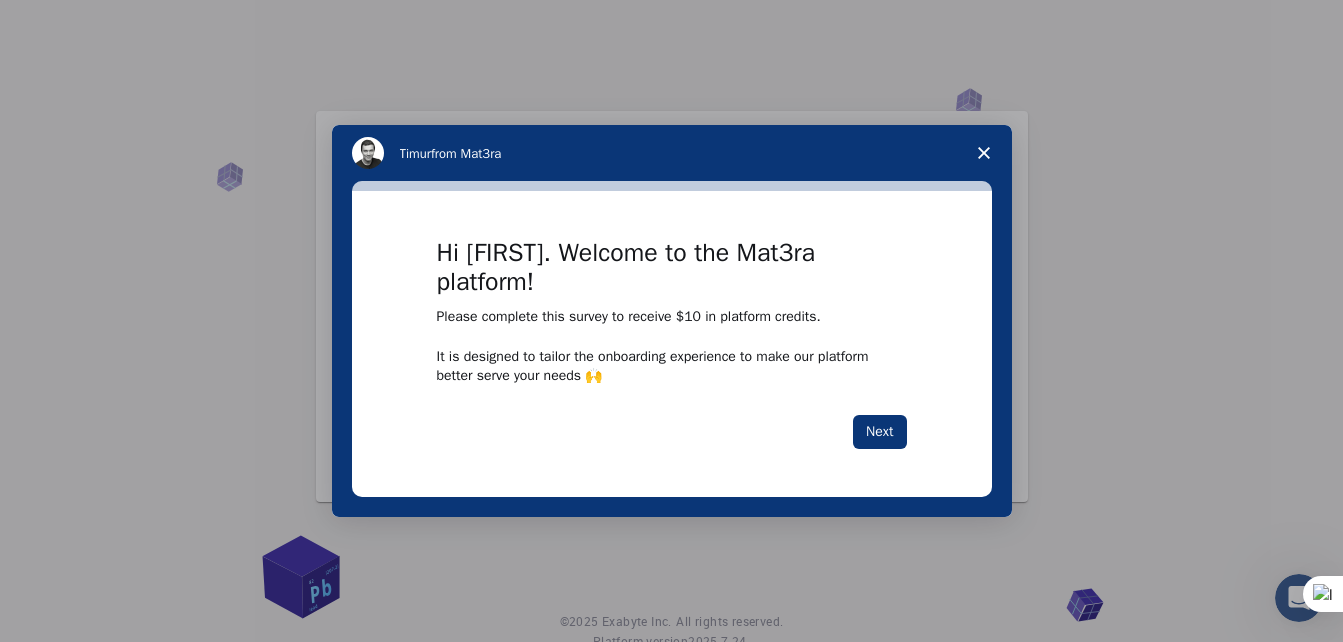 scroll, scrollTop: 0, scrollLeft: 0, axis: both 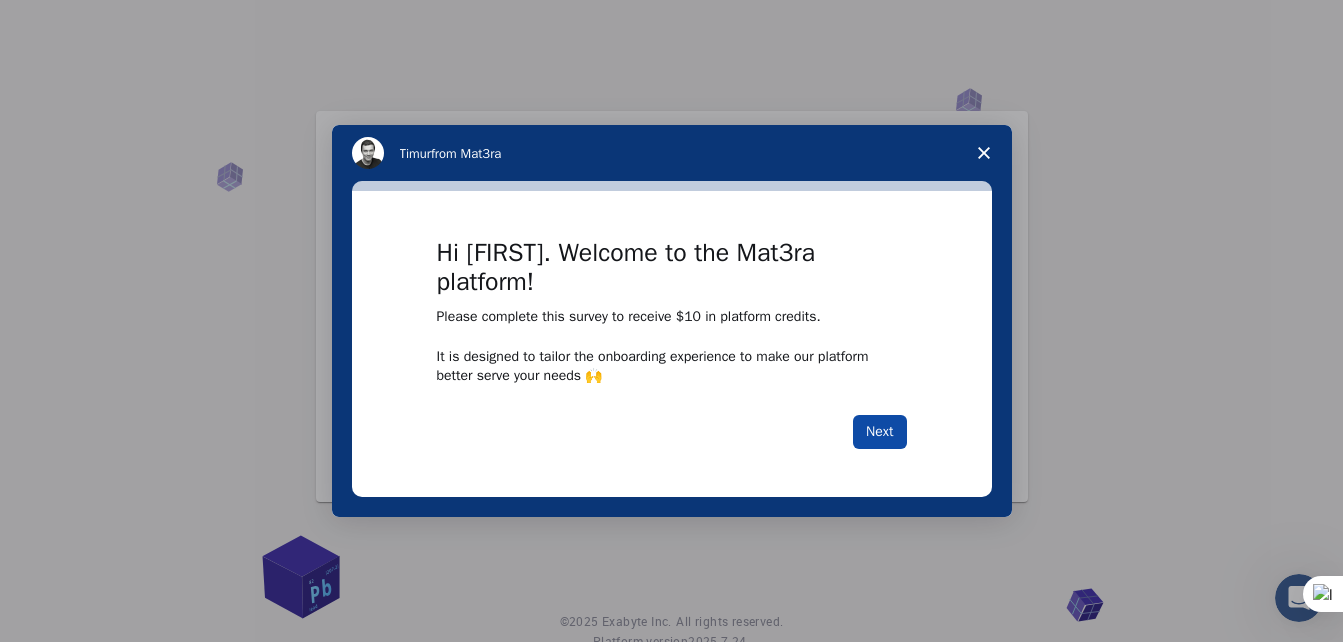 click on "Next" at bounding box center [879, 432] 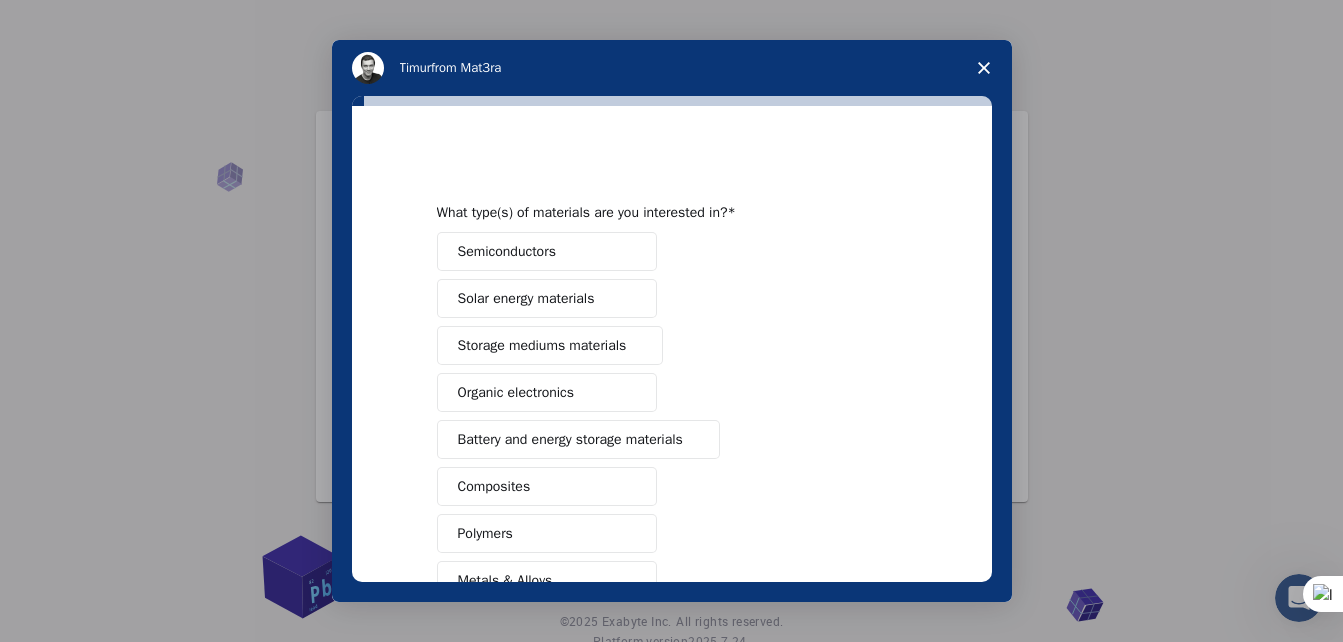 click on "Semiconductors" at bounding box center [547, 251] 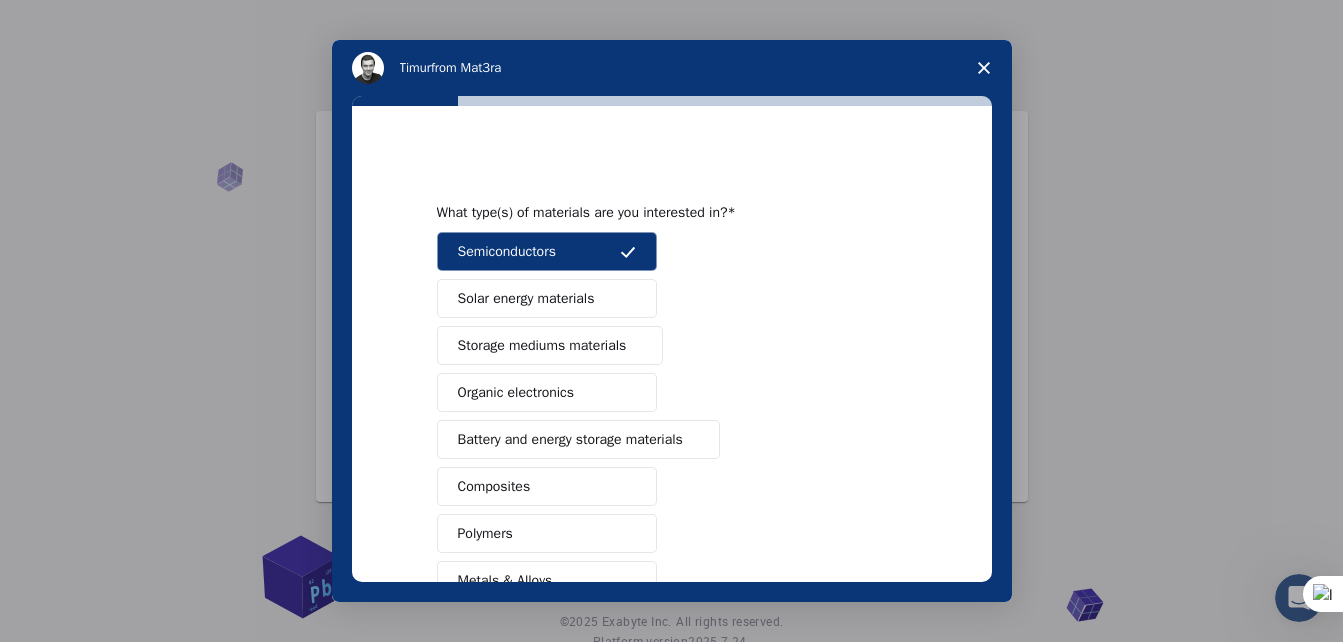 click on "Solar energy materials" at bounding box center (526, 298) 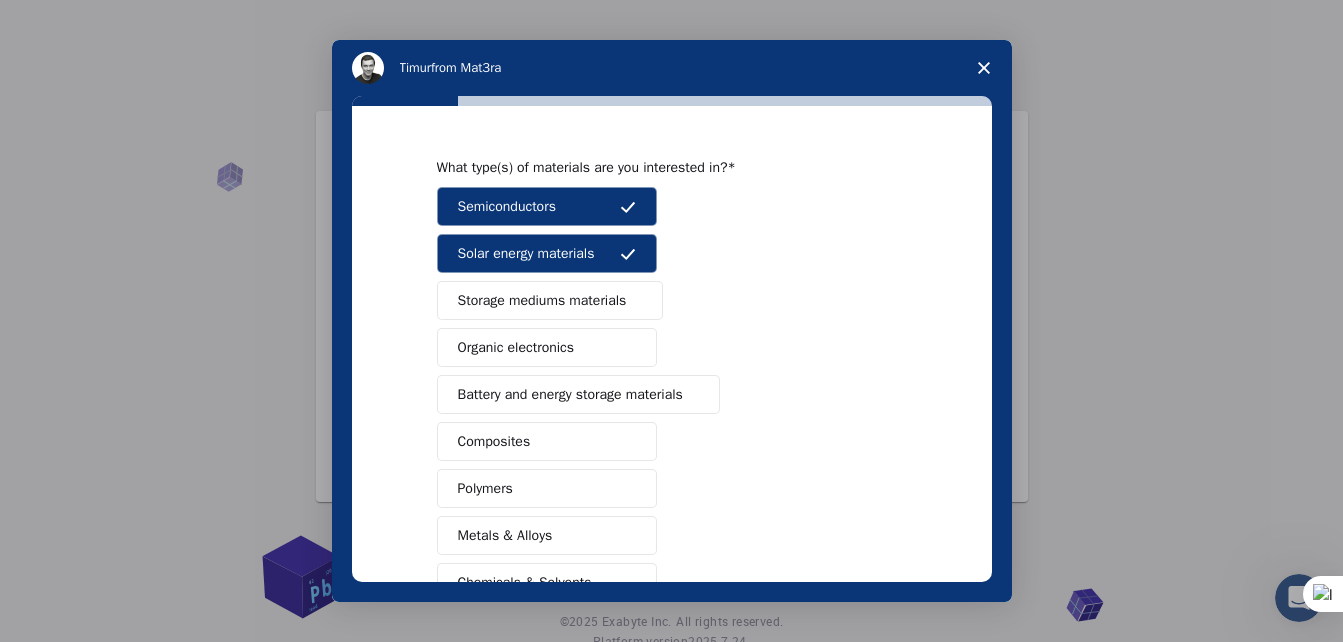 scroll, scrollTop: 60, scrollLeft: 0, axis: vertical 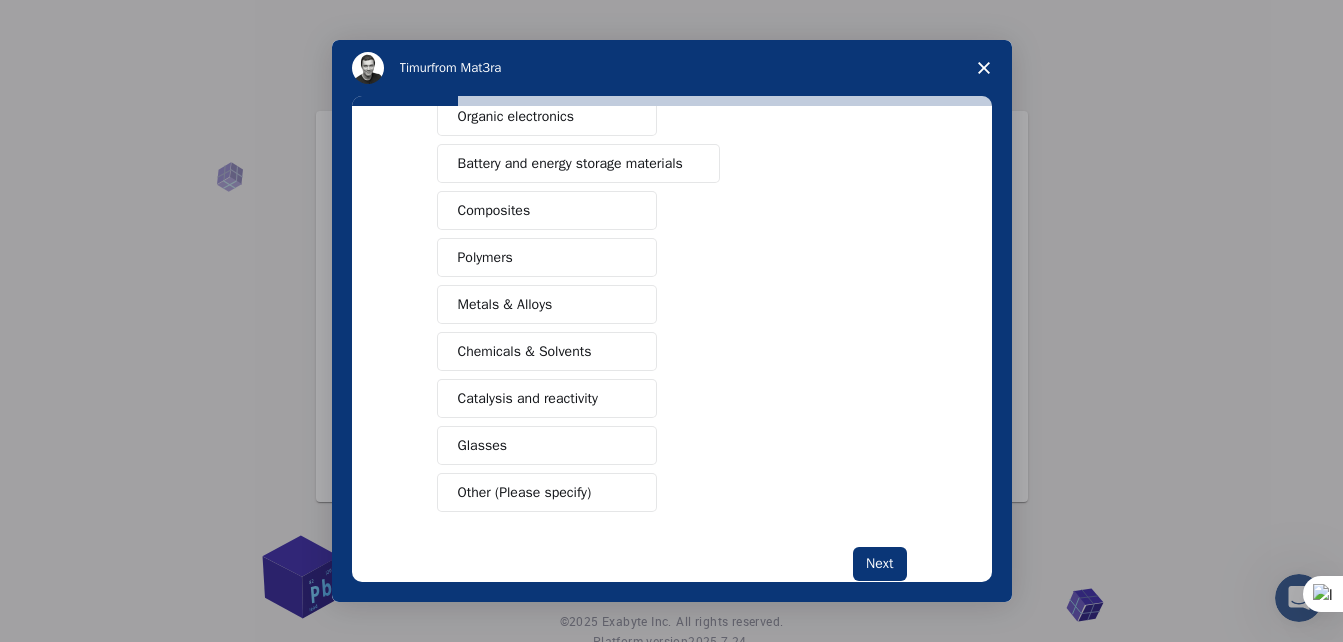 click on "Metals & Alloys" at bounding box center (505, 304) 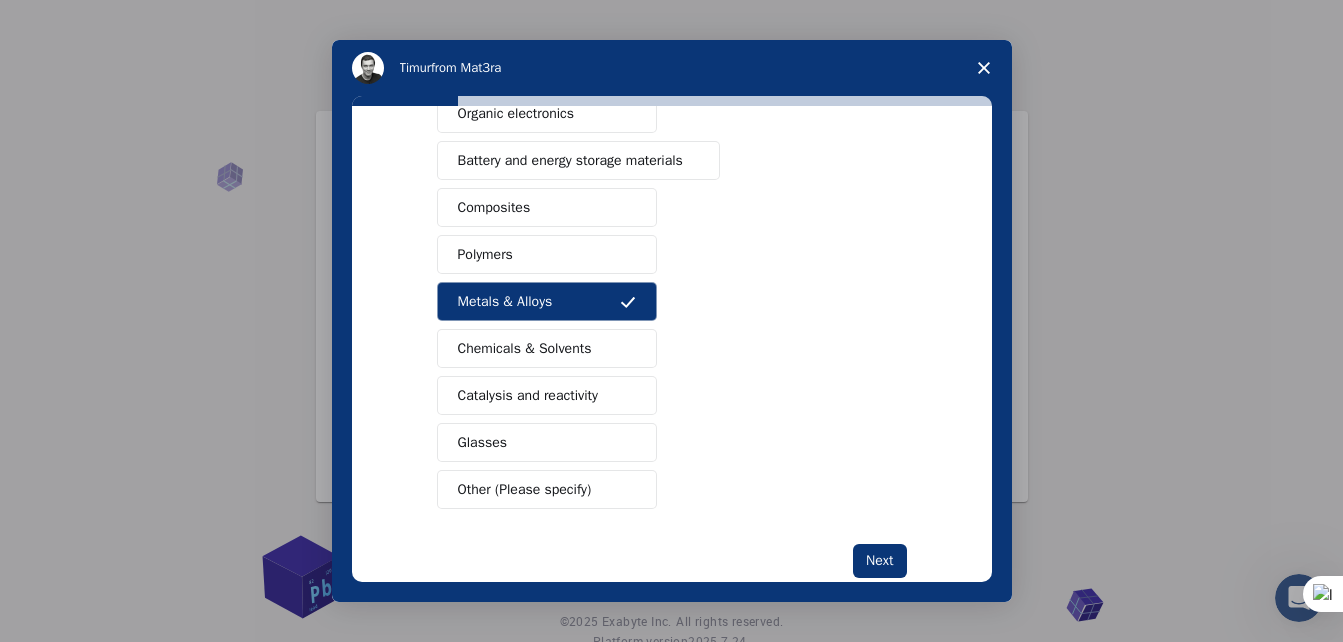scroll, scrollTop: 323, scrollLeft: 0, axis: vertical 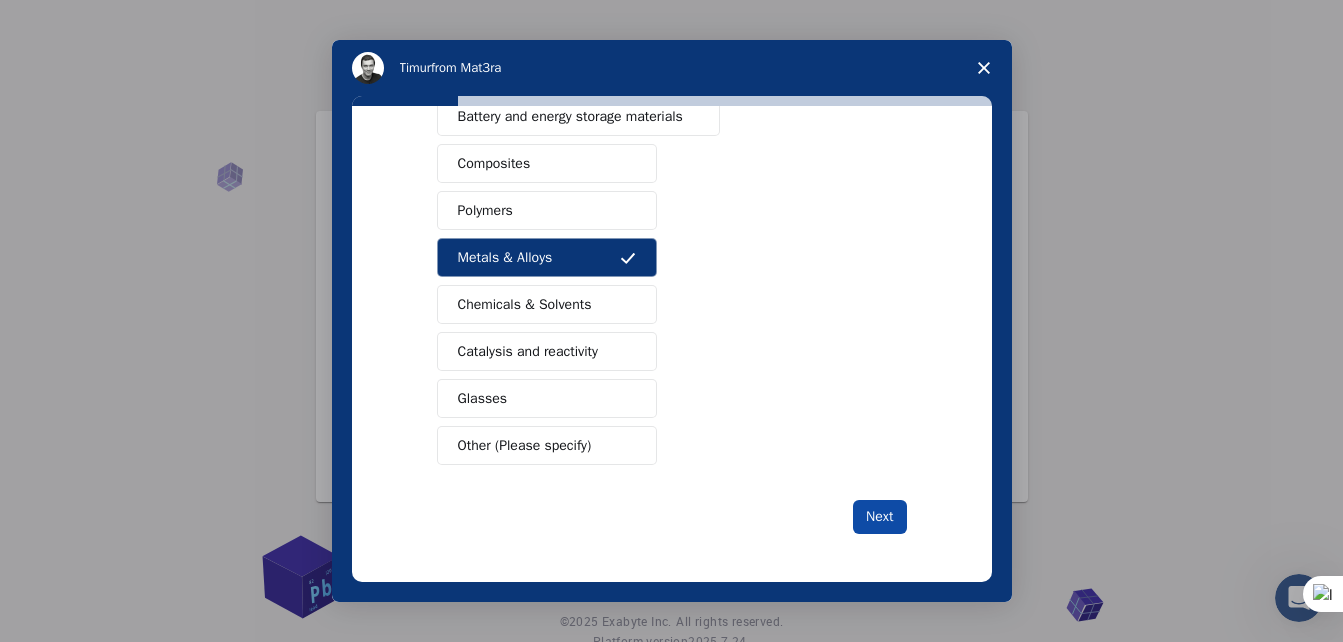 click on "Next" at bounding box center (879, 517) 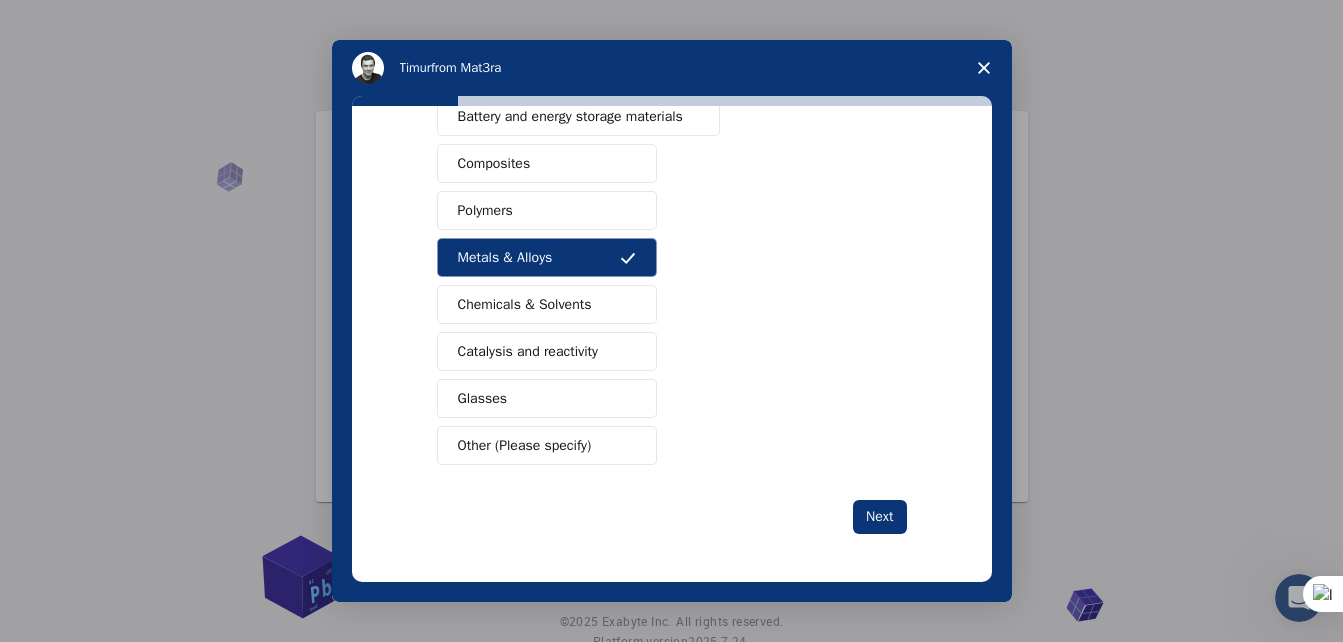 scroll, scrollTop: 0, scrollLeft: 0, axis: both 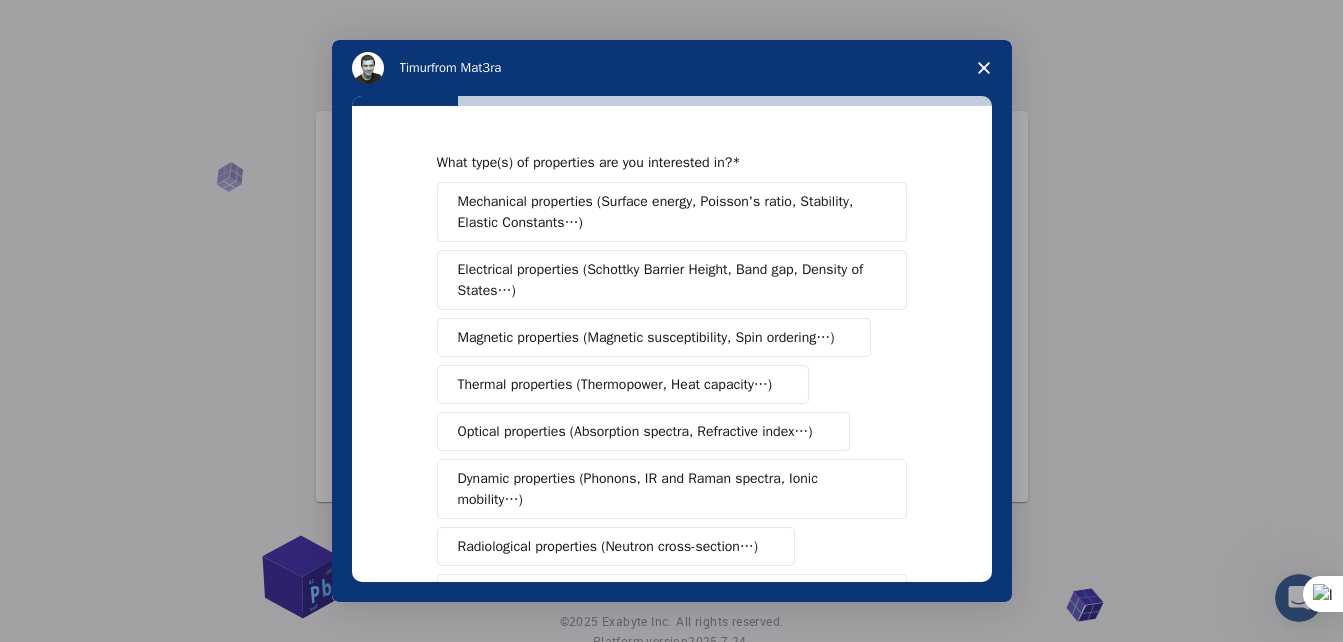 click on "Electrical properties (Schottky Barrier Height, Band gap, Density of States…)" at bounding box center (665, 280) 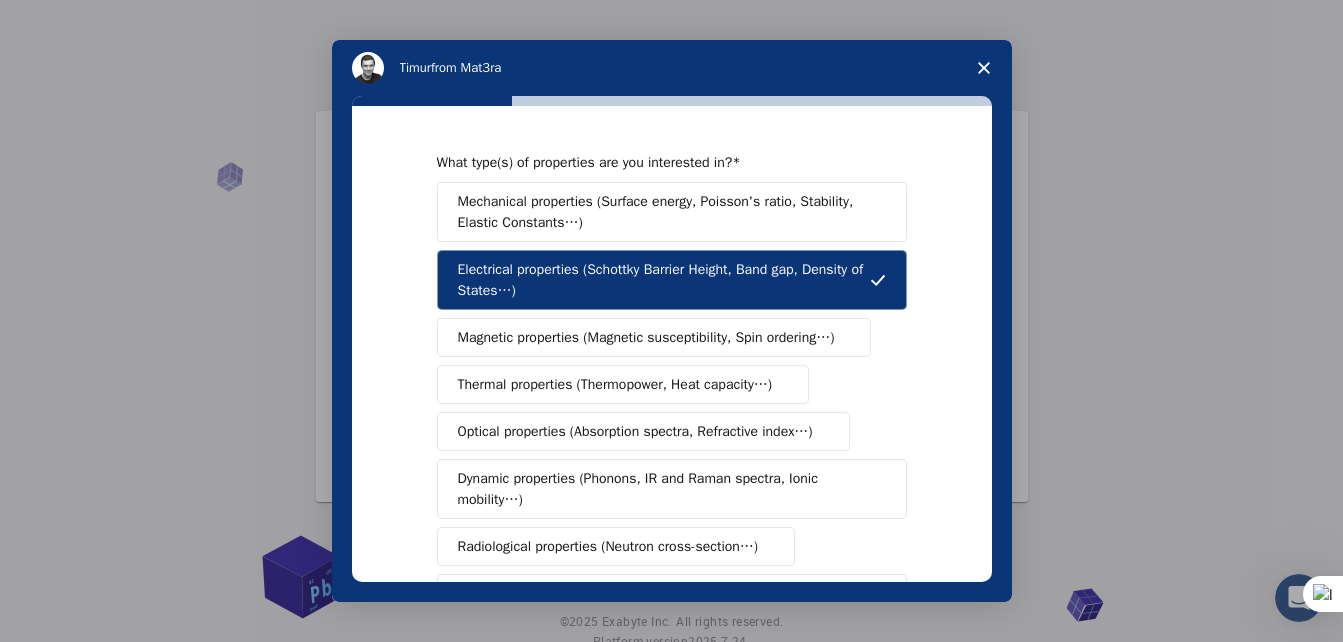 click on "Optical properties (Absorption spectra, Refractive index…)" at bounding box center (643, 431) 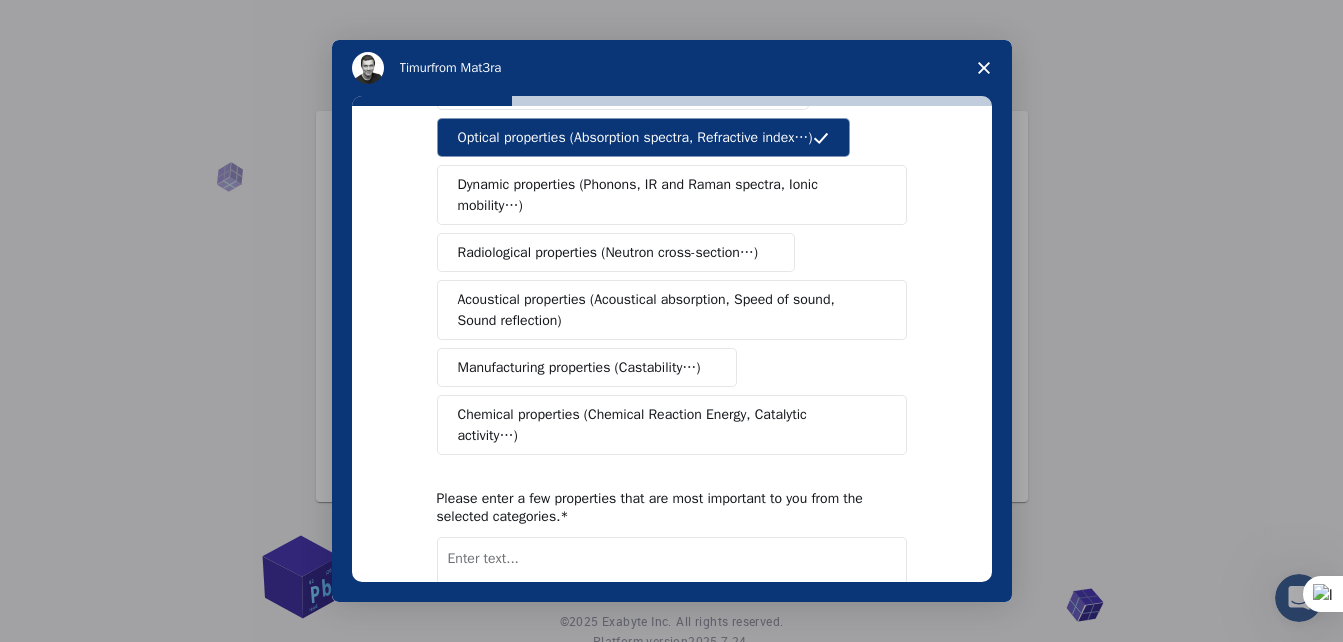 scroll, scrollTop: 306, scrollLeft: 0, axis: vertical 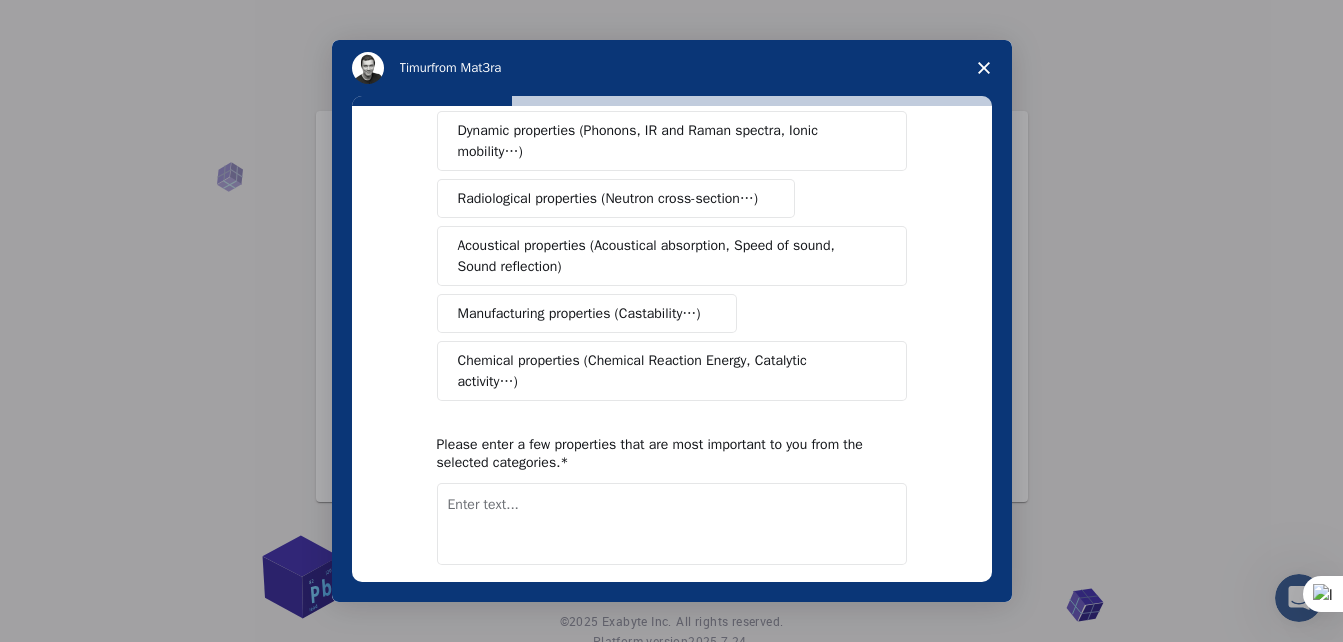 click on "Manufacturing properties (Castability…)" at bounding box center [579, 313] 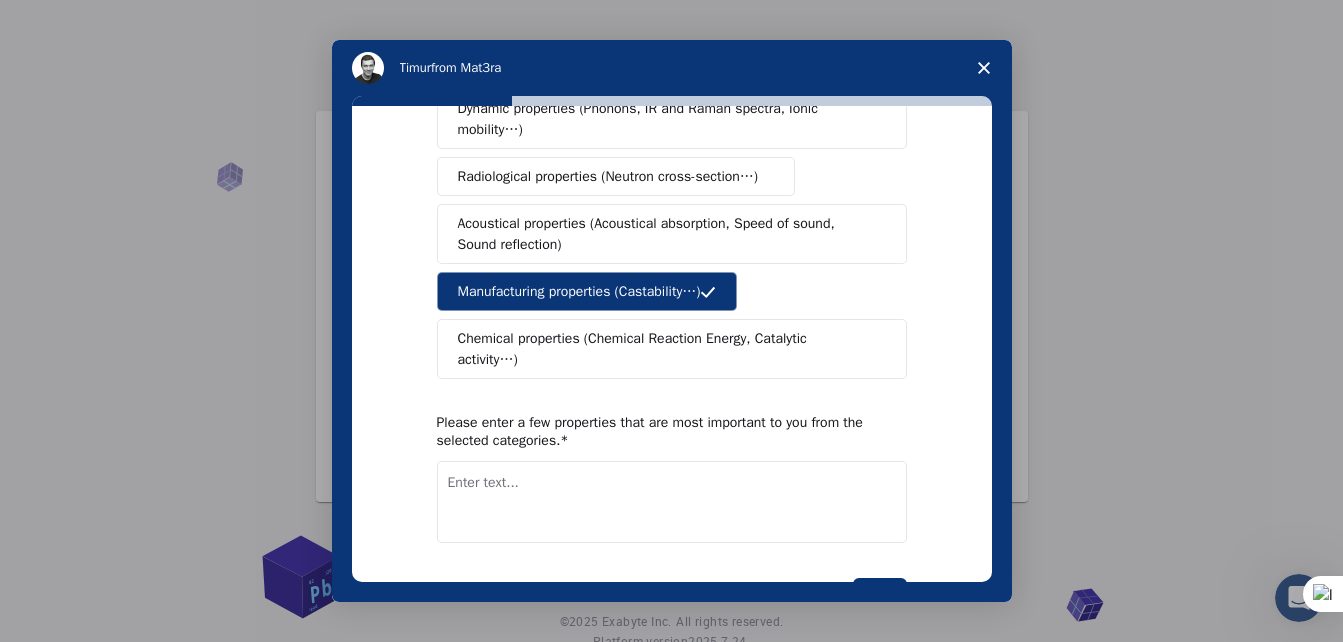 scroll, scrollTop: 372, scrollLeft: 0, axis: vertical 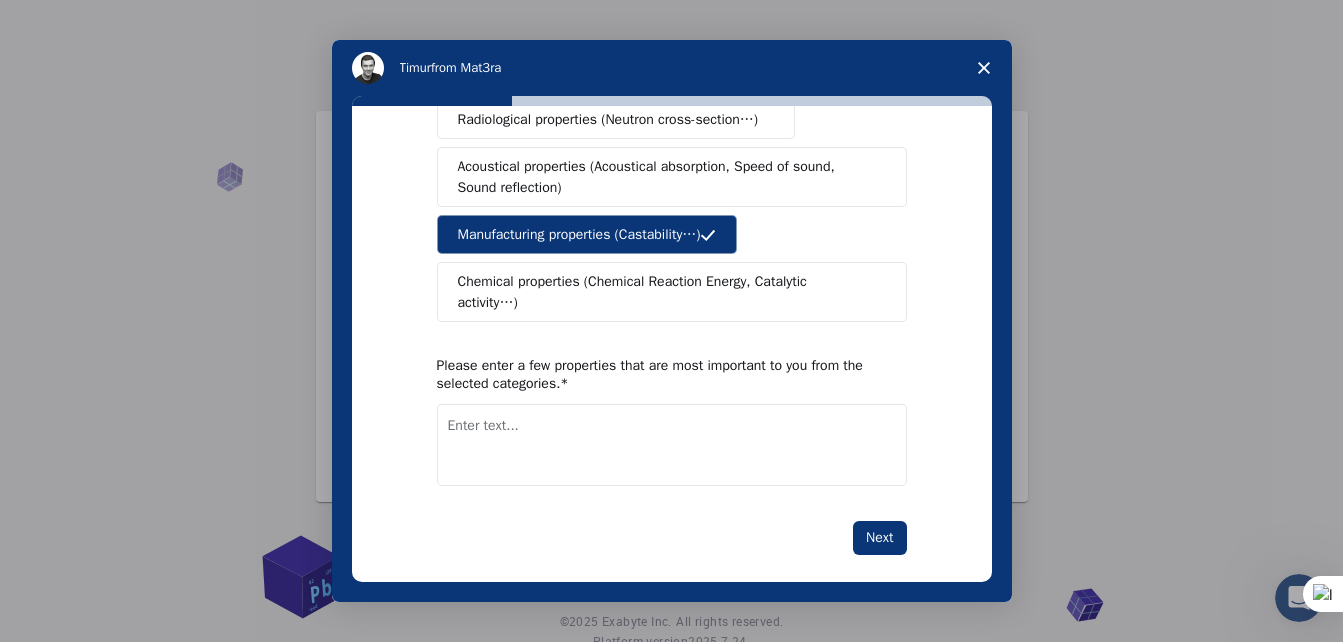 click at bounding box center [672, 445] 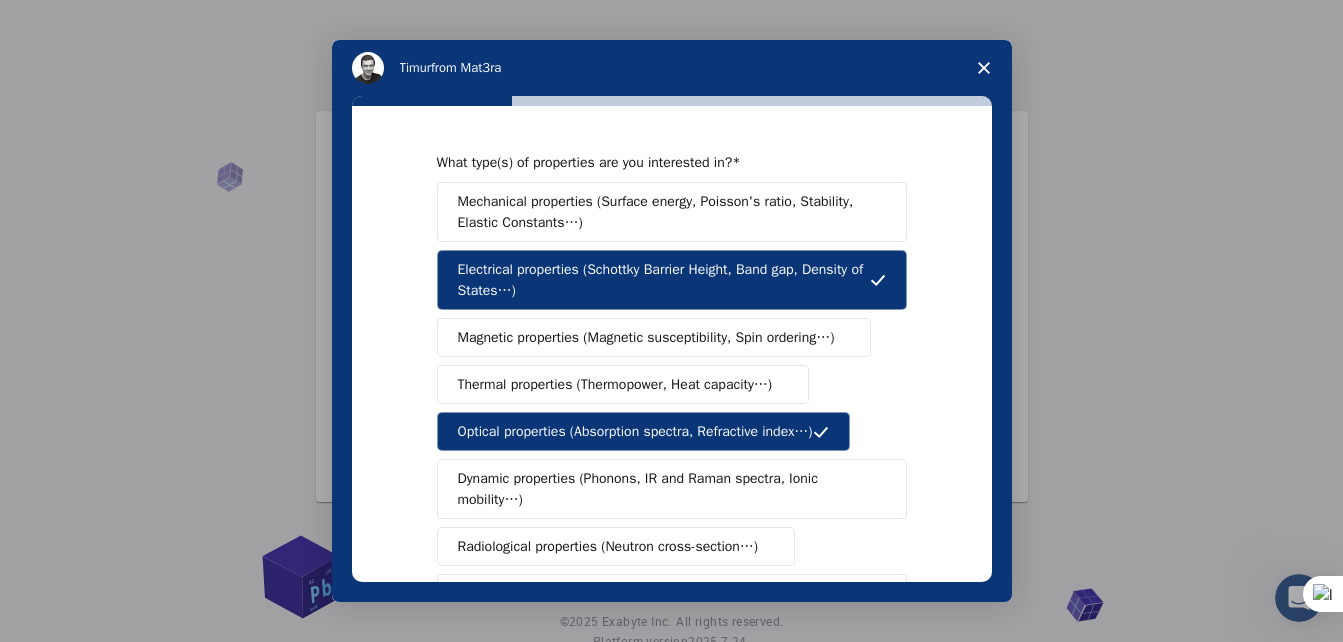 scroll, scrollTop: 417, scrollLeft: 0, axis: vertical 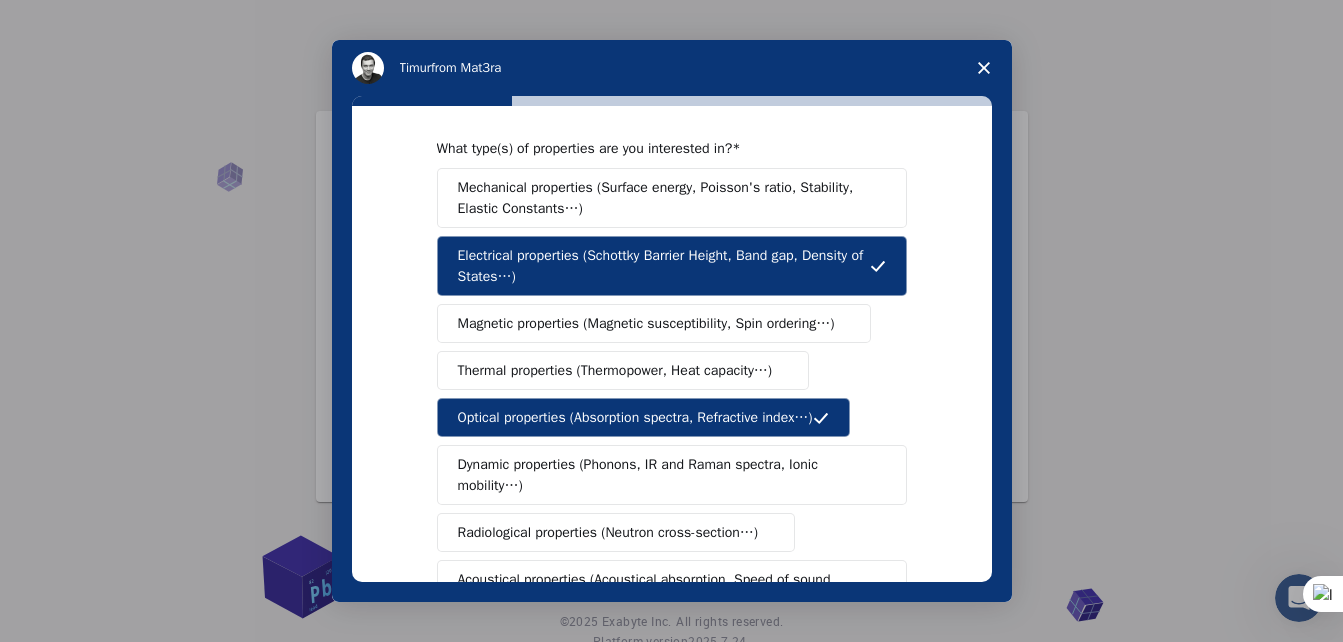 click on "Magnetic properties (Magnetic susceptibility, Spin ordering…)" at bounding box center [646, 323] 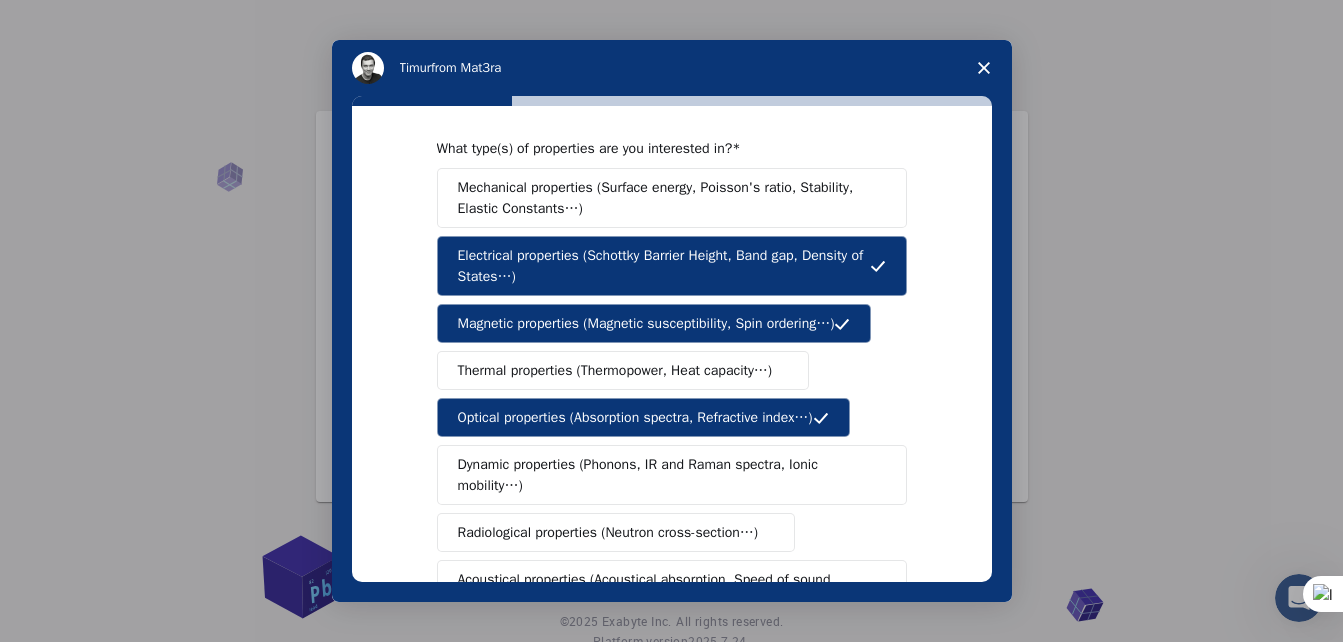 click on "Magnetic properties (Magnetic susceptibility, Spin ordering…)" at bounding box center [646, 323] 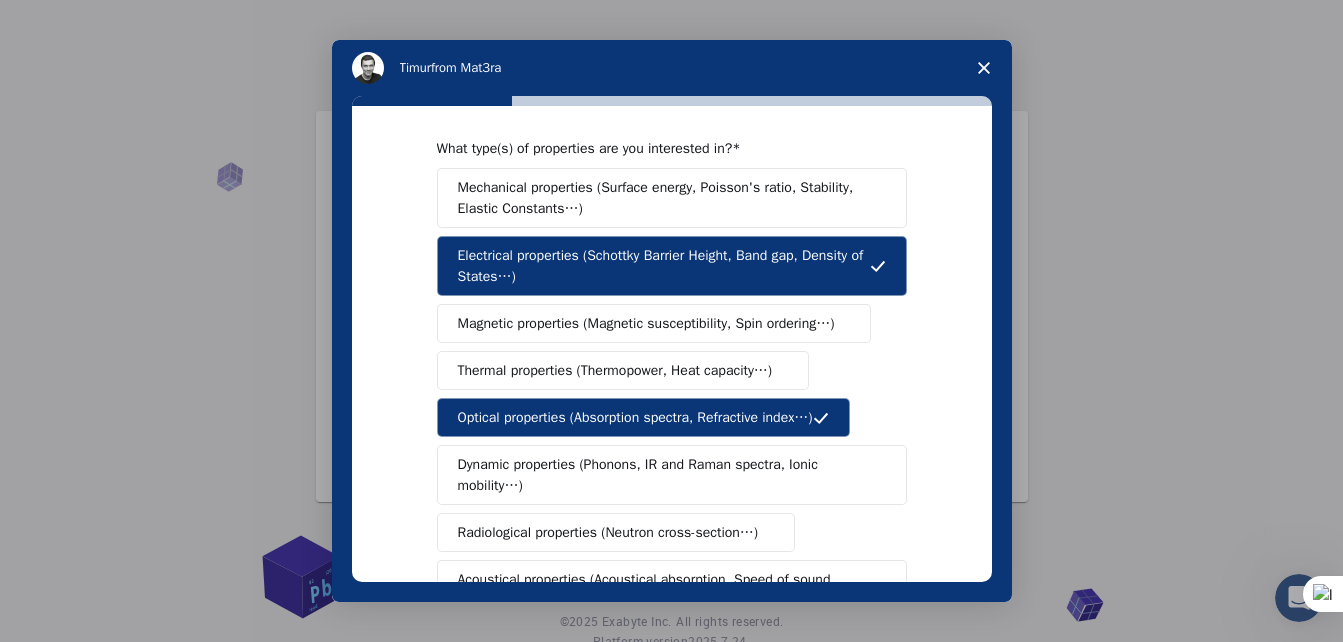 click on "Dynamic properties (Phonons, IR and Raman spectra, Ionic mobility…)" at bounding box center [664, 475] 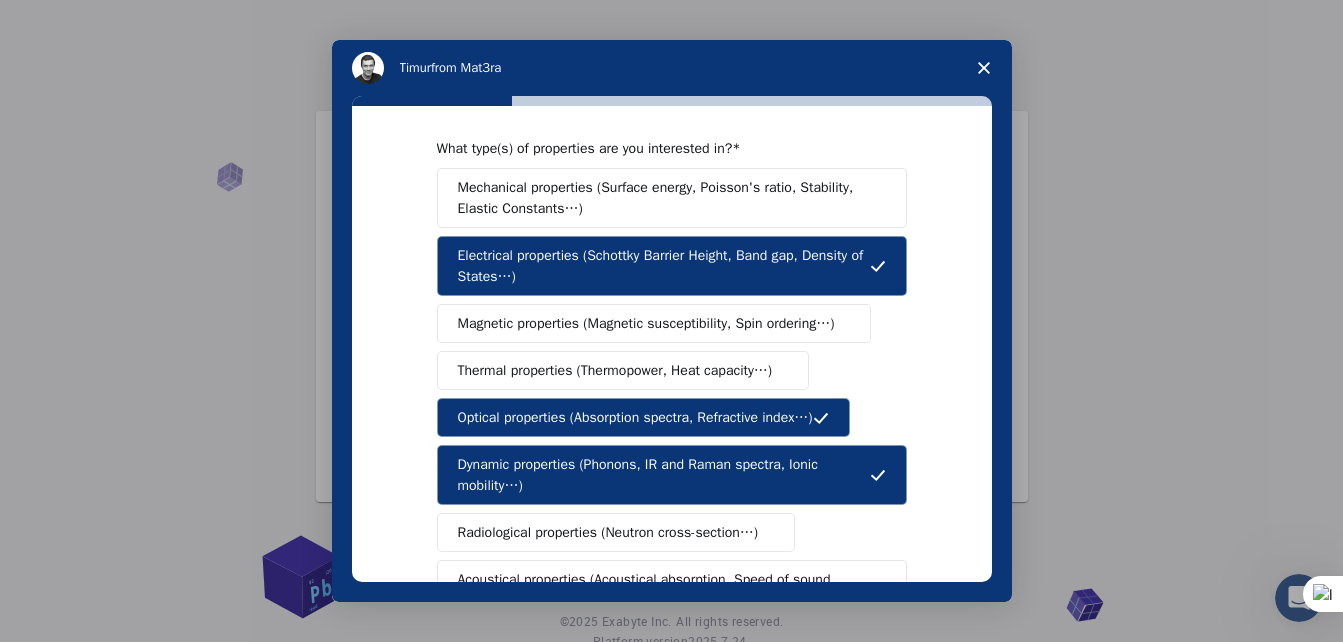scroll, scrollTop: 427, scrollLeft: 0, axis: vertical 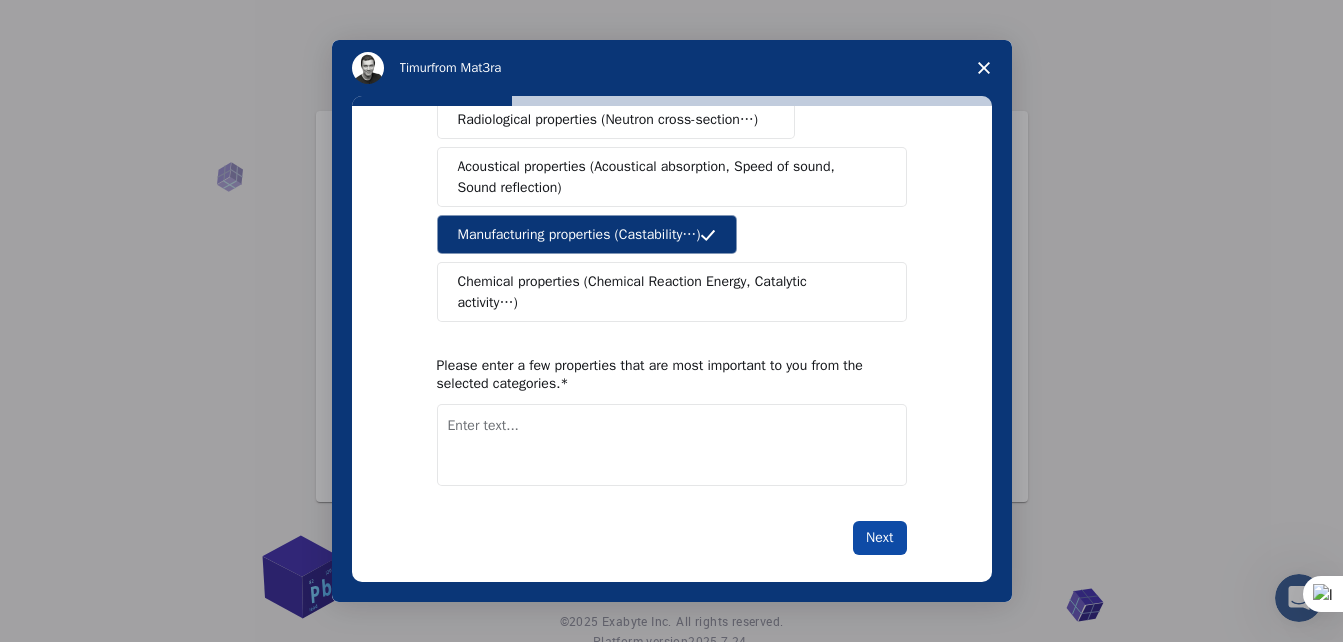 click on "Next" at bounding box center [879, 538] 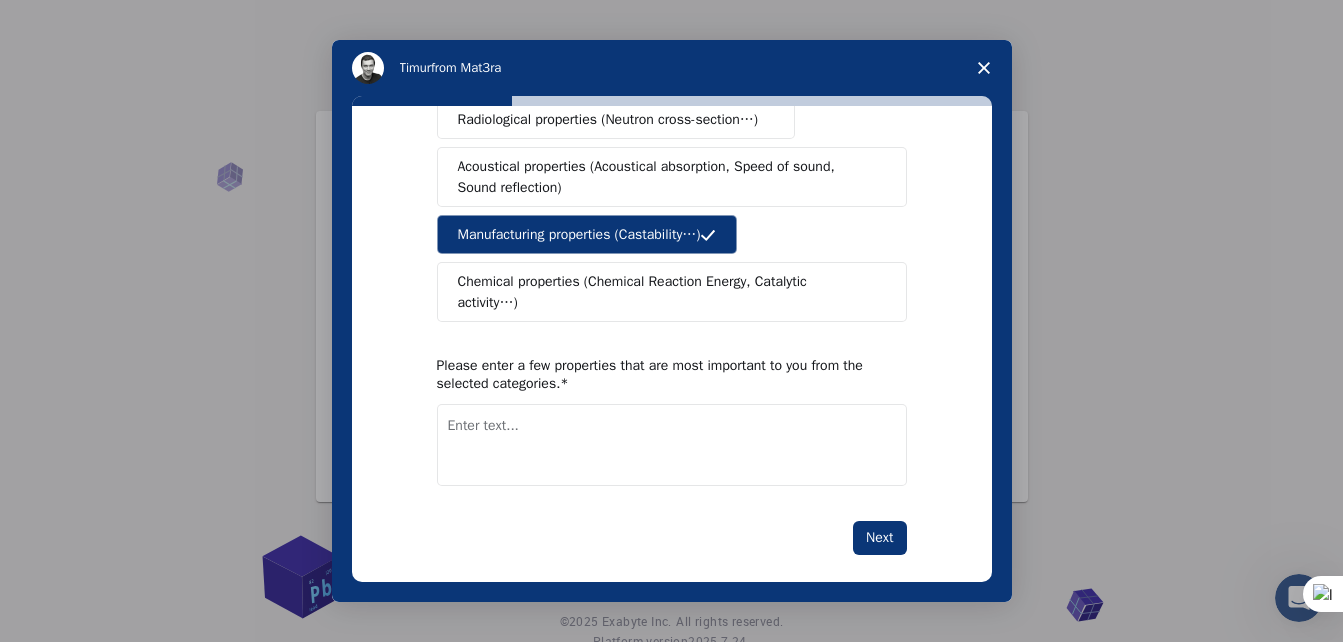 click at bounding box center [672, 445] 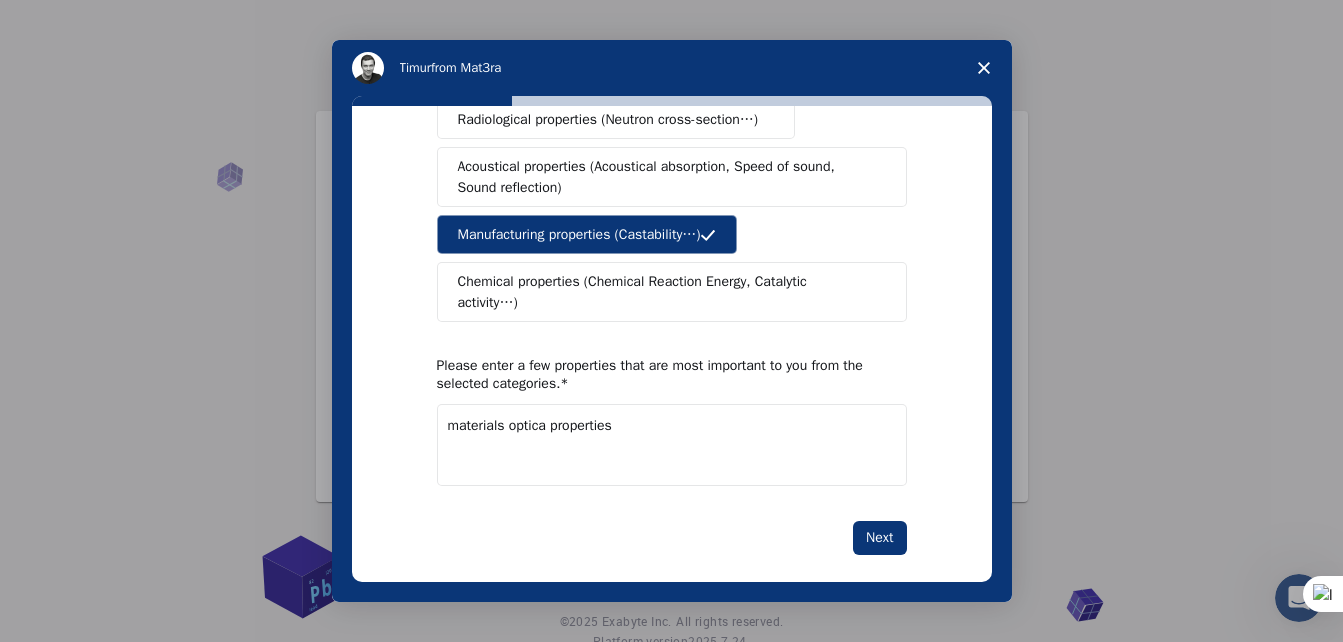 click on "material's optical" 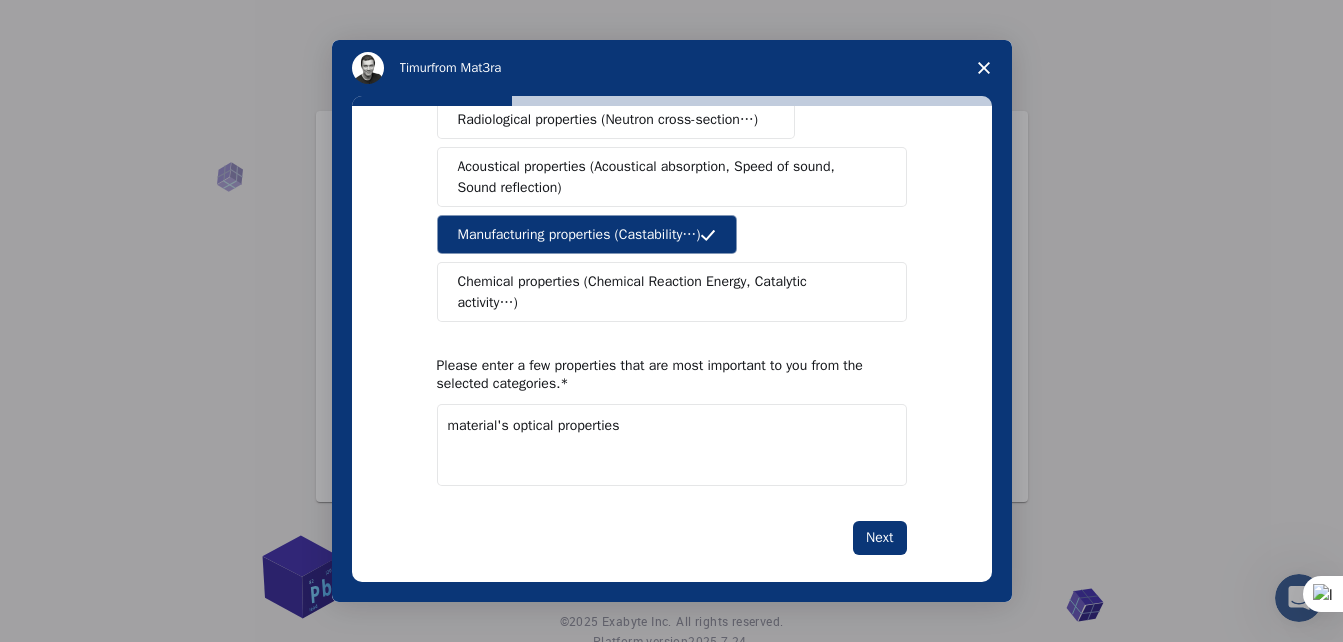 click on "material's optical properties" at bounding box center [672, 445] 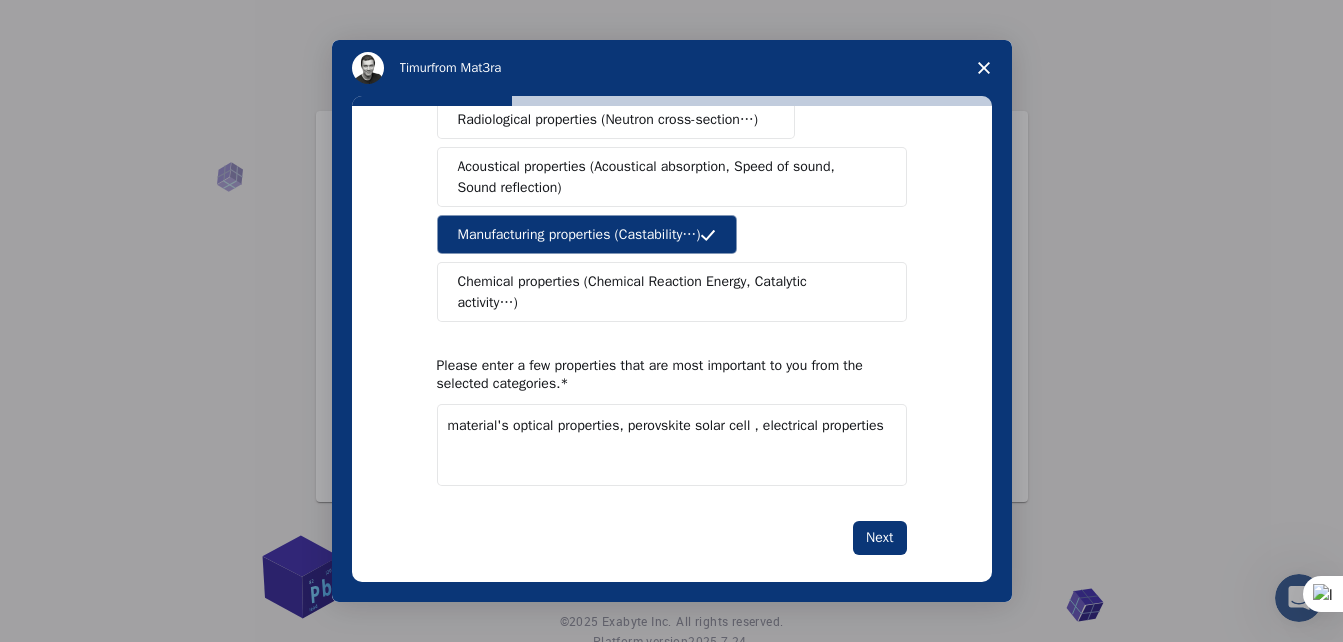 click on "material's optical properties, perovskite solar cell , electrical properties" at bounding box center [672, 445] 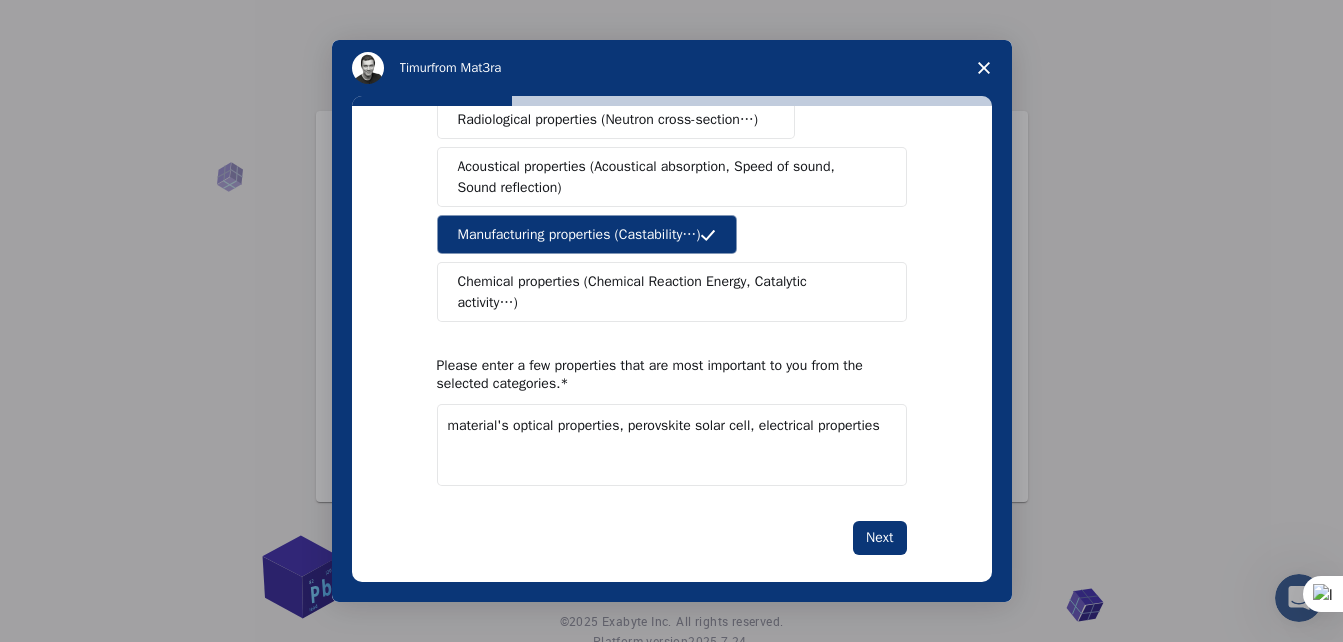 click on "material's optical properties, perovskite solar cell, electrical properties" at bounding box center (672, 445) 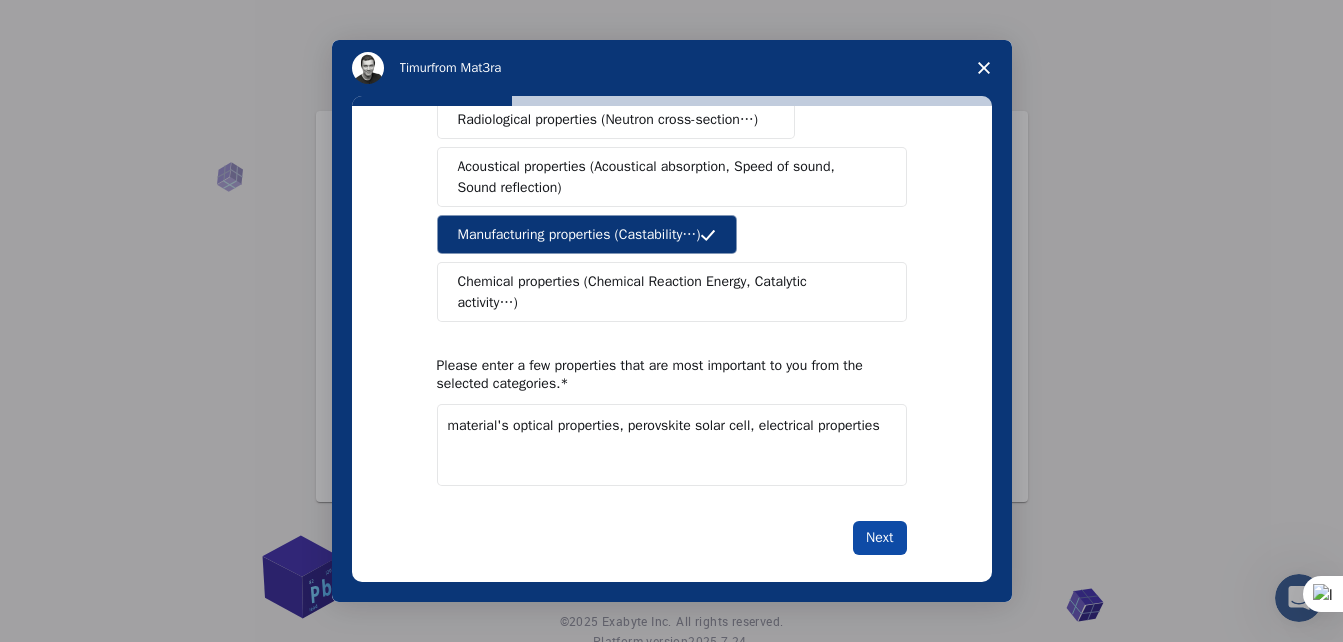 type on "material's optical properties, perovskite solar cell, electrical properties" 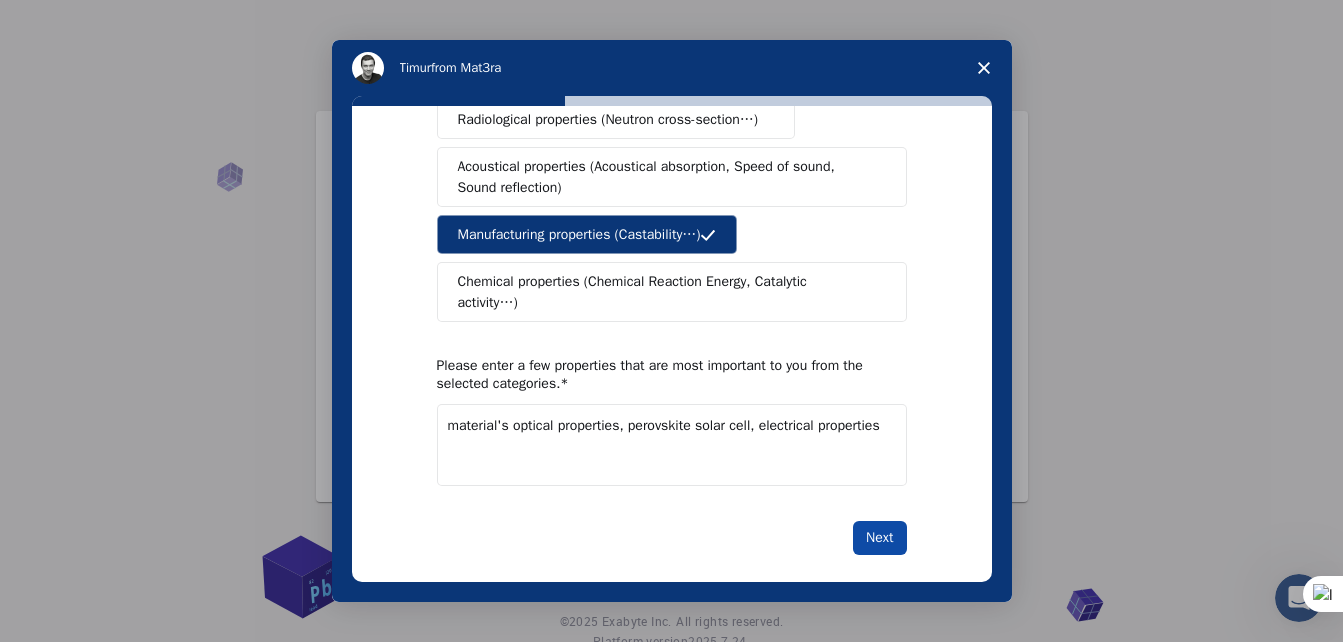 scroll, scrollTop: 0, scrollLeft: 0, axis: both 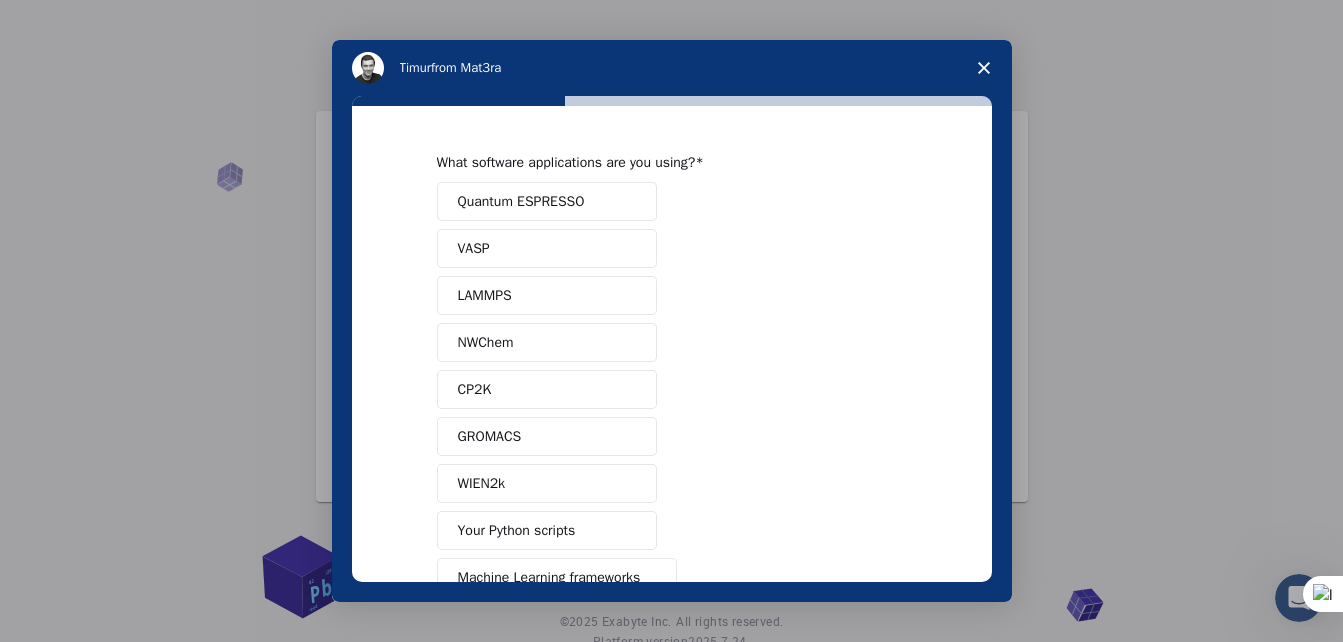 click on "Quantum ESPRESSO" at bounding box center (547, 201) 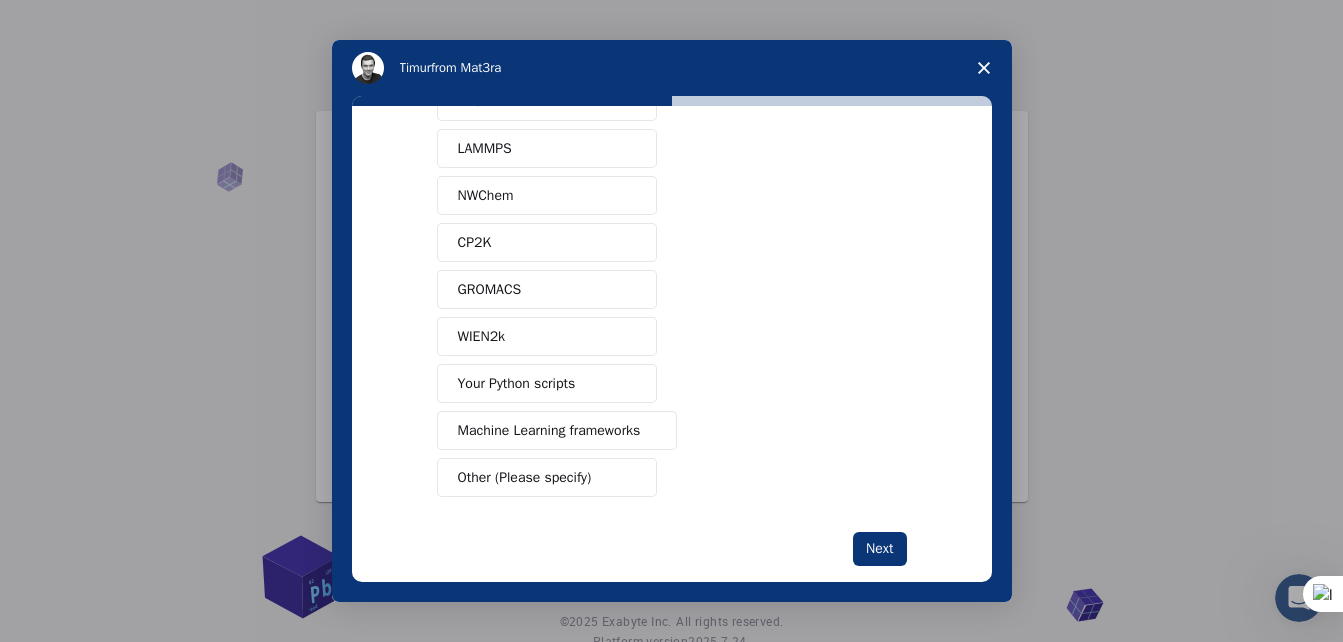scroll, scrollTop: 170, scrollLeft: 0, axis: vertical 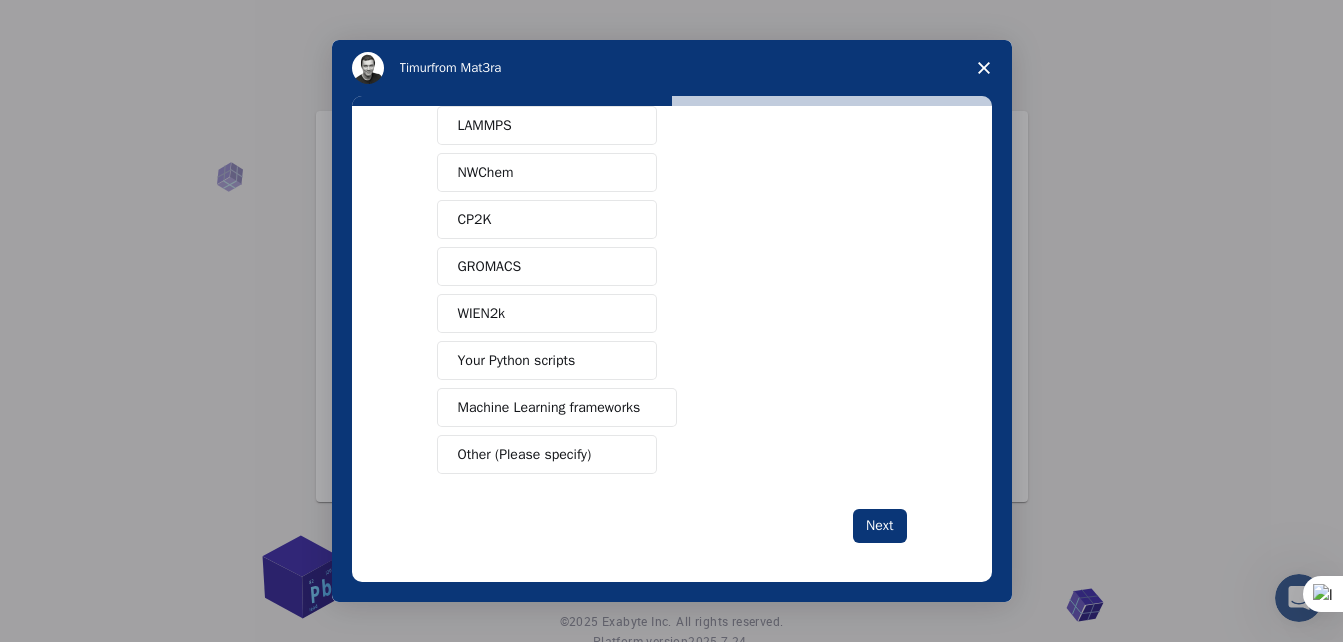 click on "Machine Learning frameworks" at bounding box center [549, 407] 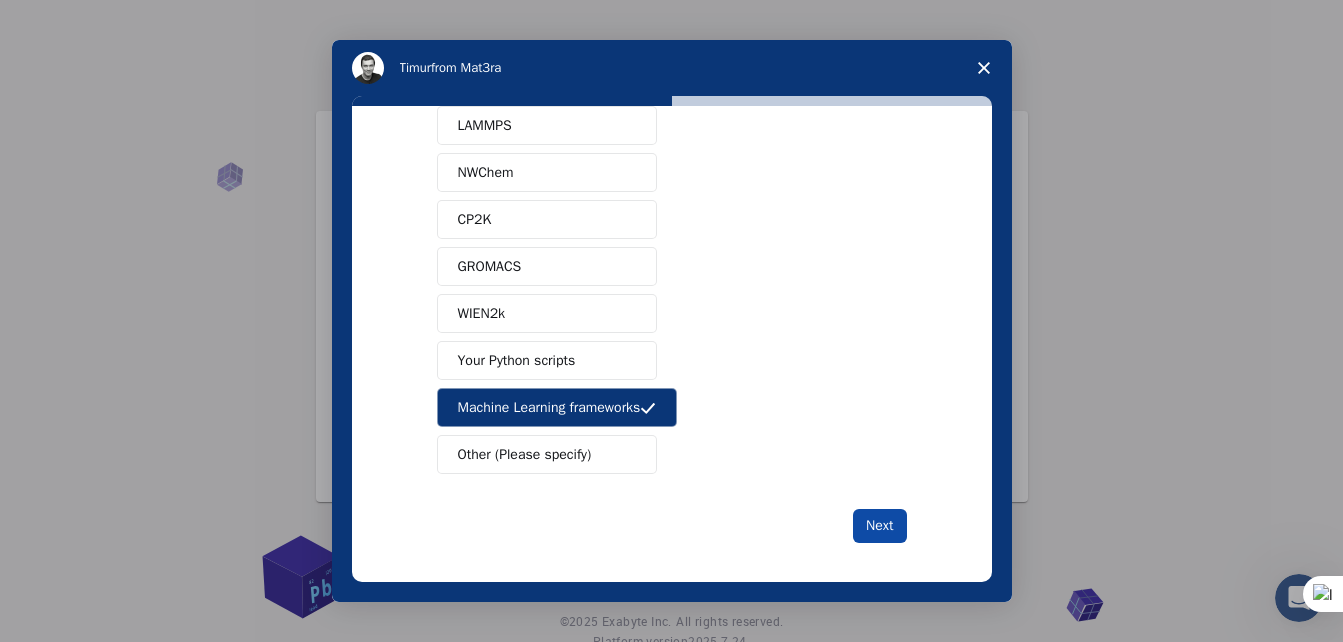 click on "Next" at bounding box center (879, 526) 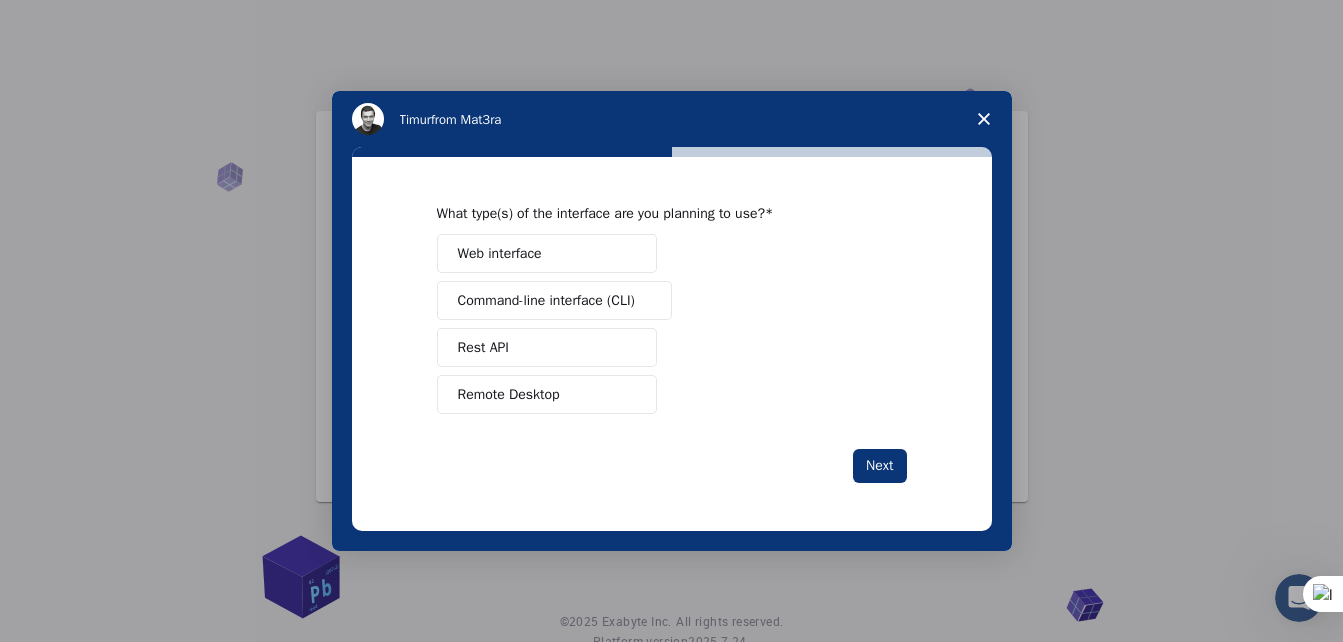 scroll, scrollTop: 0, scrollLeft: 0, axis: both 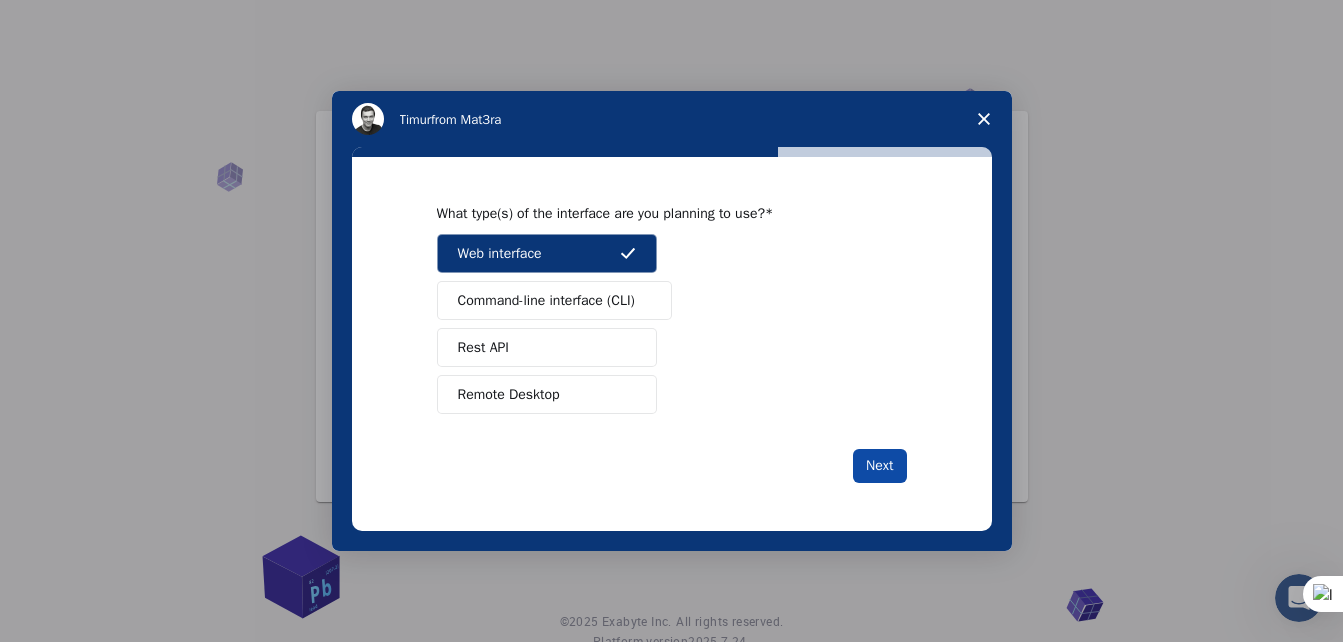 click on "Next" at bounding box center (879, 466) 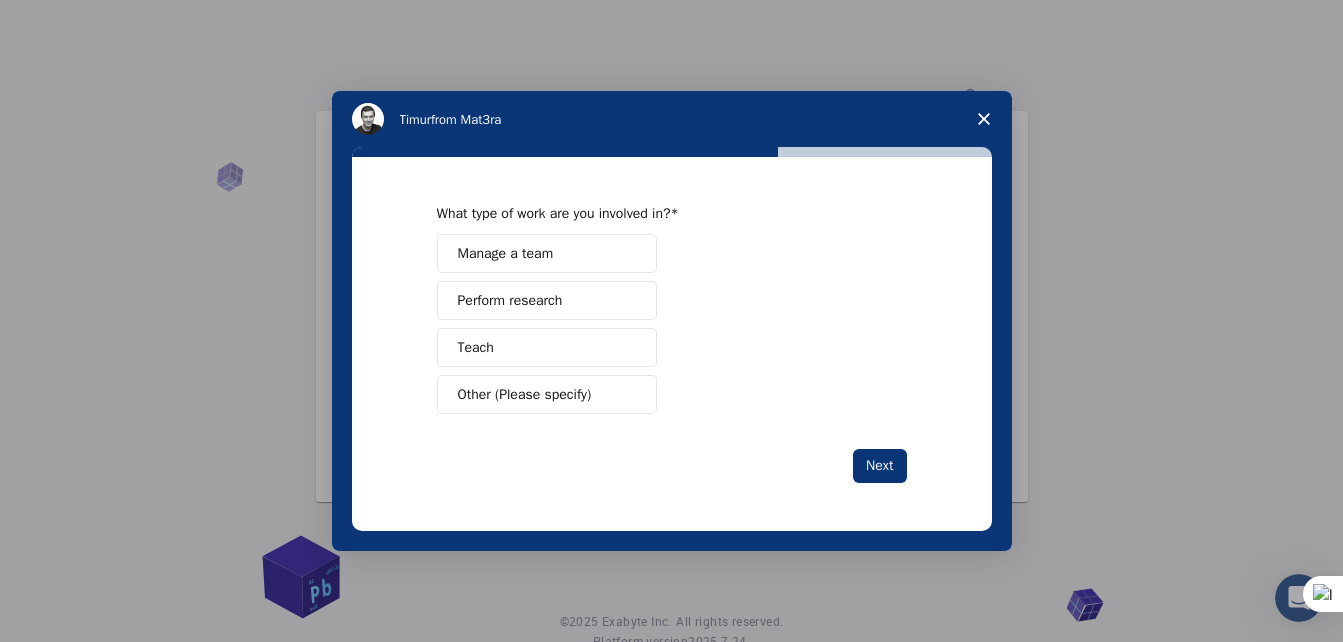 click on "Teach" at bounding box center [547, 347] 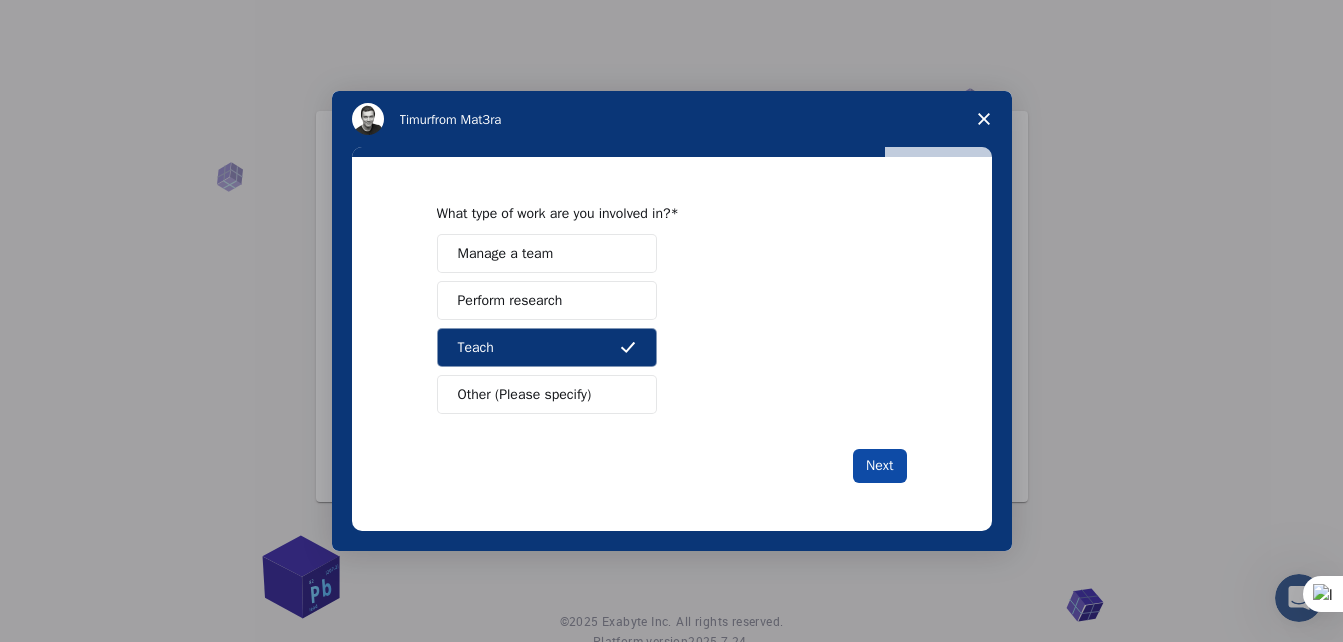 click on "Next" at bounding box center [879, 466] 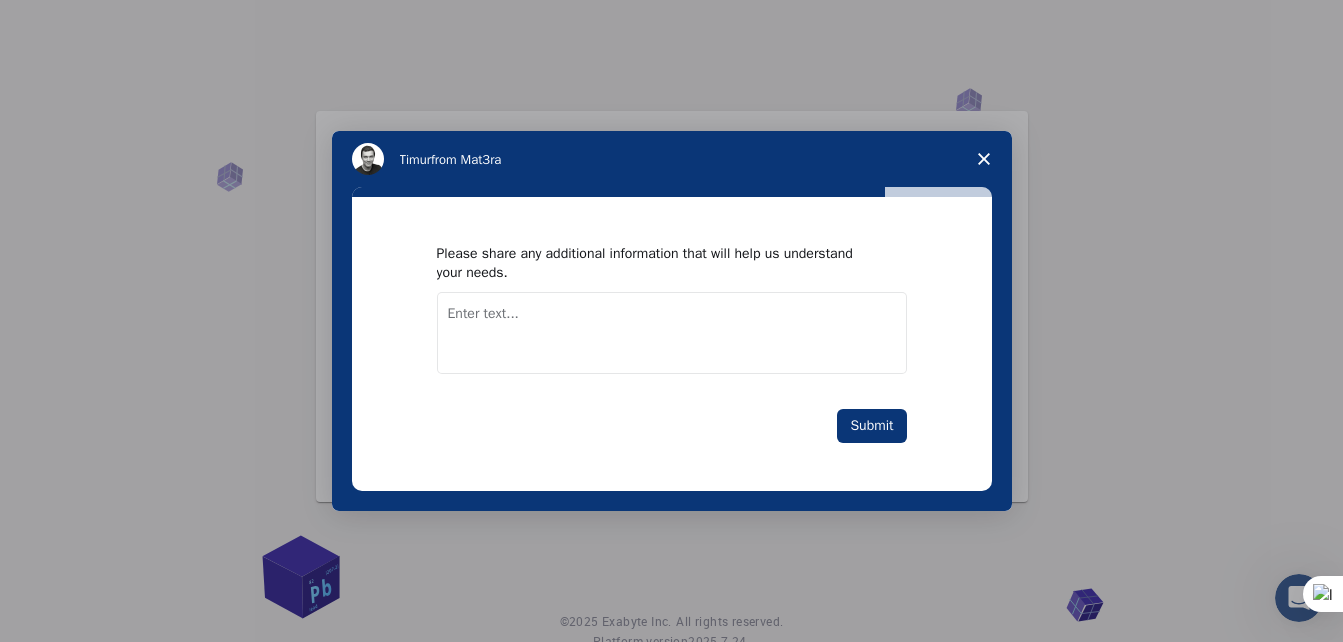 click at bounding box center (672, 333) 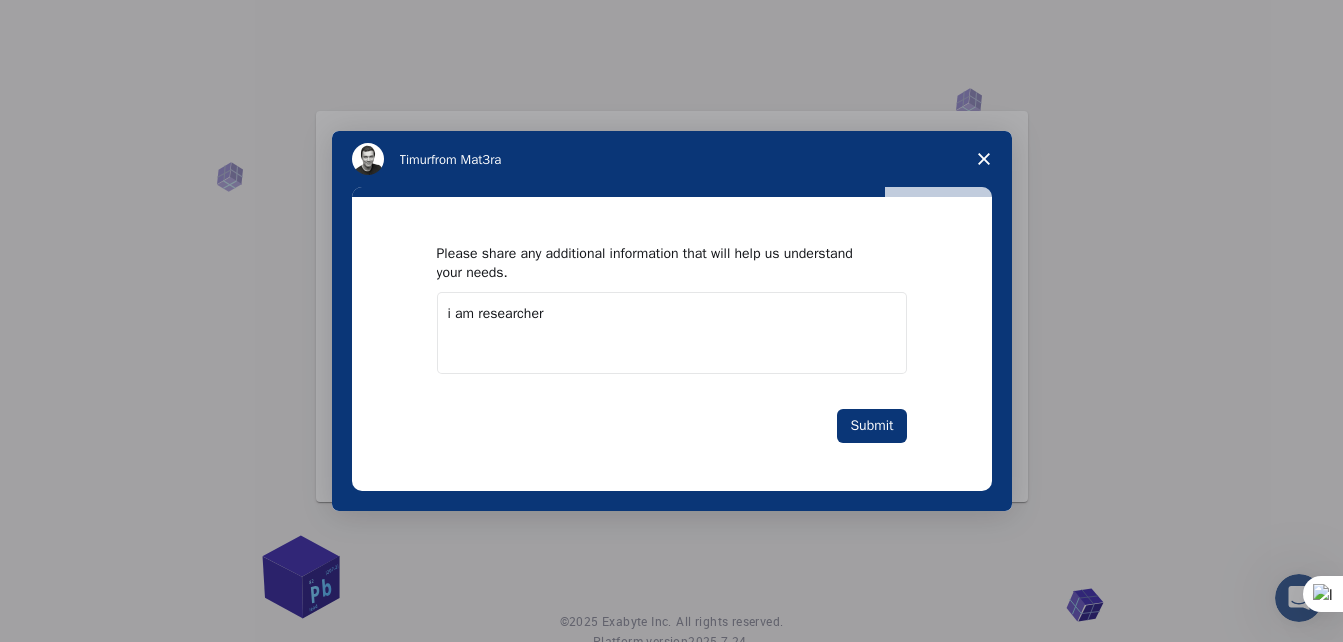 click on "i am researcher" at bounding box center [672, 333] 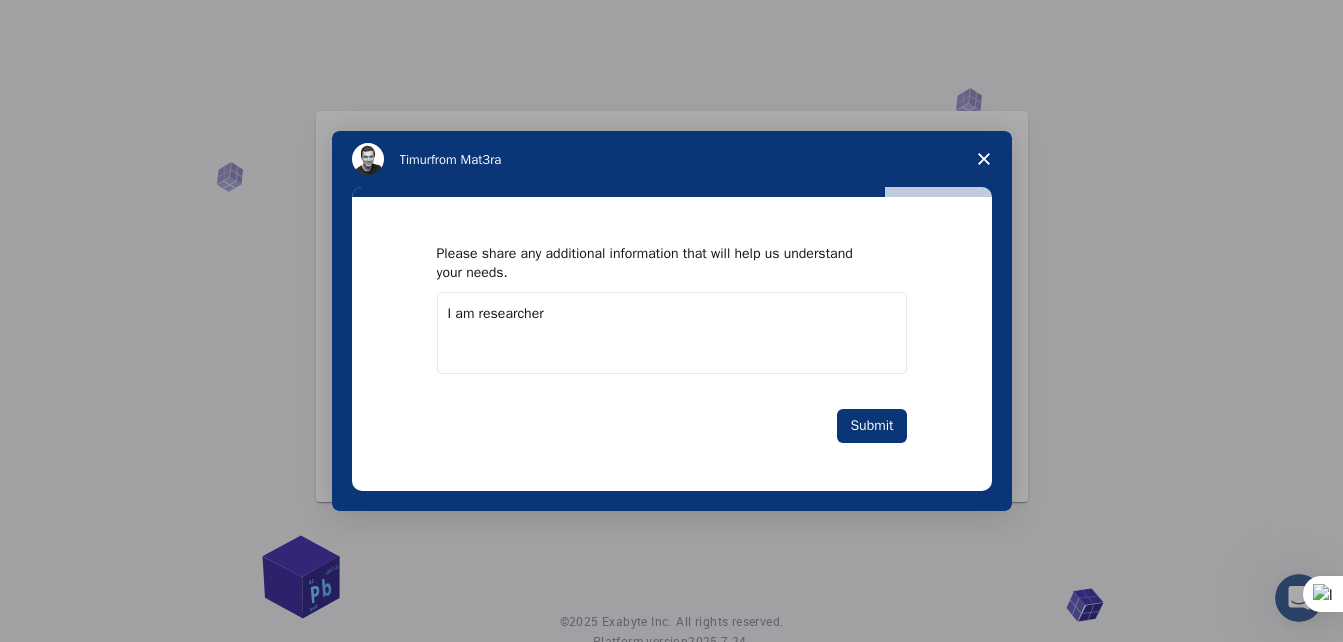 click on "I am researcher" at bounding box center (672, 333) 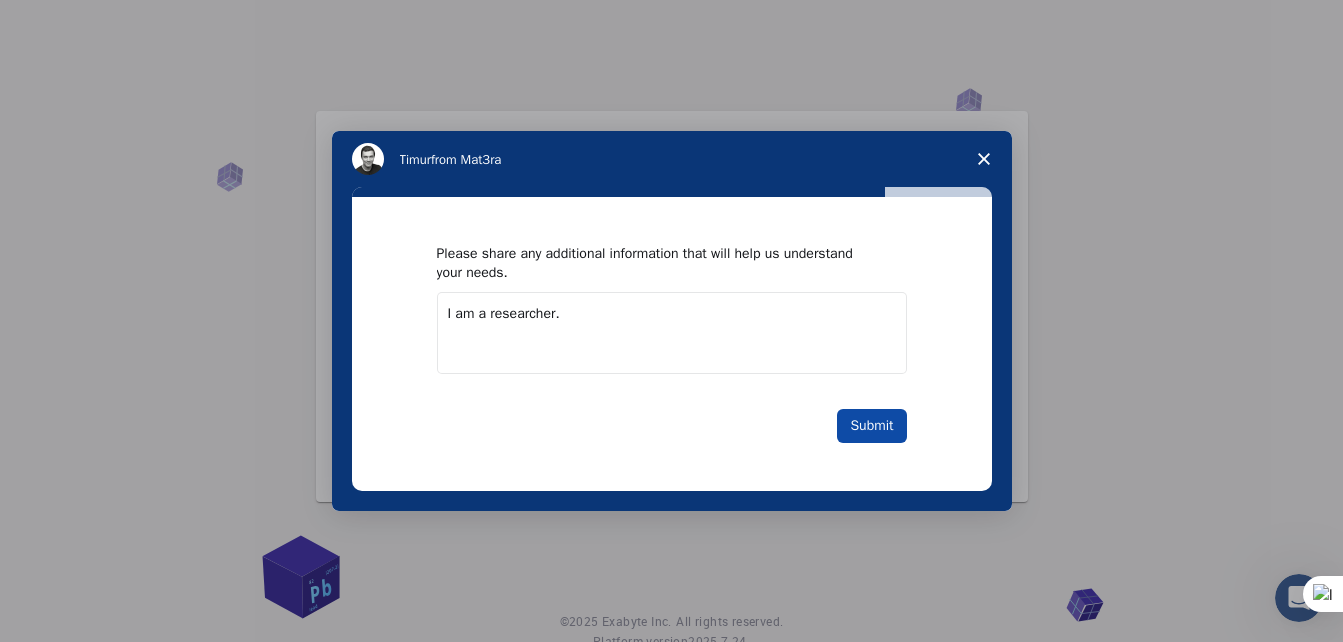 type on "I am a researcher." 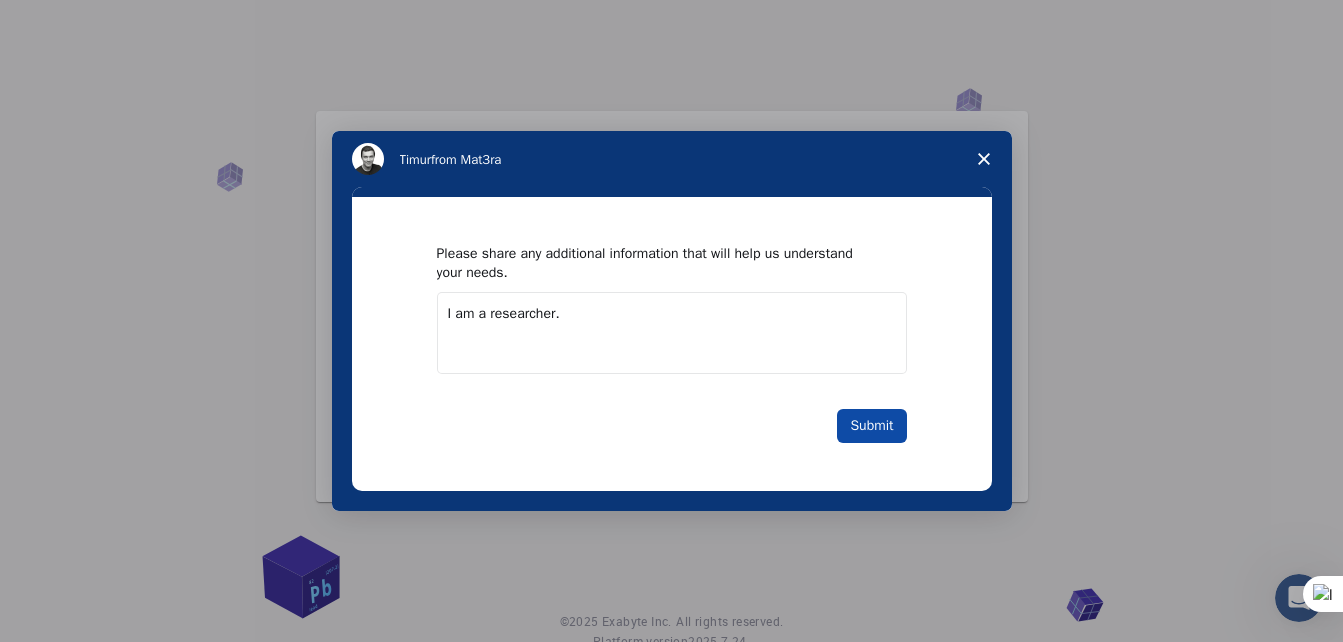 click on "Submit" at bounding box center [871, 426] 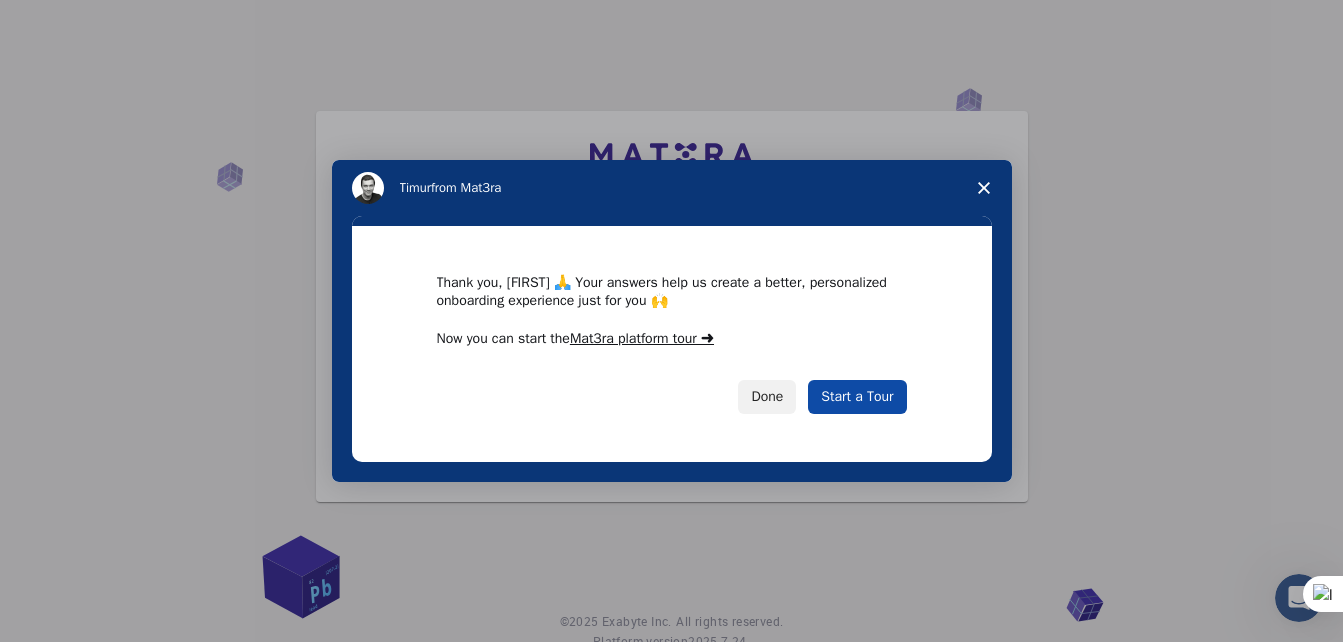 click on "Start a Tour" at bounding box center (857, 397) 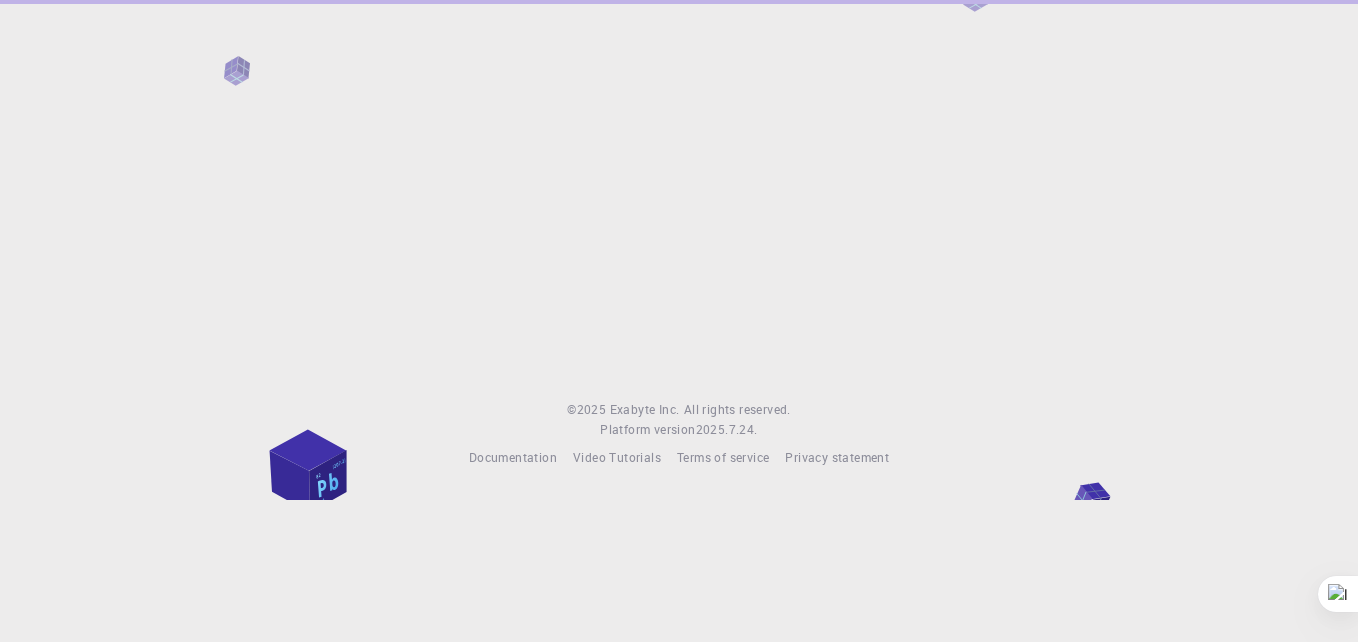scroll, scrollTop: 0, scrollLeft: 0, axis: both 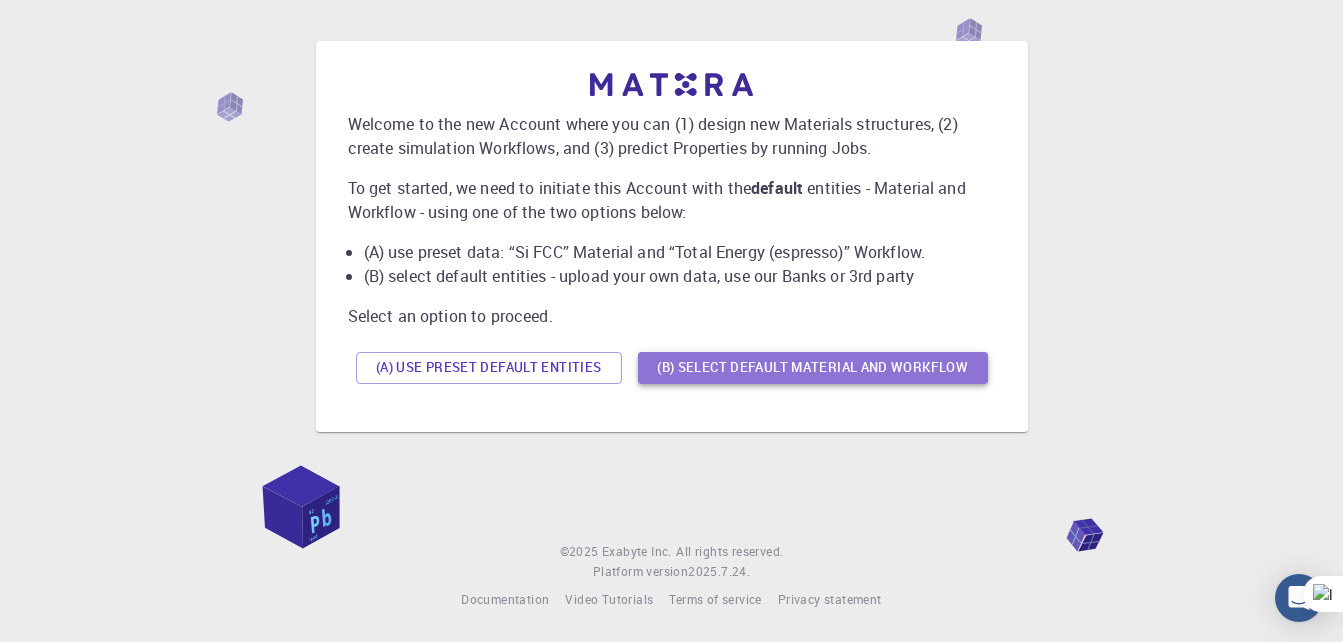 click on "(B) Select default material and workflow" at bounding box center [813, 368] 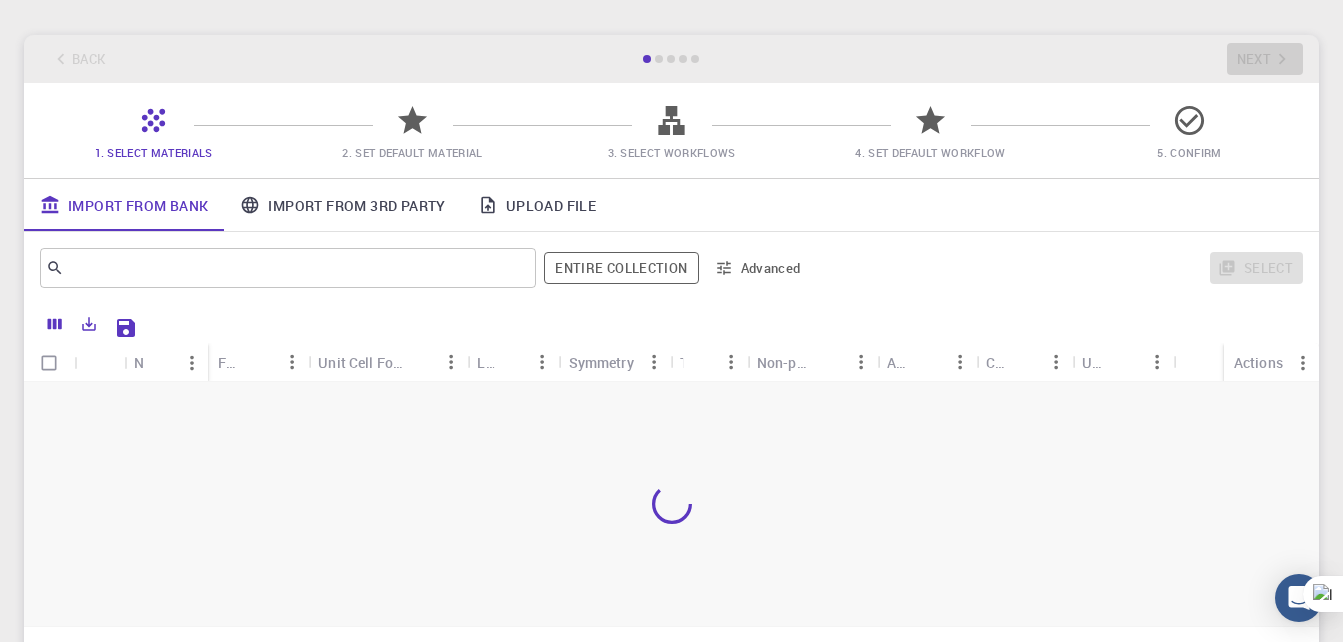 scroll, scrollTop: 125, scrollLeft: 0, axis: vertical 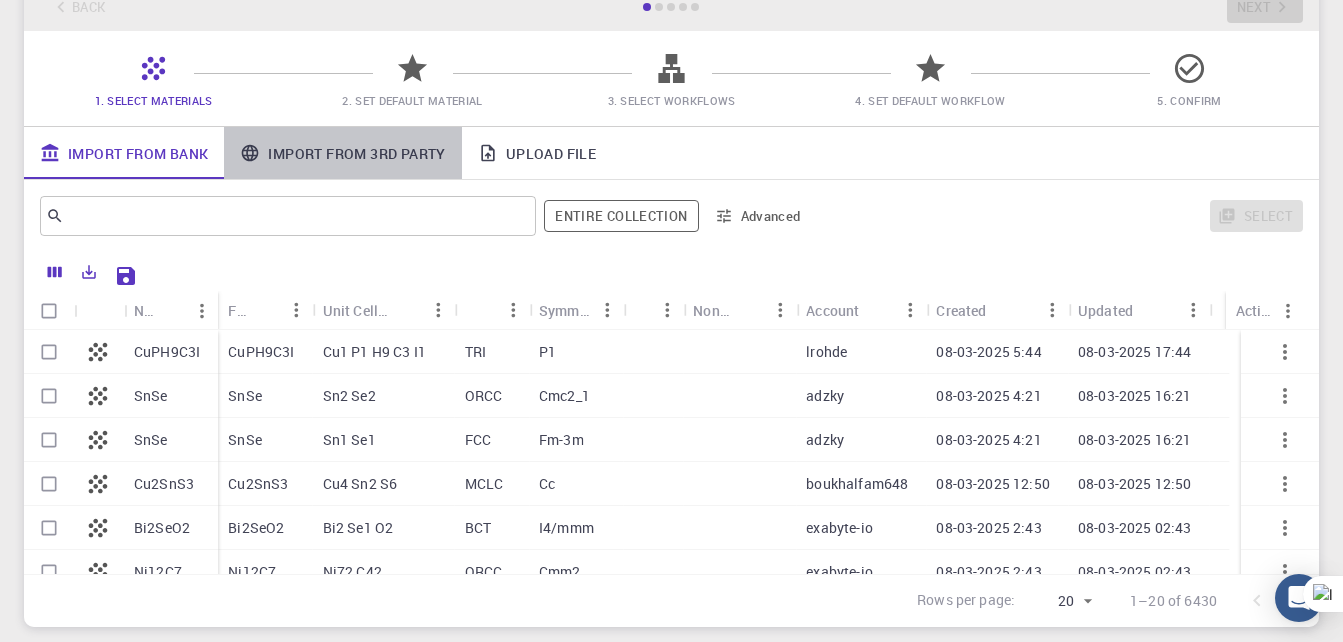 click on "Import From 3rd Party" at bounding box center [342, 153] 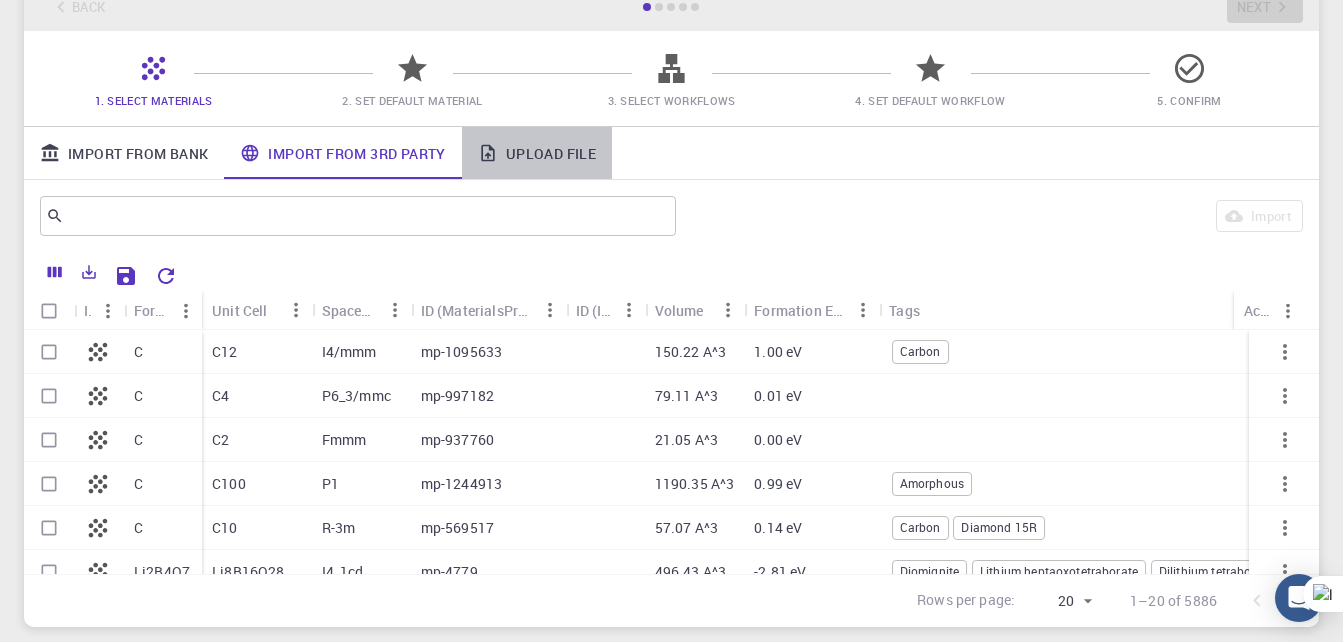 click on "Upload File" at bounding box center (537, 153) 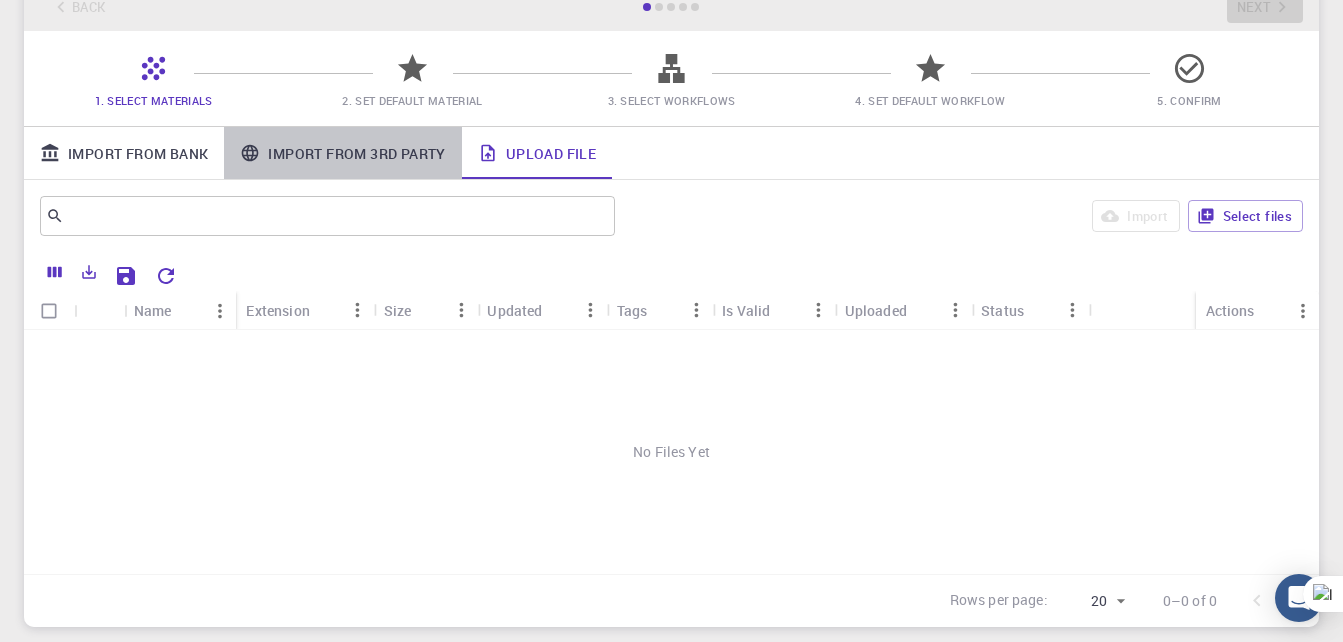 click on "Import From 3rd Party" at bounding box center [342, 153] 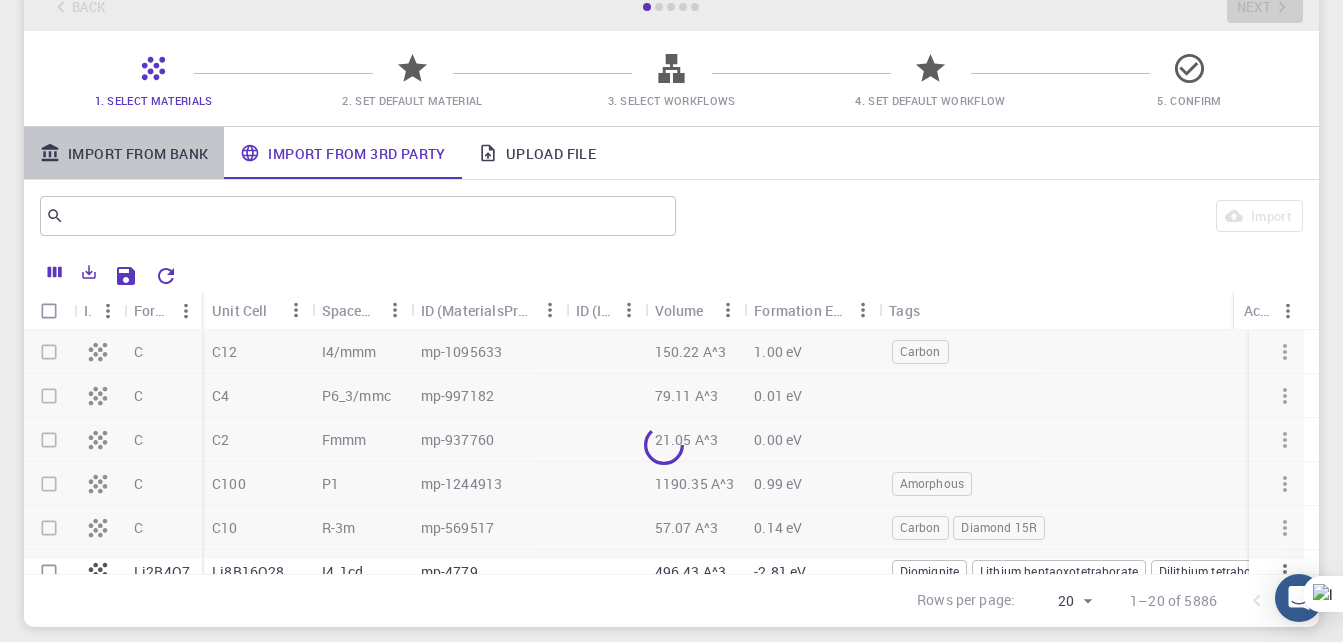 click on "Import From Bank" at bounding box center [124, 153] 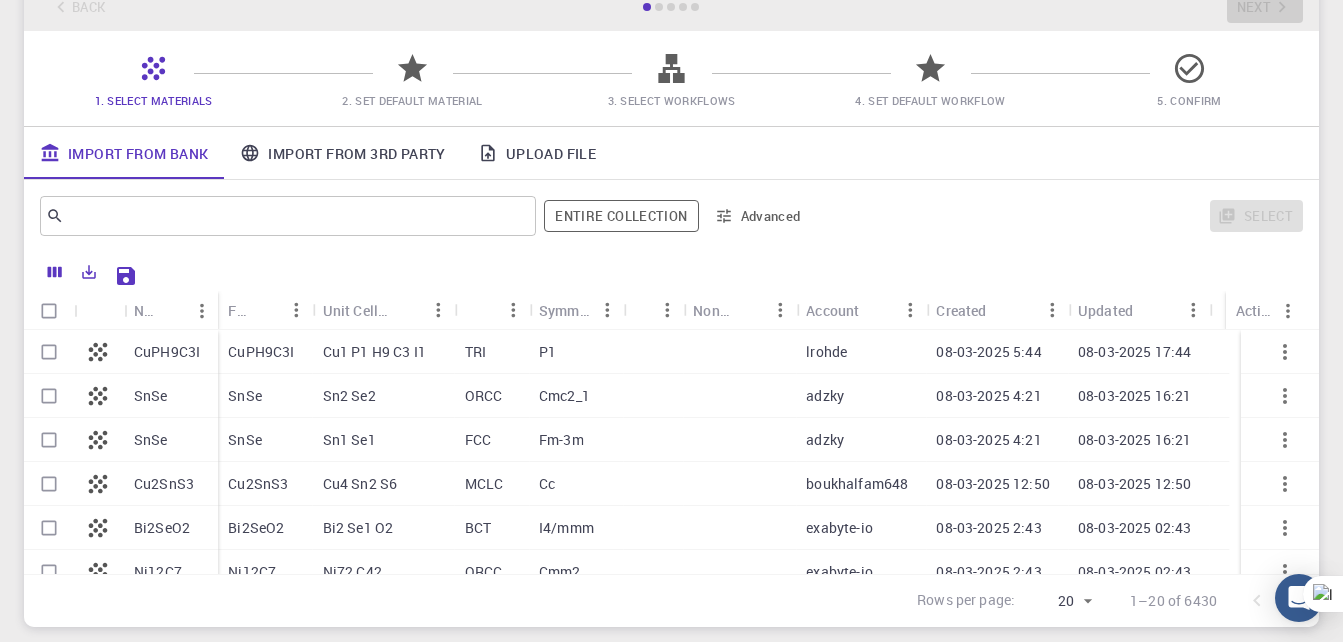 click on "2. Set Default Material" at bounding box center (412, 100) 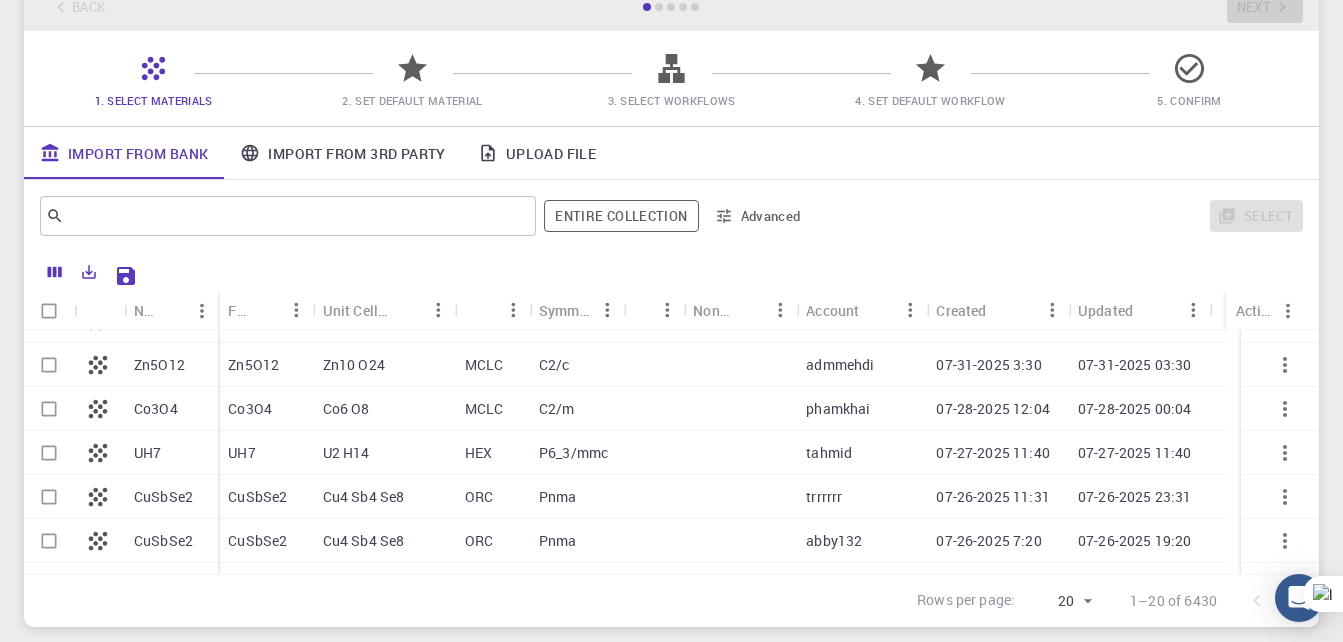 scroll, scrollTop: 0, scrollLeft: 0, axis: both 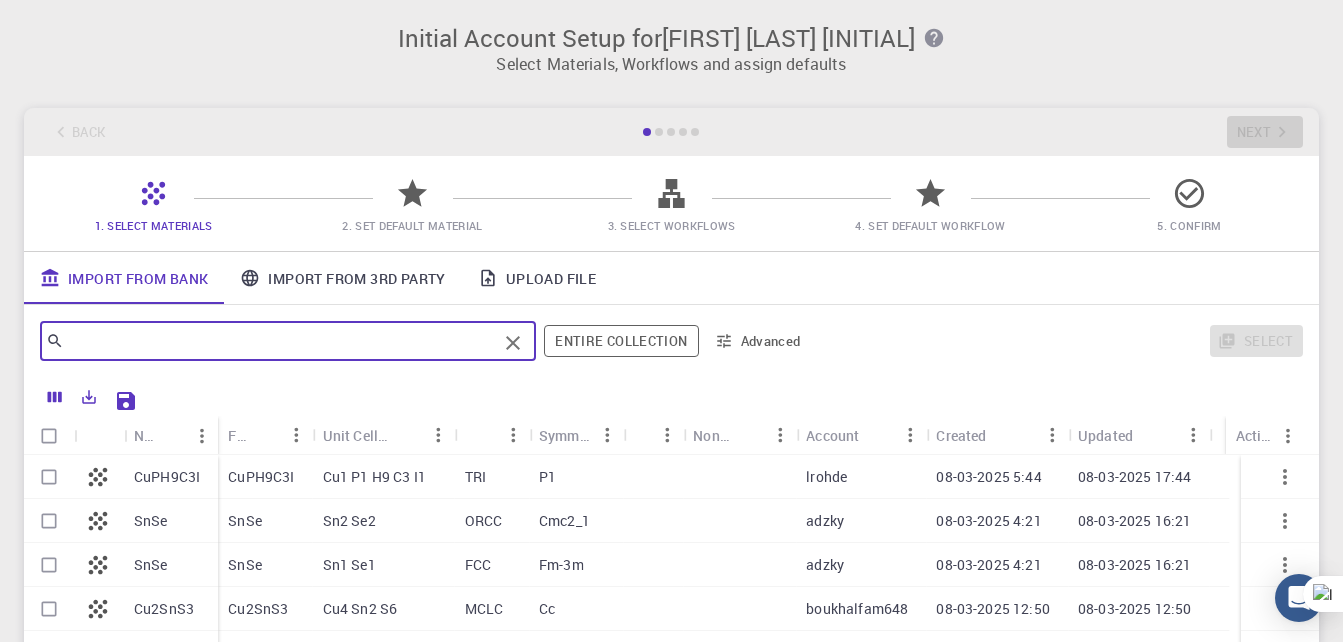 click at bounding box center (280, 341) 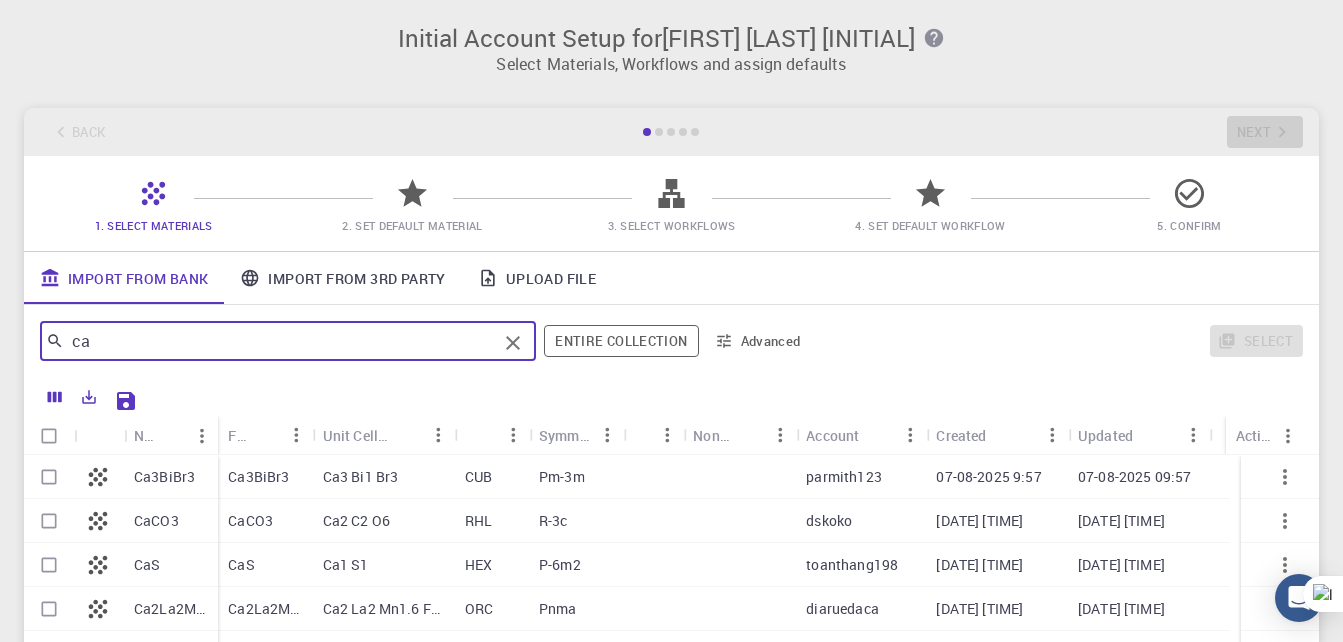 type on "c" 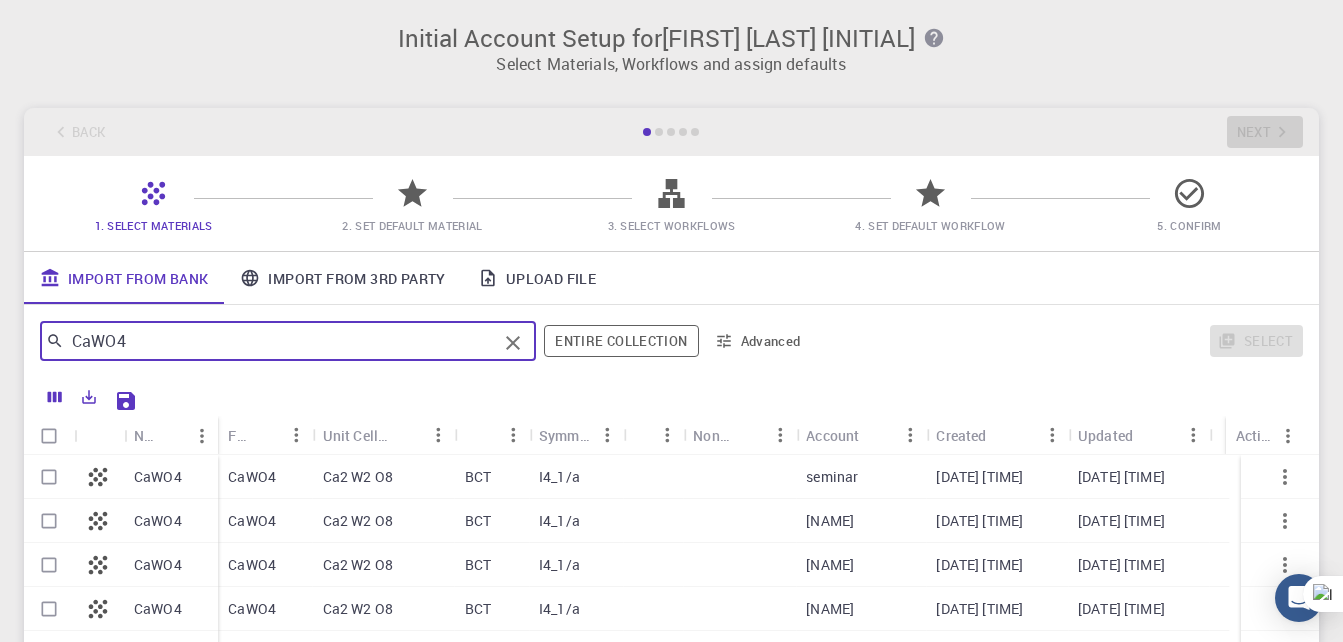 type on "CaWO4" 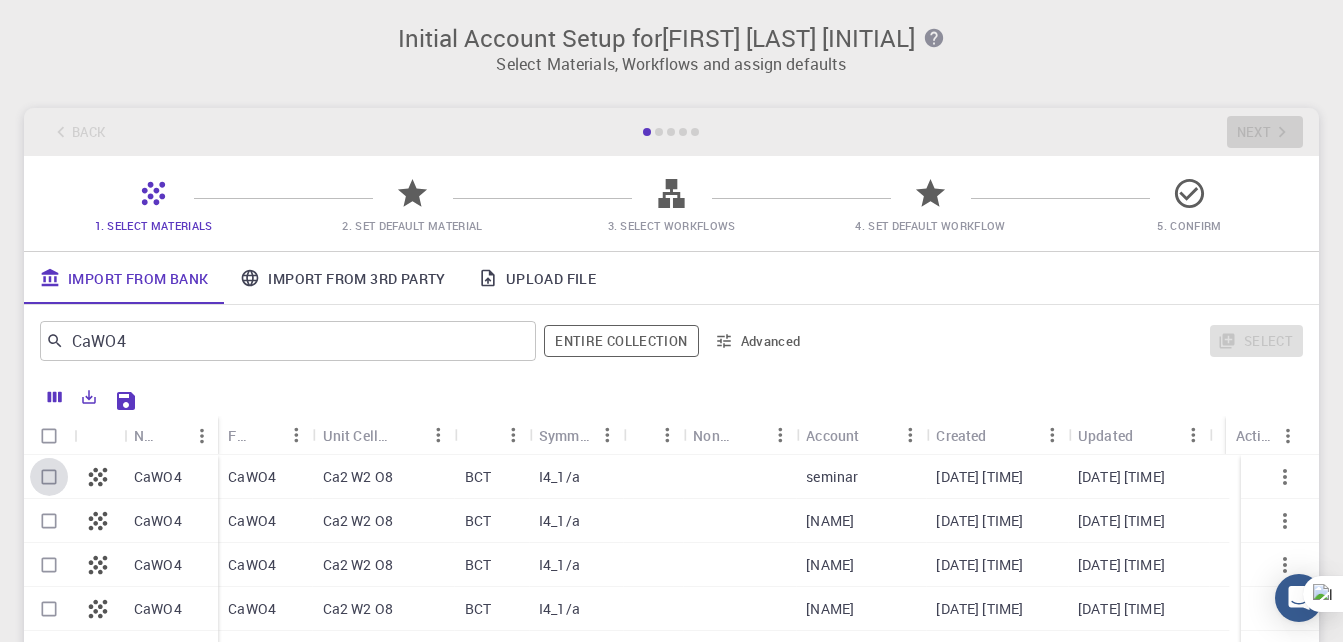 click at bounding box center [49, 477] 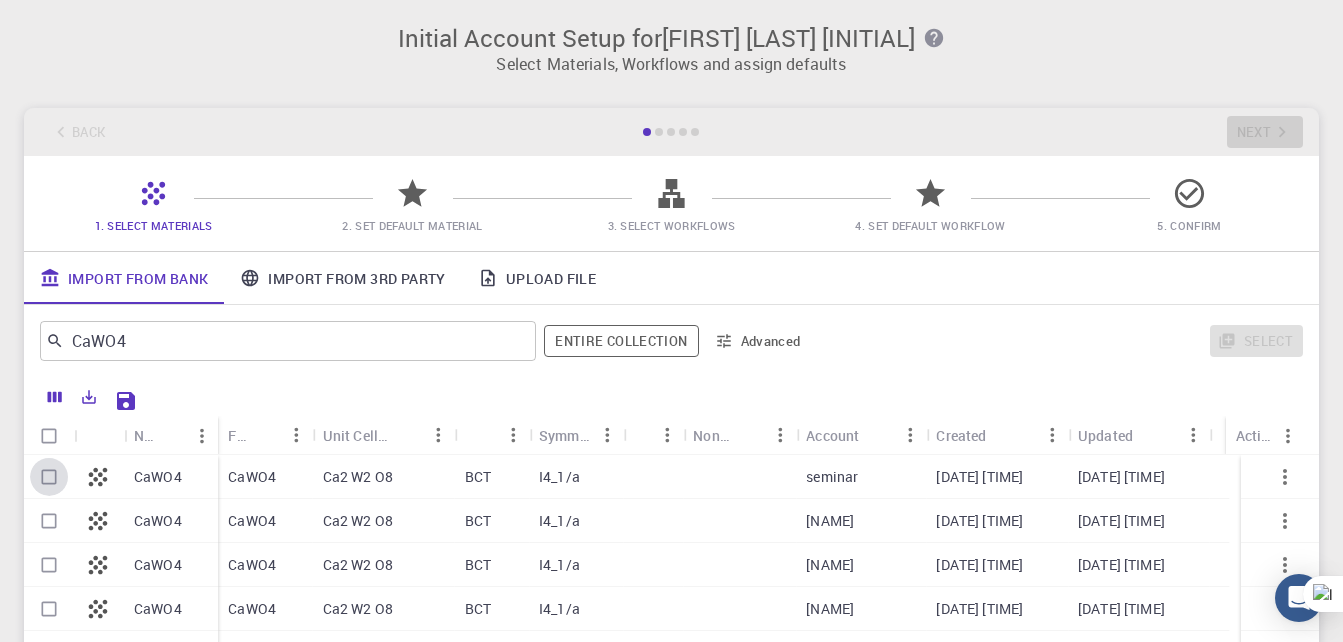 checkbox on "true" 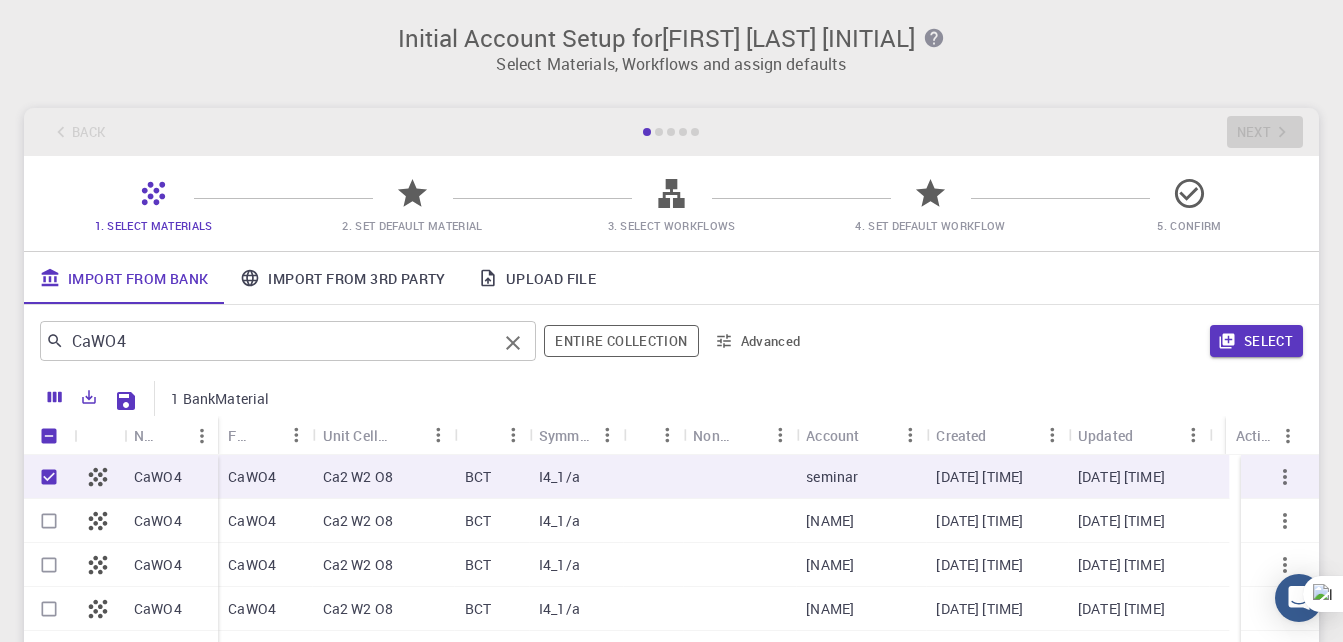 click on "CaWO4" at bounding box center (280, 341) 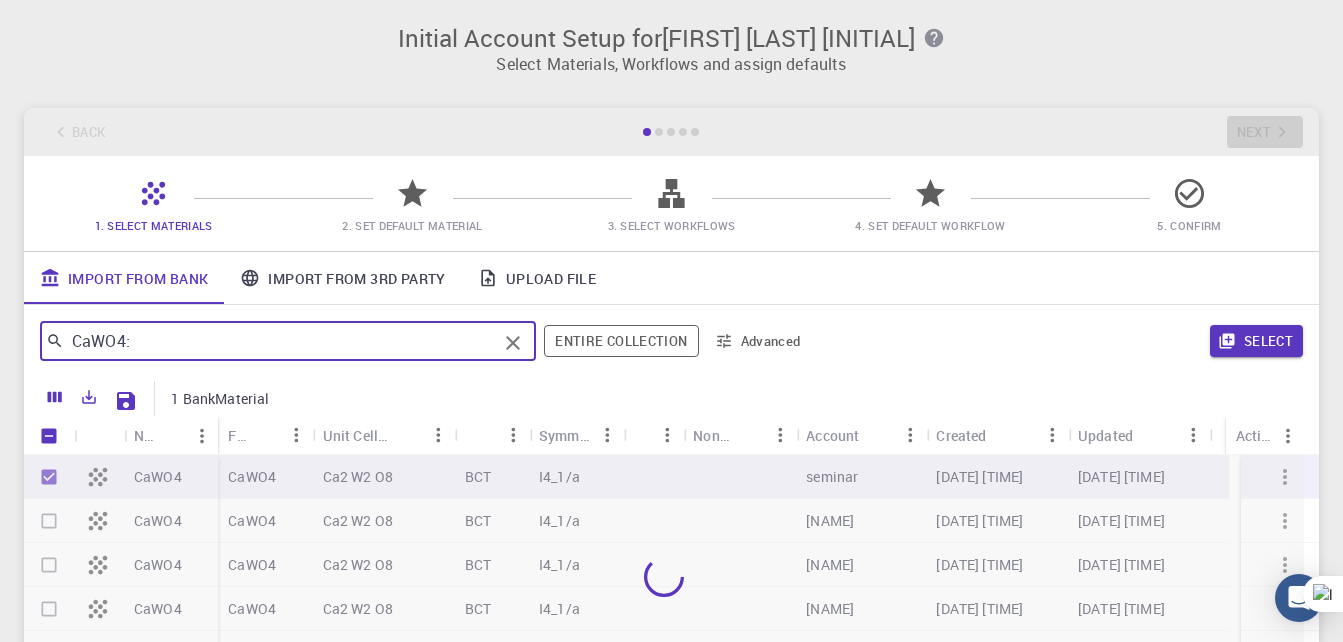 type on "CaWO4:E" 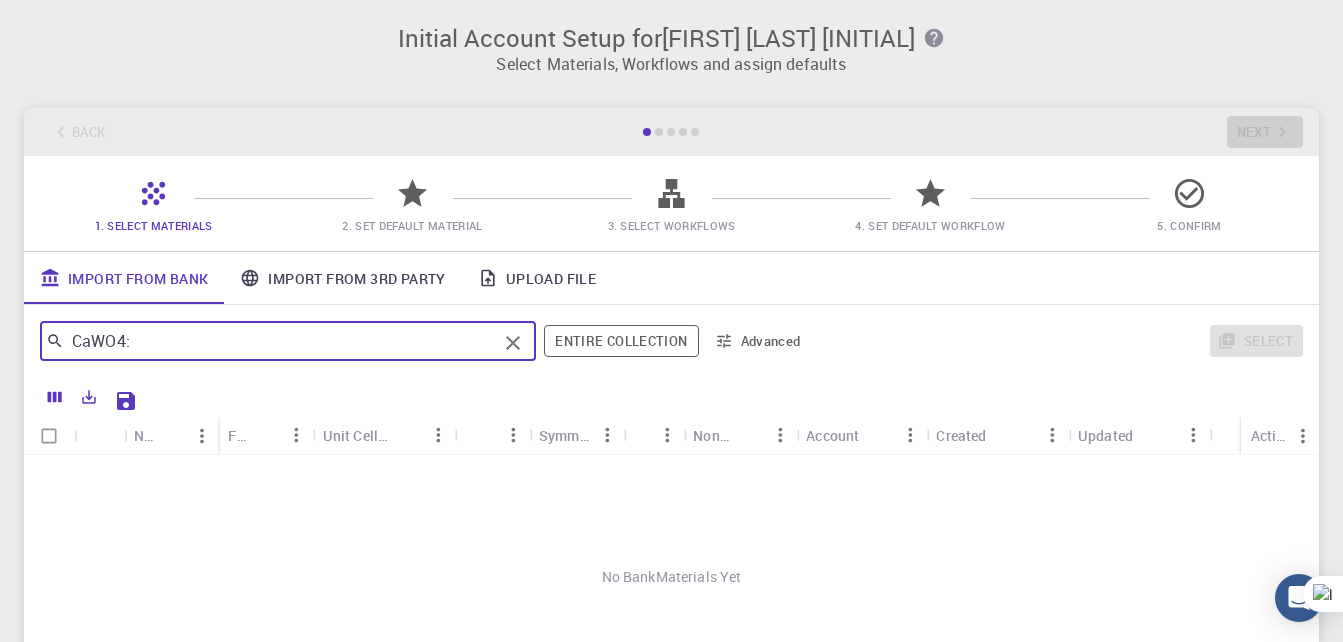 type on "CaWO4" 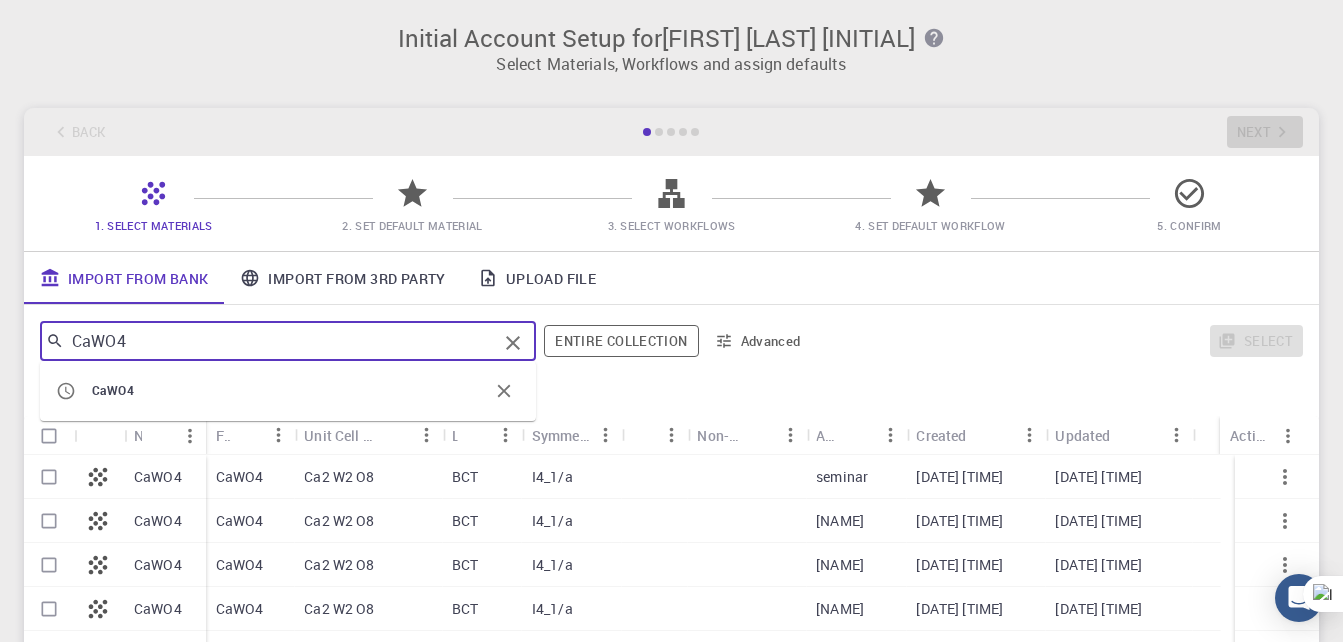 click at bounding box center (49, 477) 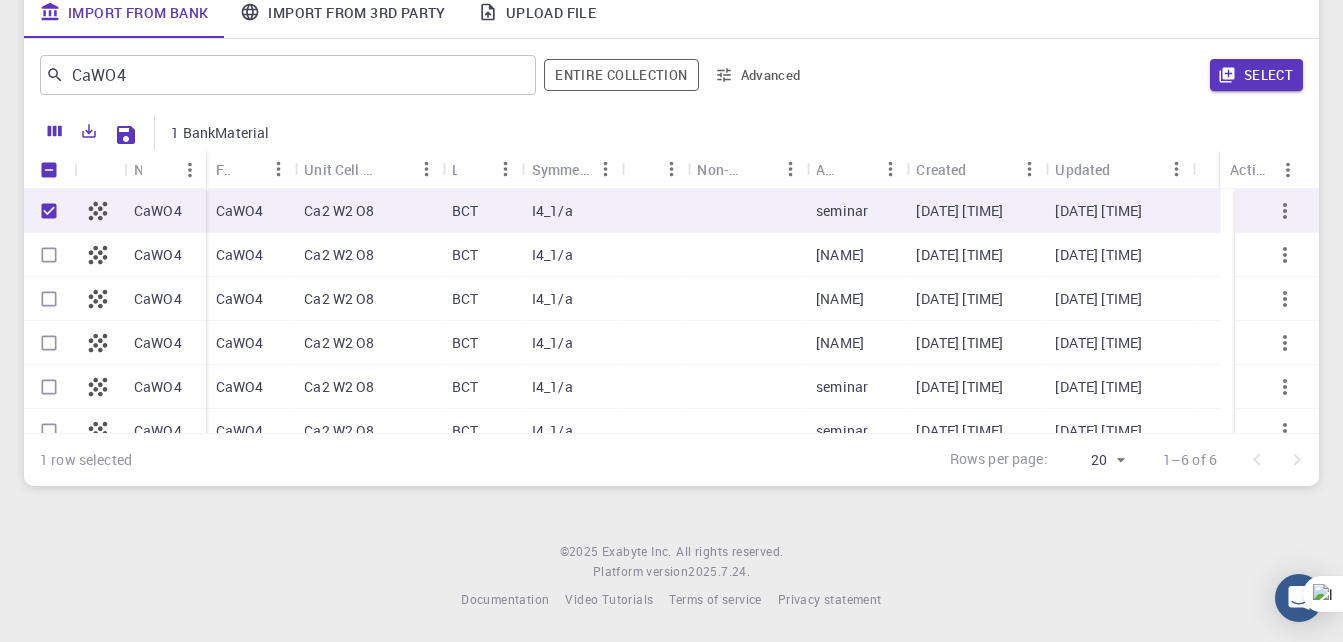 scroll, scrollTop: 0, scrollLeft: 0, axis: both 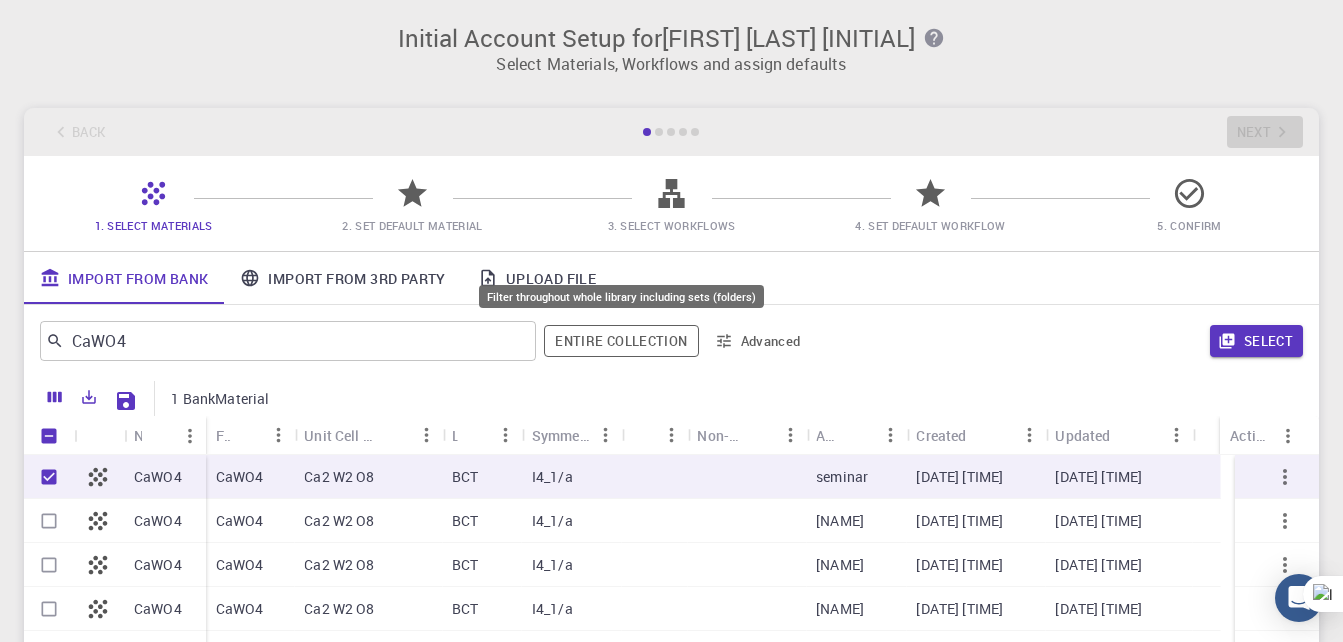 click on "Entire collection" at bounding box center [621, 341] 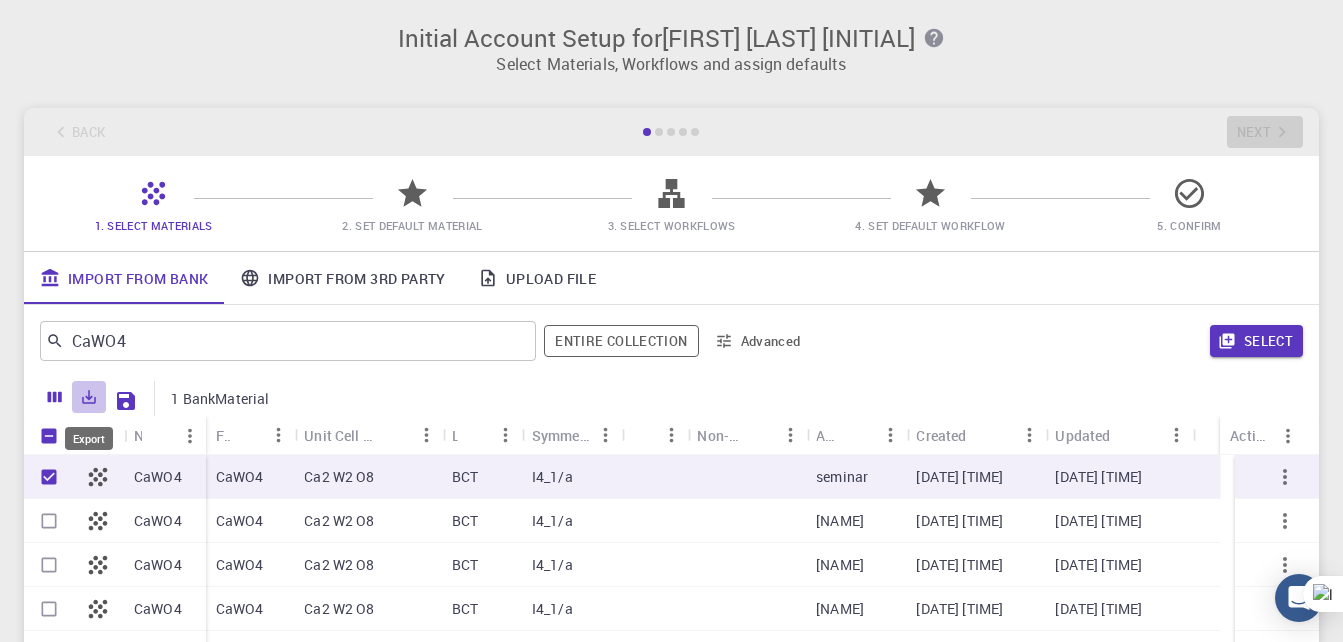 click 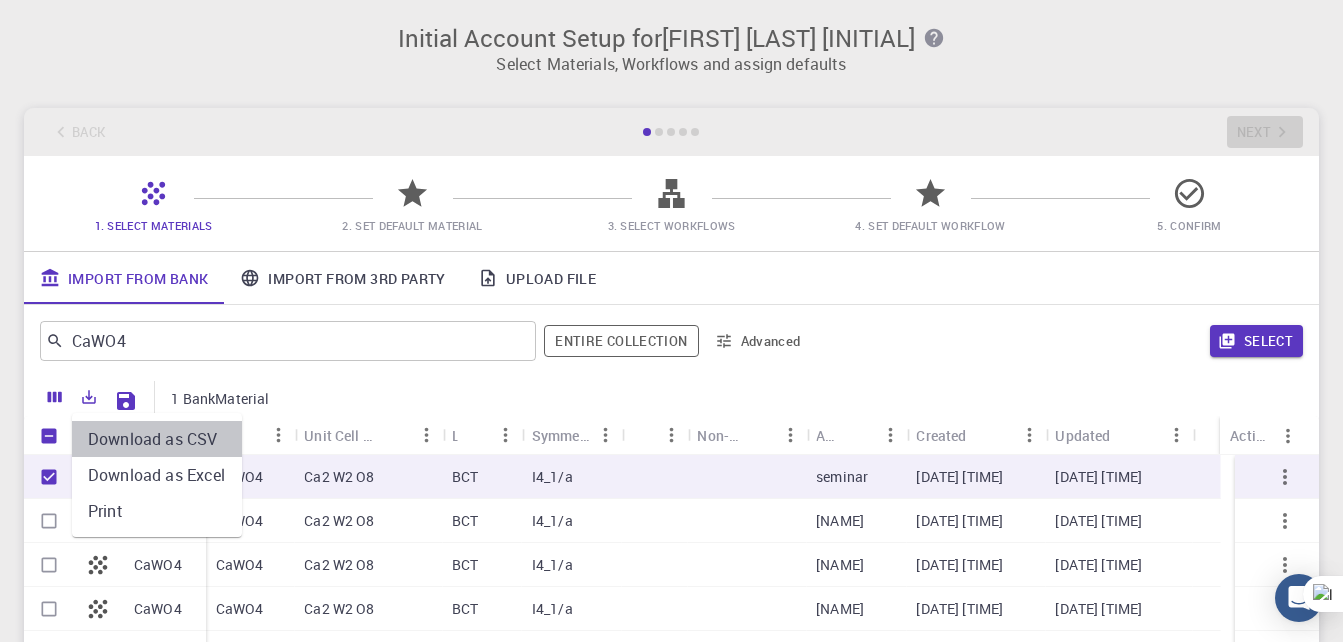 click on "Download as CSV" at bounding box center [157, 439] 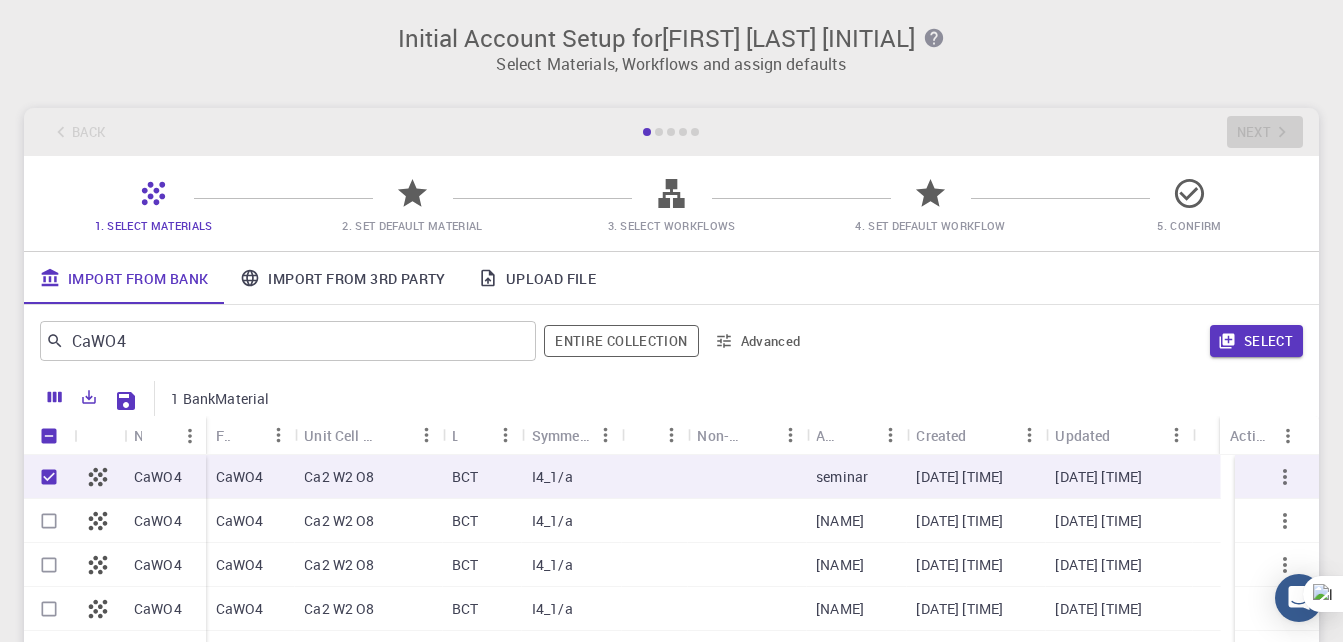 scroll, scrollTop: 269, scrollLeft: 0, axis: vertical 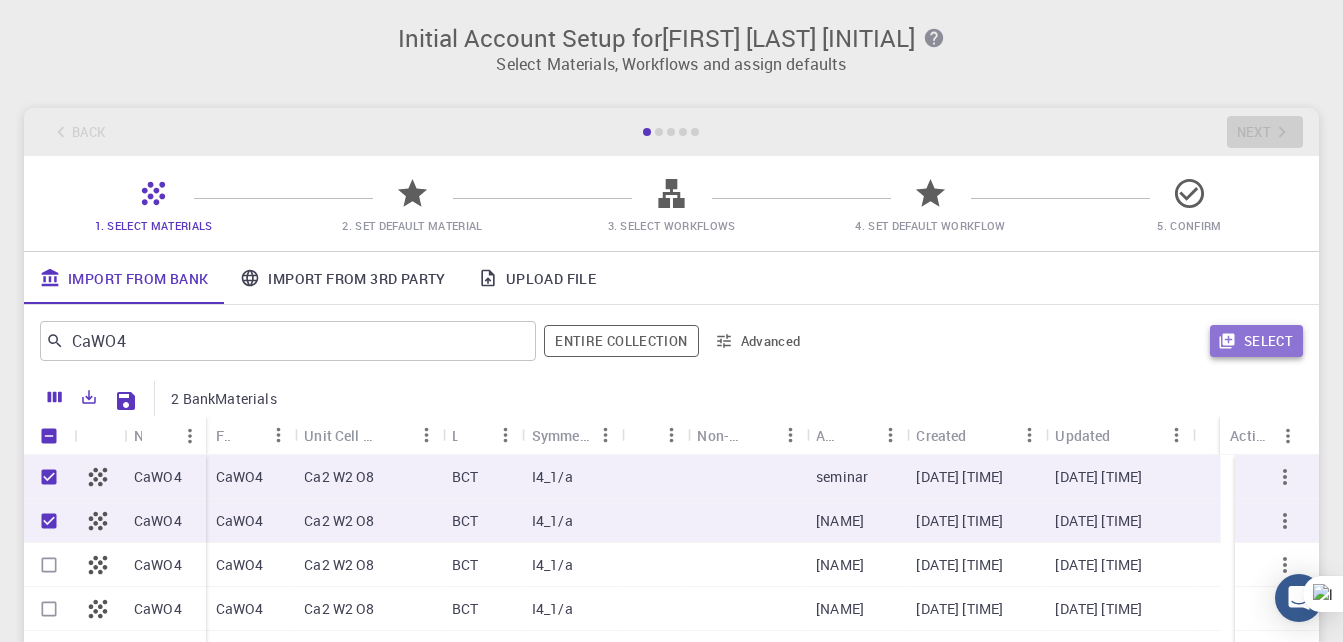 click on "Select" at bounding box center (1256, 341) 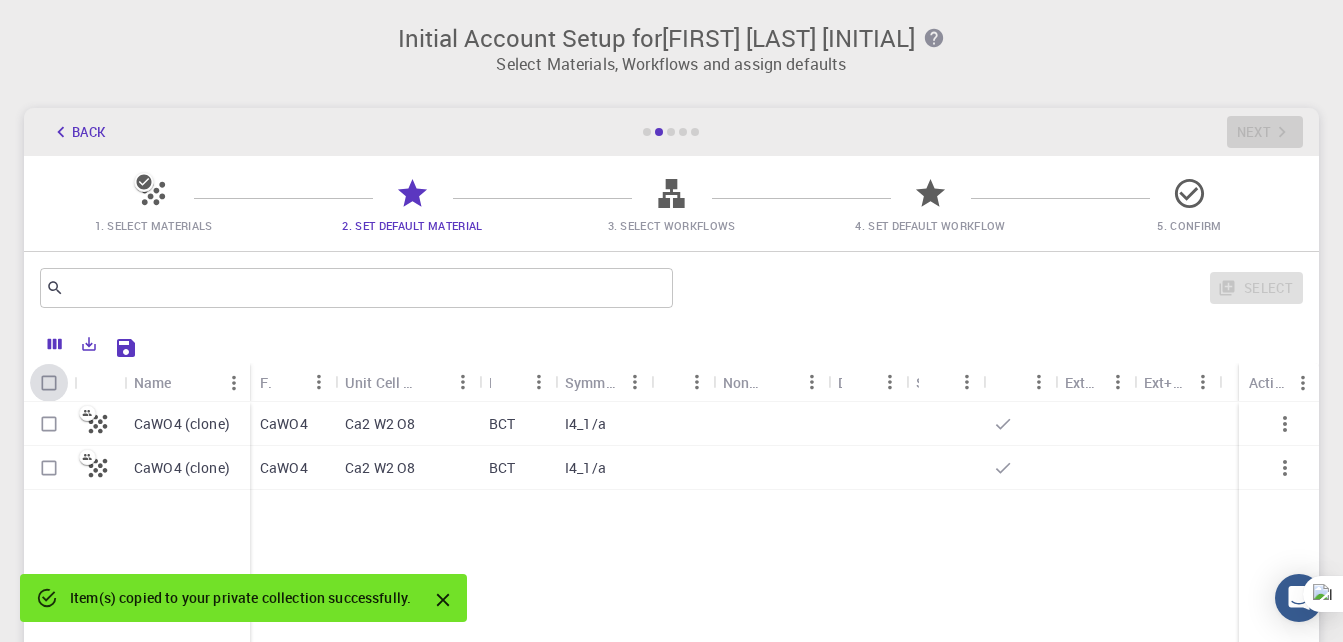 click at bounding box center (49, 383) 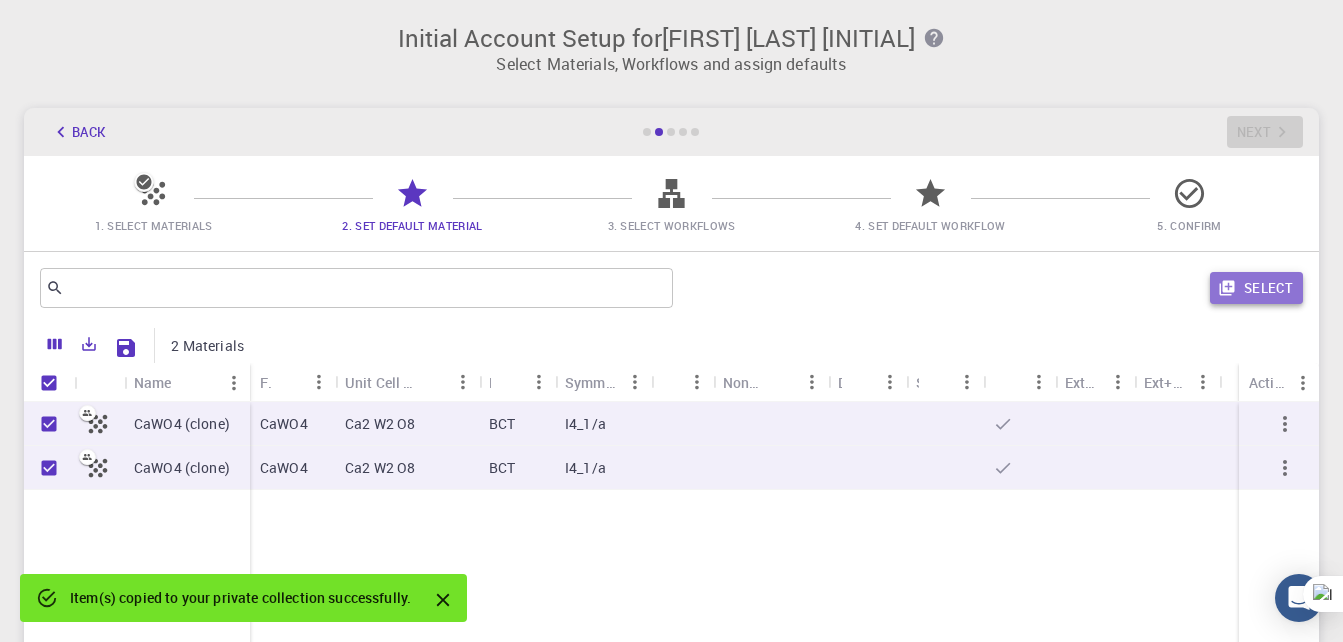 click on "Select" at bounding box center (1256, 288) 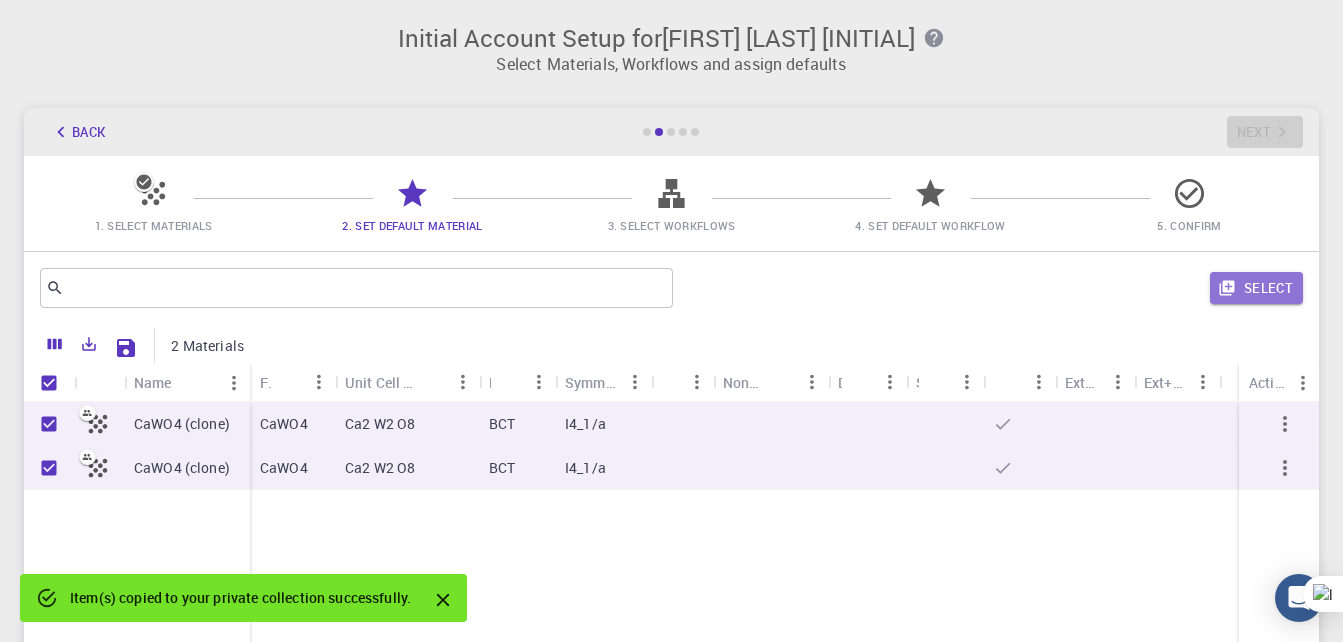 checkbox on "false" 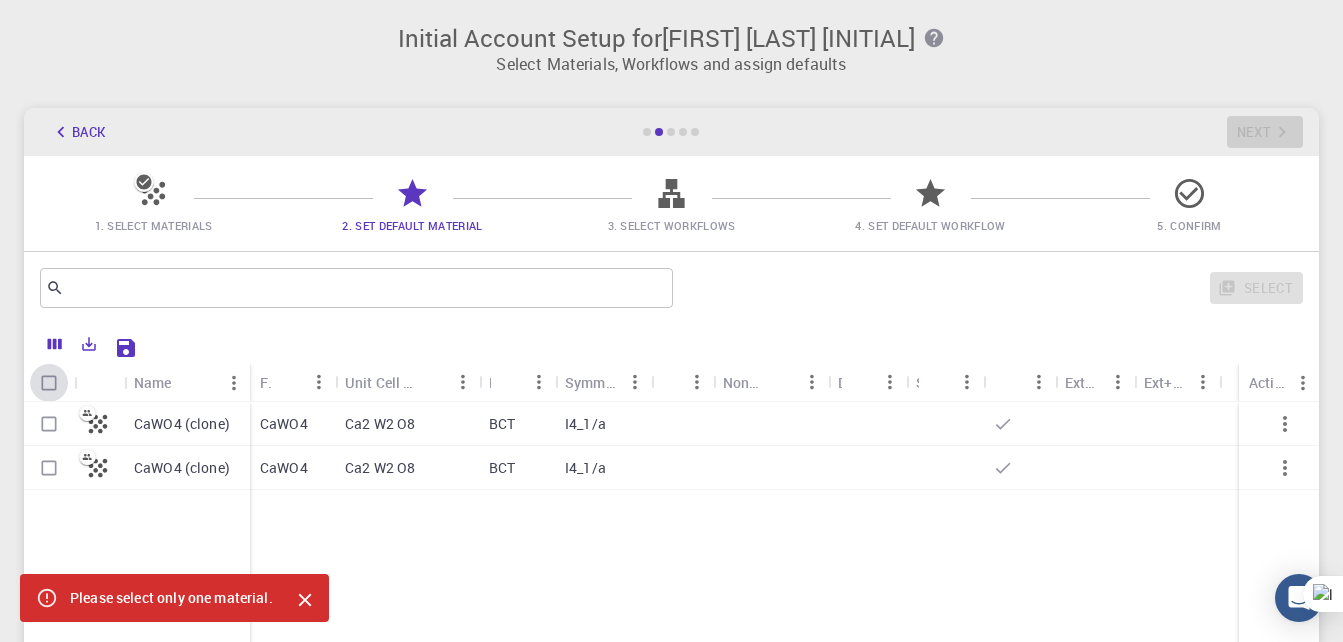 click at bounding box center [49, 383] 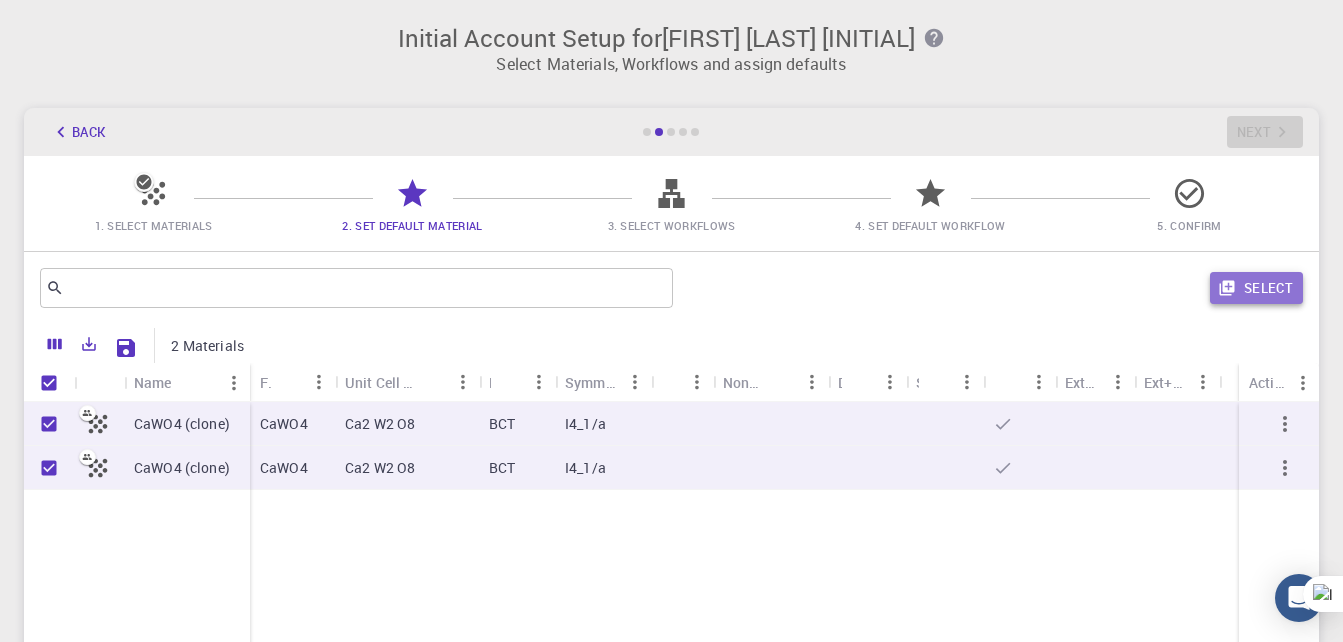 click on "Select" at bounding box center [1256, 288] 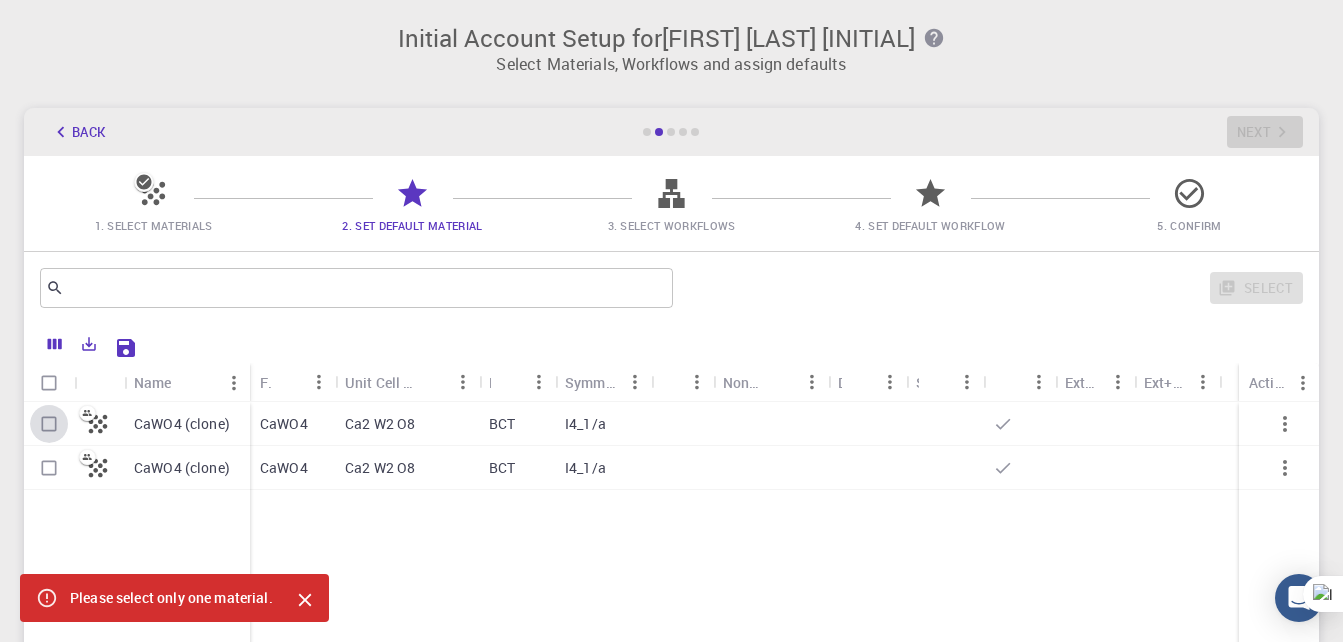 click at bounding box center (49, 424) 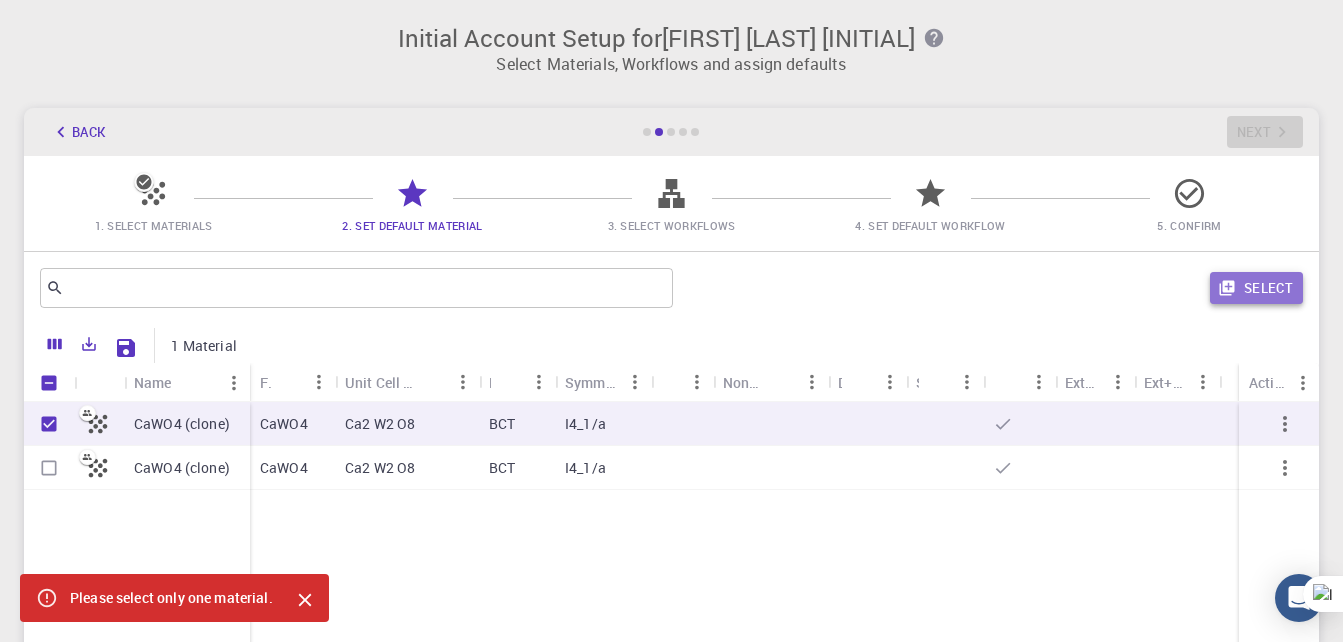 click on "Select" at bounding box center [1256, 288] 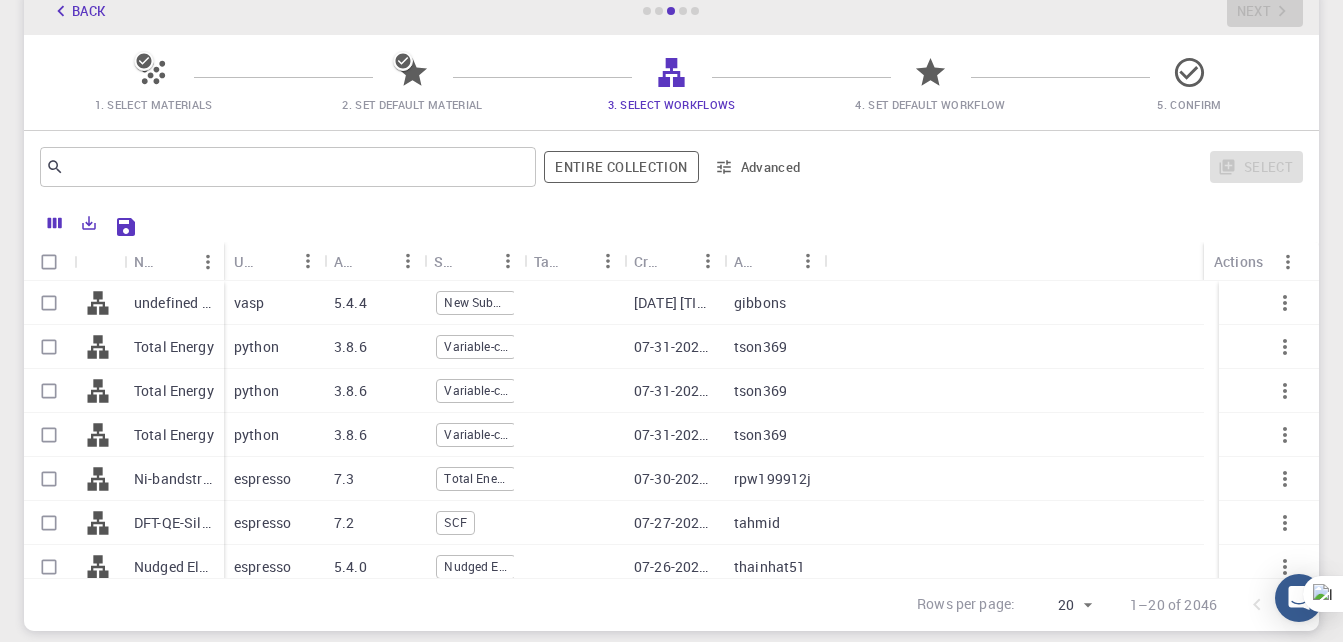 scroll, scrollTop: 130, scrollLeft: 0, axis: vertical 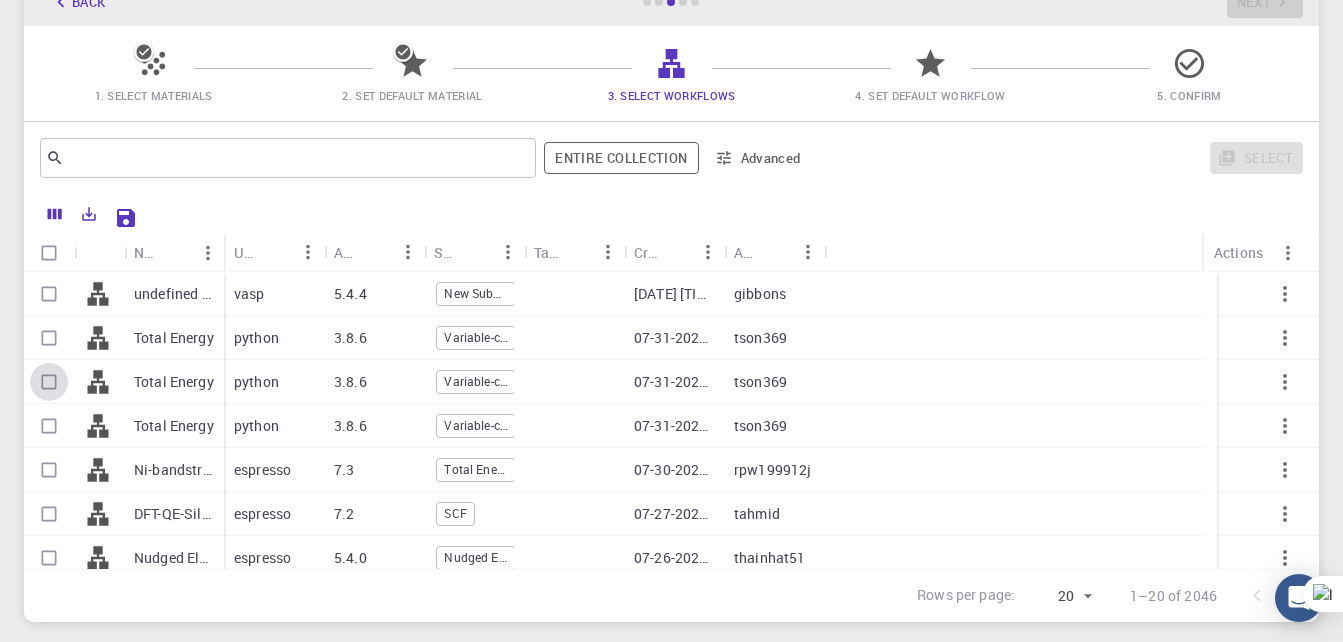 click at bounding box center (49, 382) 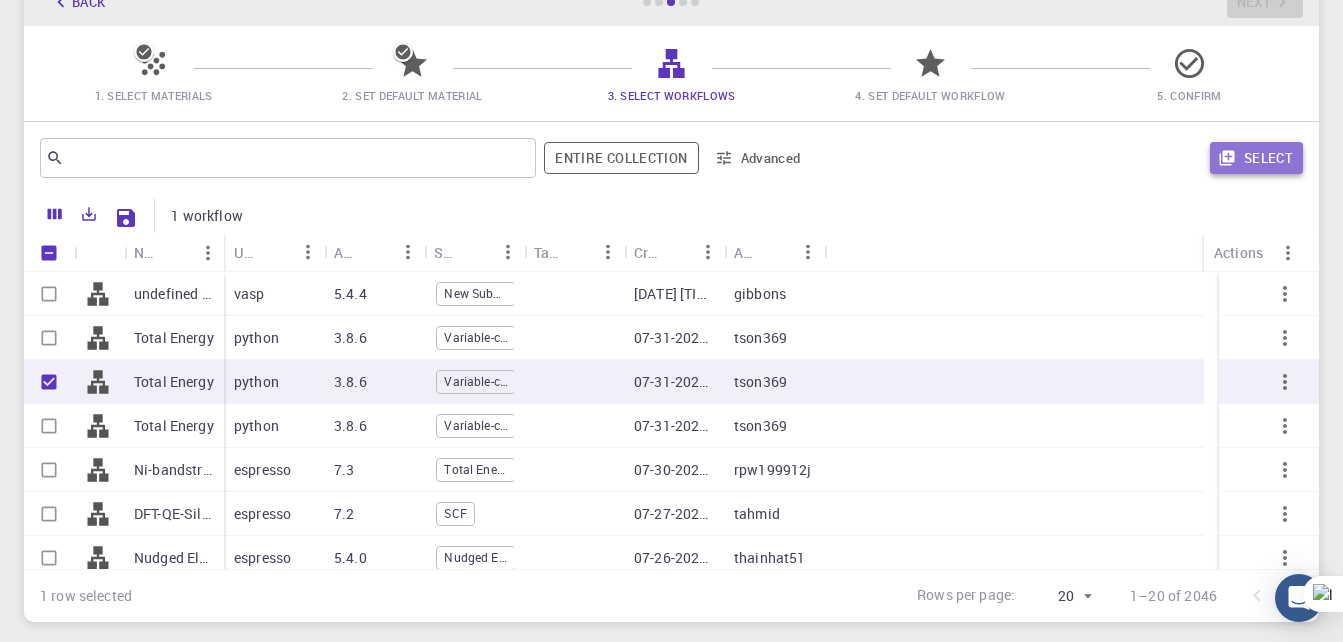 click on "Select" at bounding box center [1256, 158] 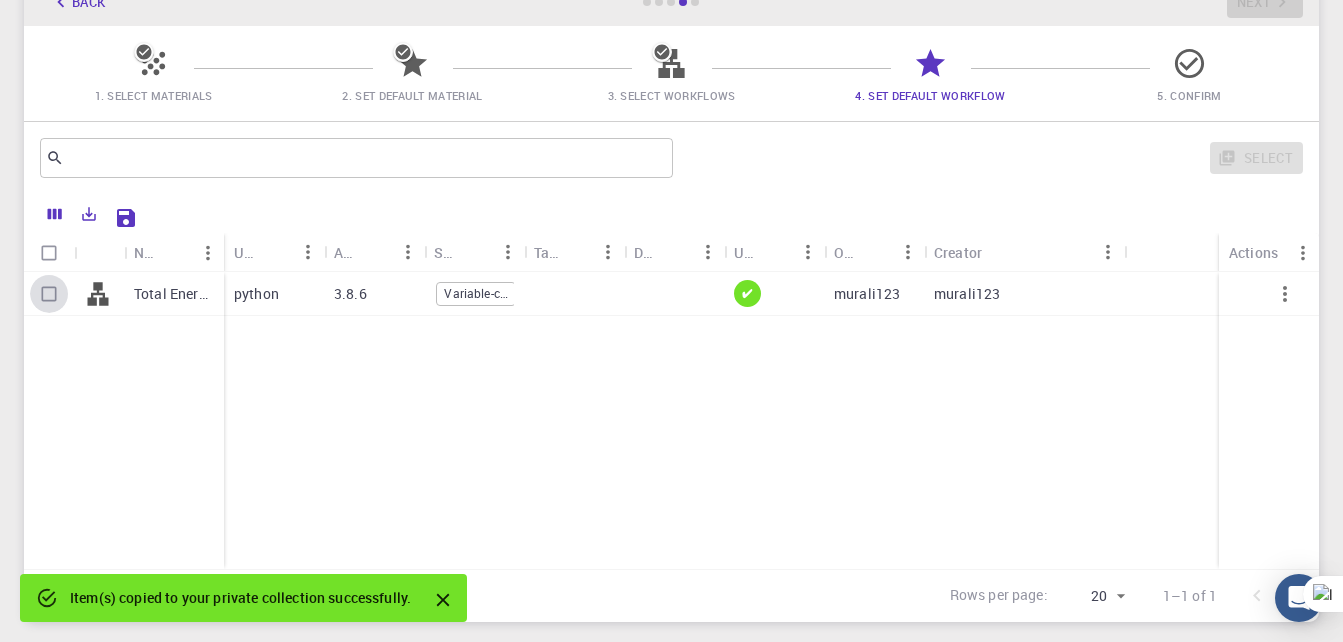 click at bounding box center [49, 294] 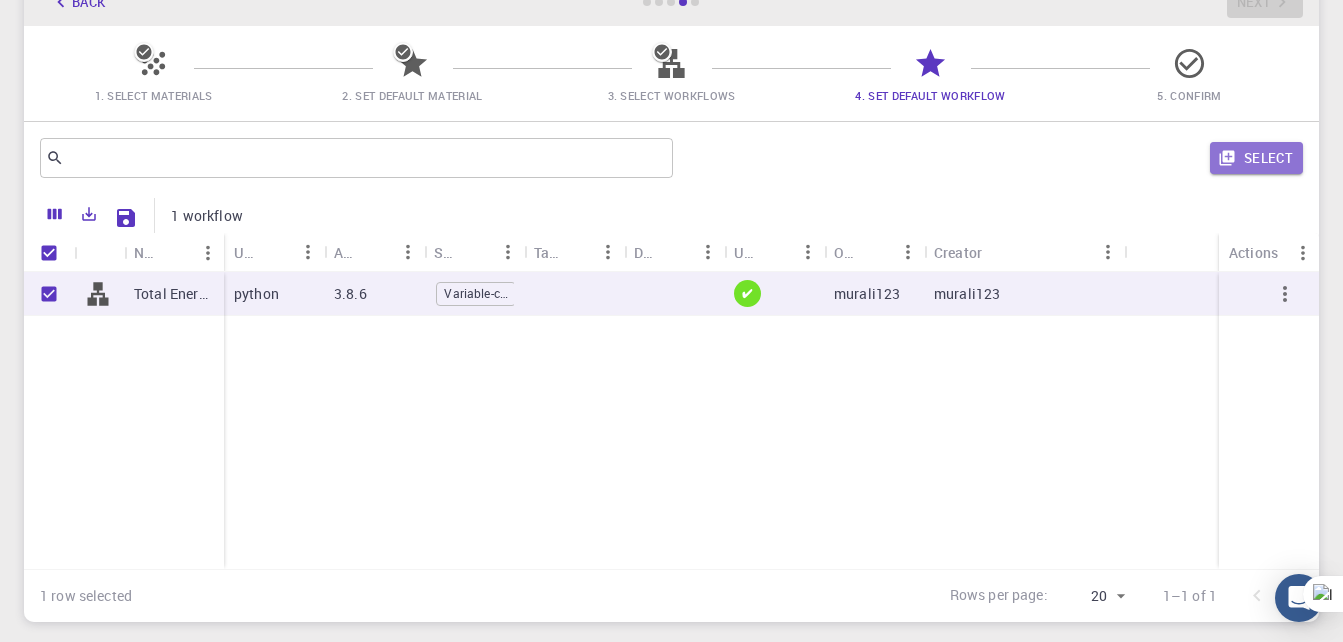 click on "Select" at bounding box center (1256, 158) 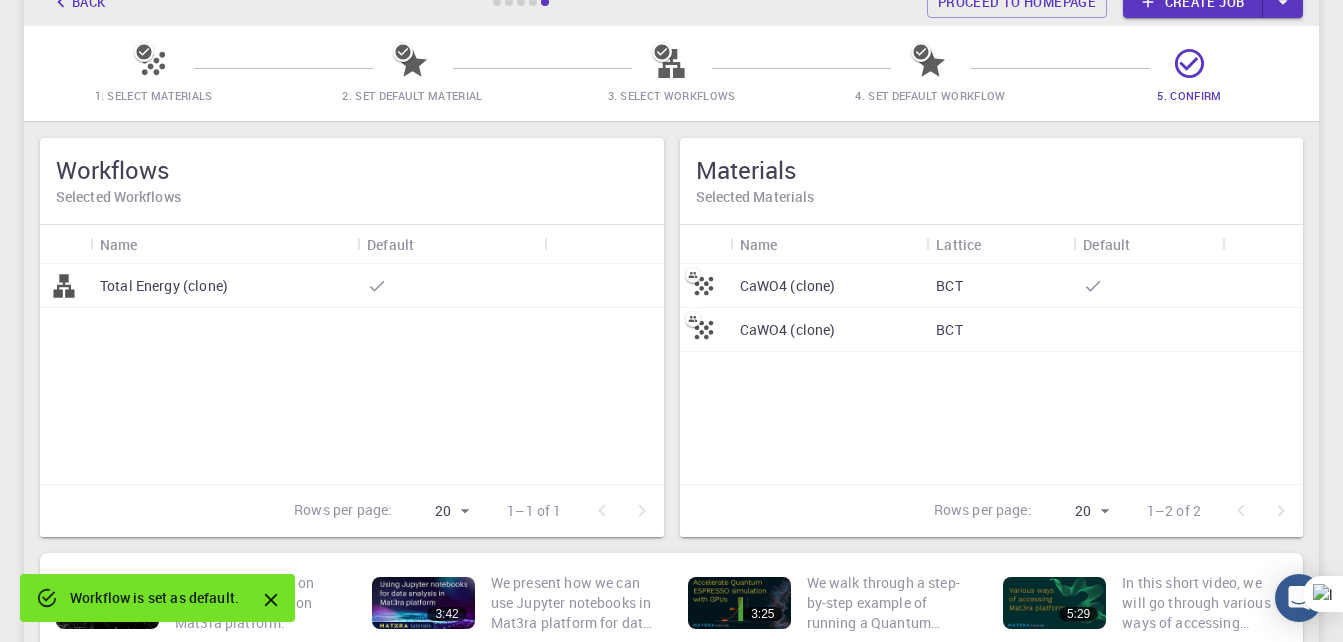 scroll, scrollTop: 0, scrollLeft: 0, axis: both 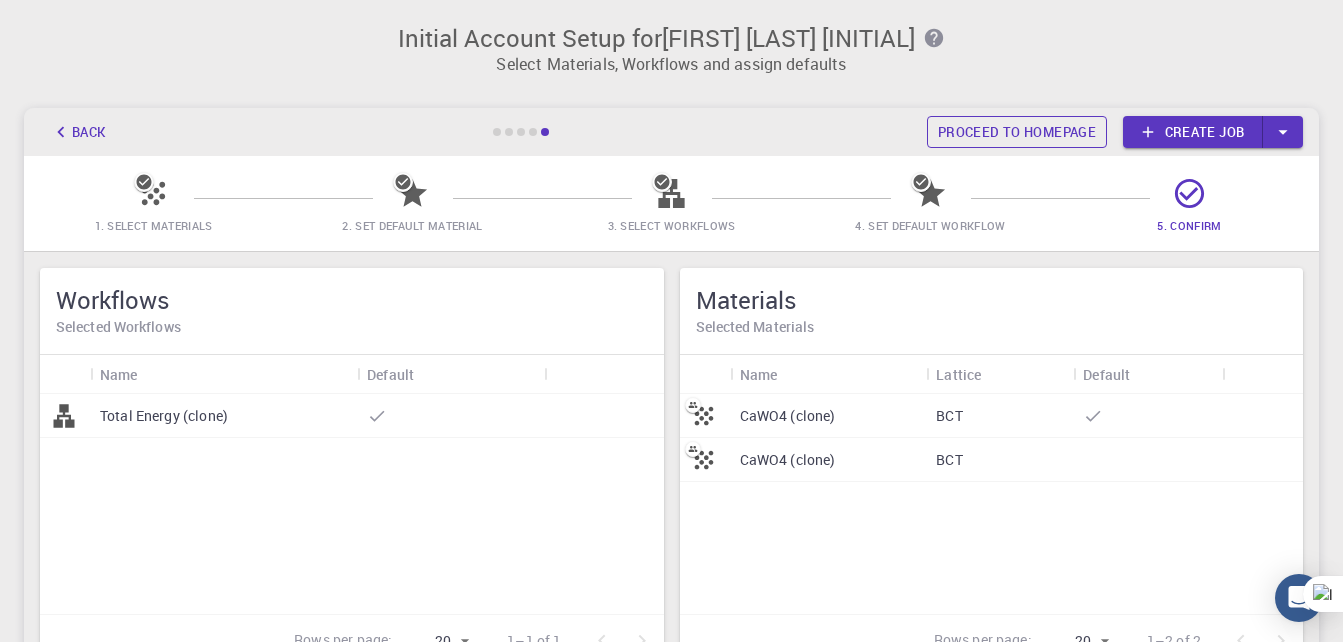 click on "Proceed to homepage" at bounding box center (1017, 132) 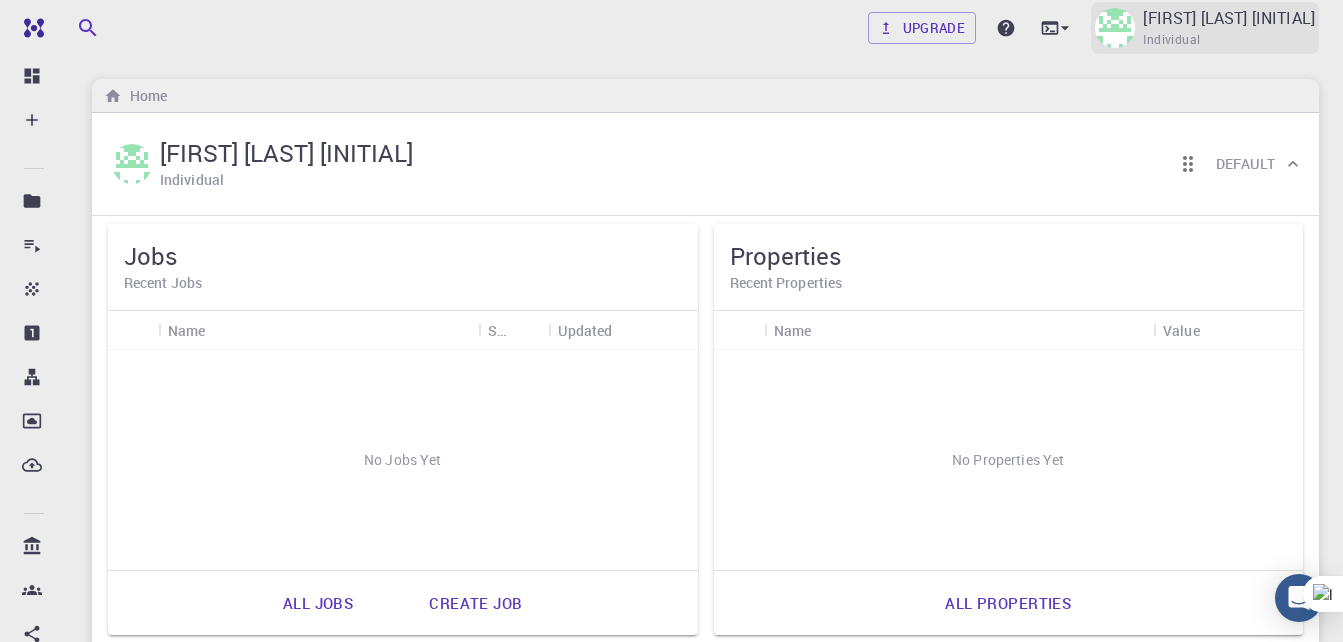 click on "[FIRST] [LAST] [FIRST]" at bounding box center (1229, 18) 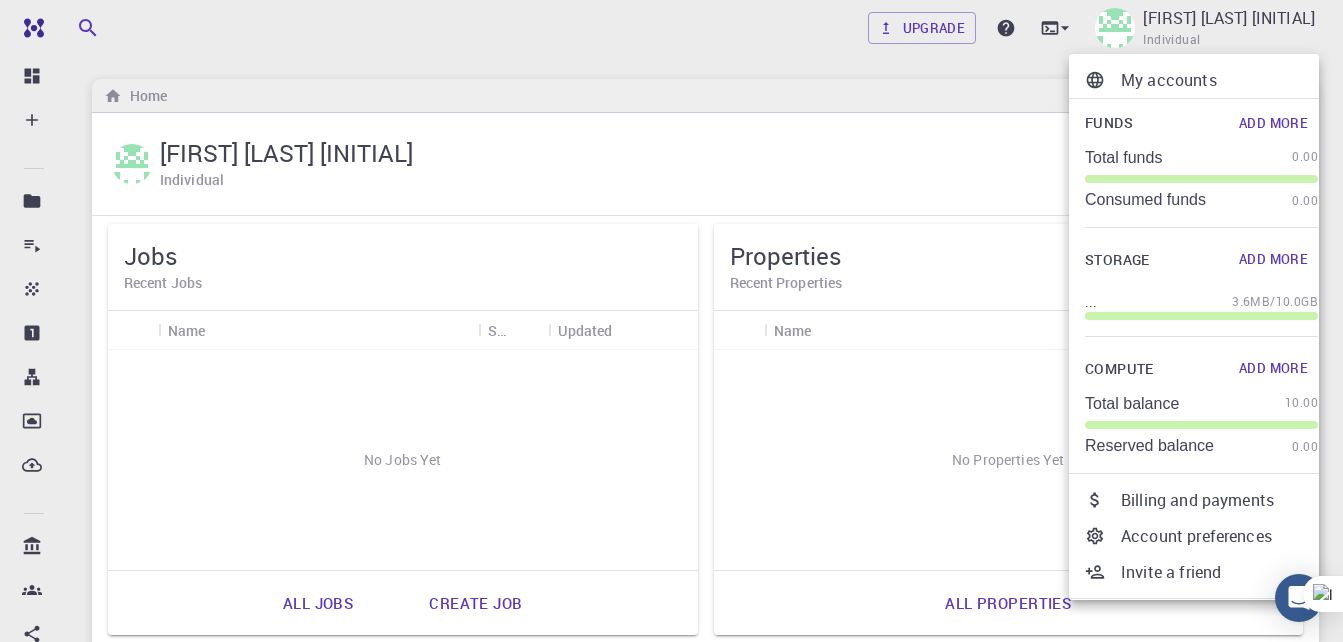scroll, scrollTop: 51, scrollLeft: 0, axis: vertical 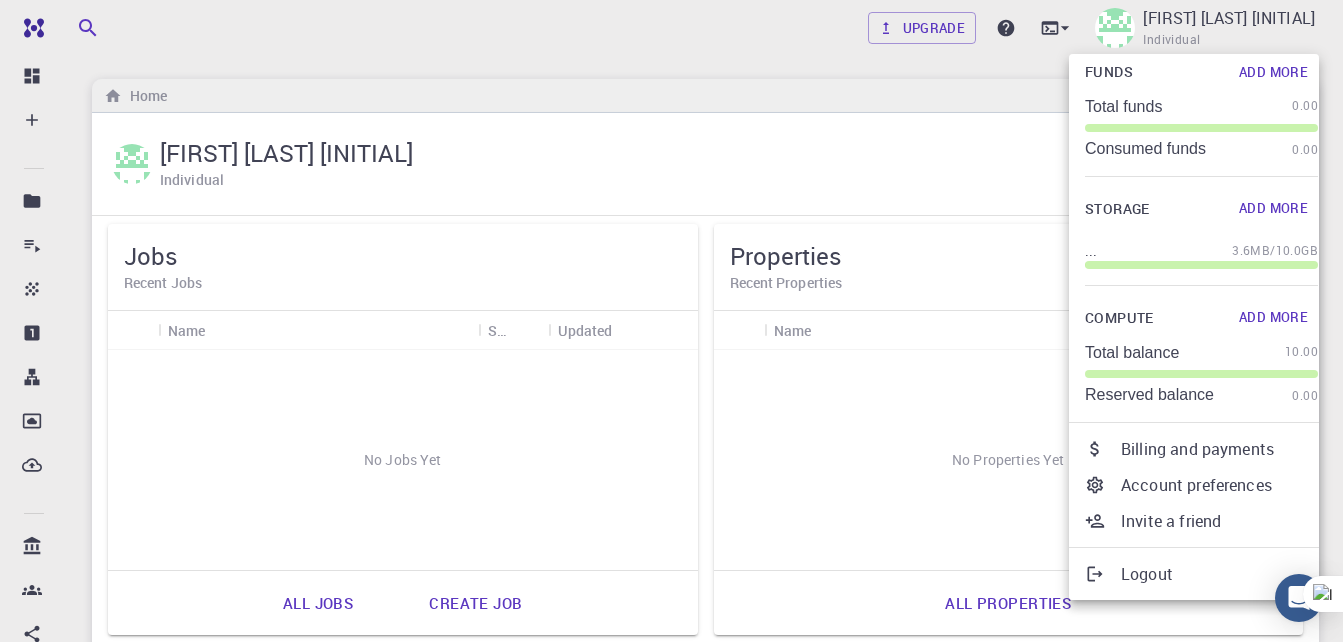 click on "Logout" at bounding box center [1219, 574] 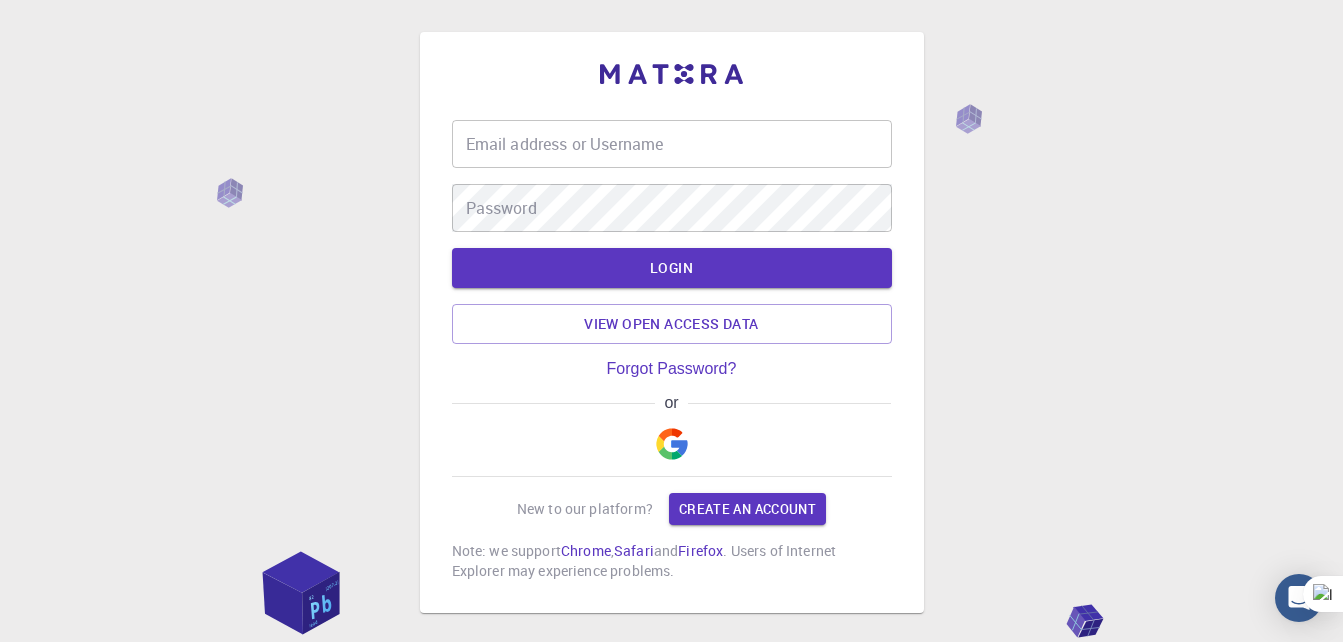 type on "murali123" 